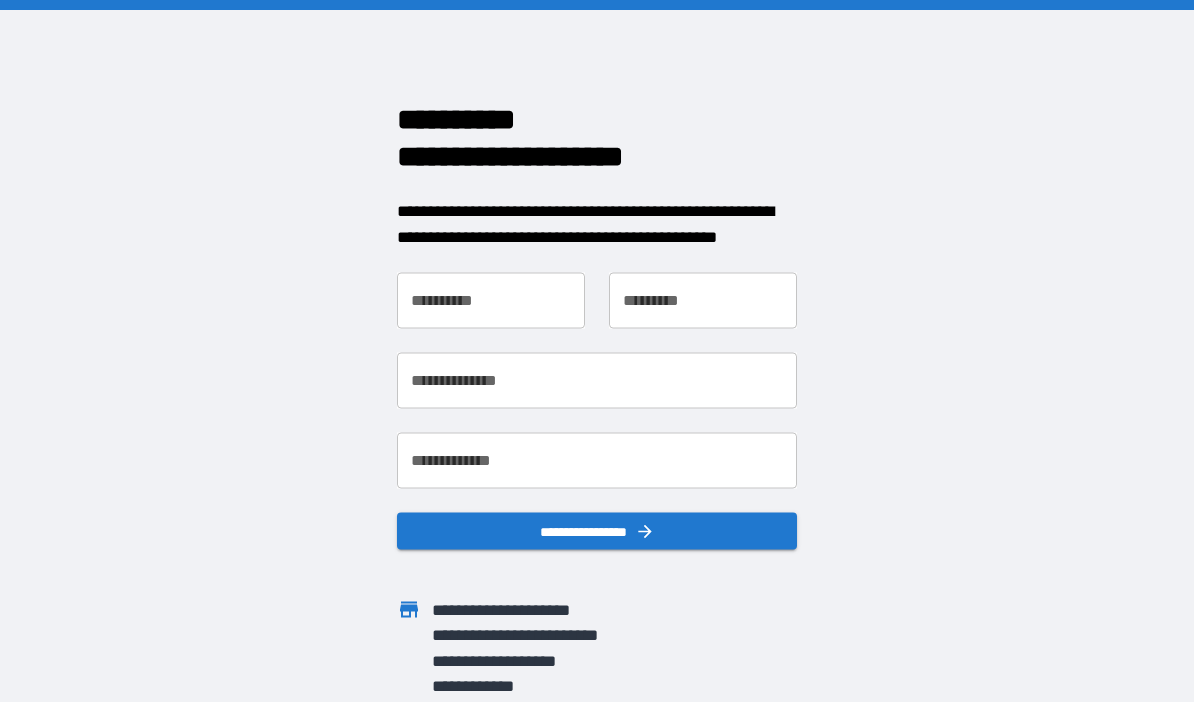 scroll, scrollTop: 0, scrollLeft: 0, axis: both 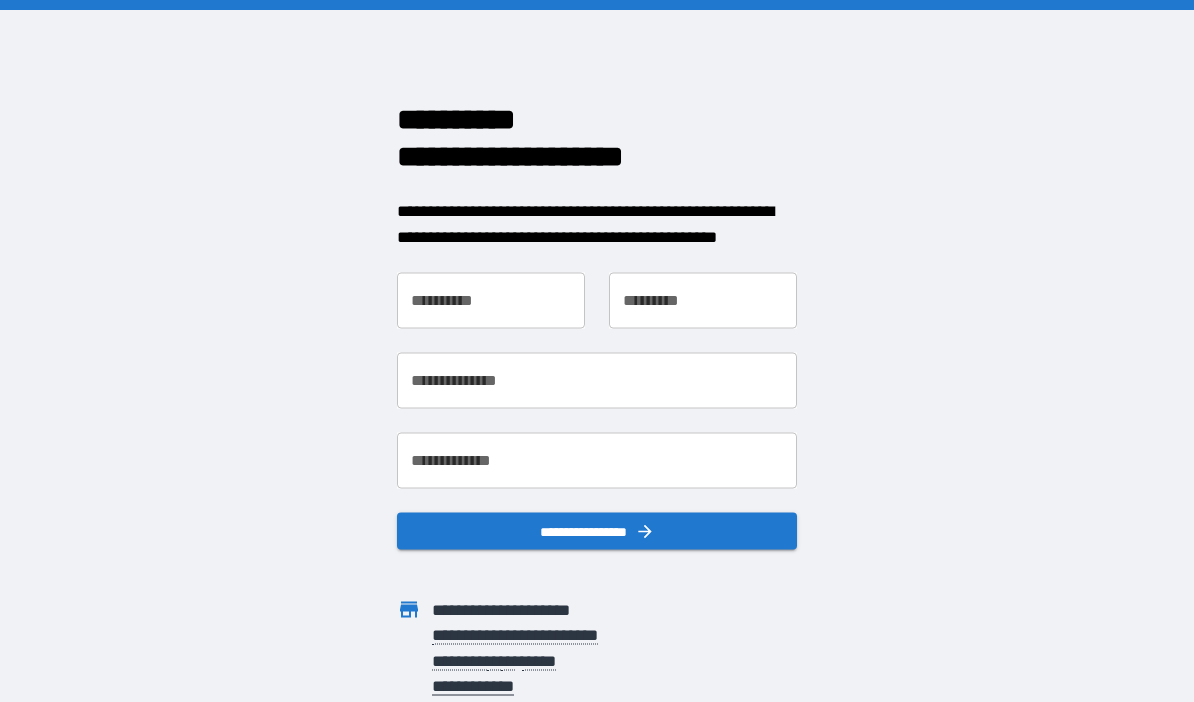 click on "**********" at bounding box center [491, 301] 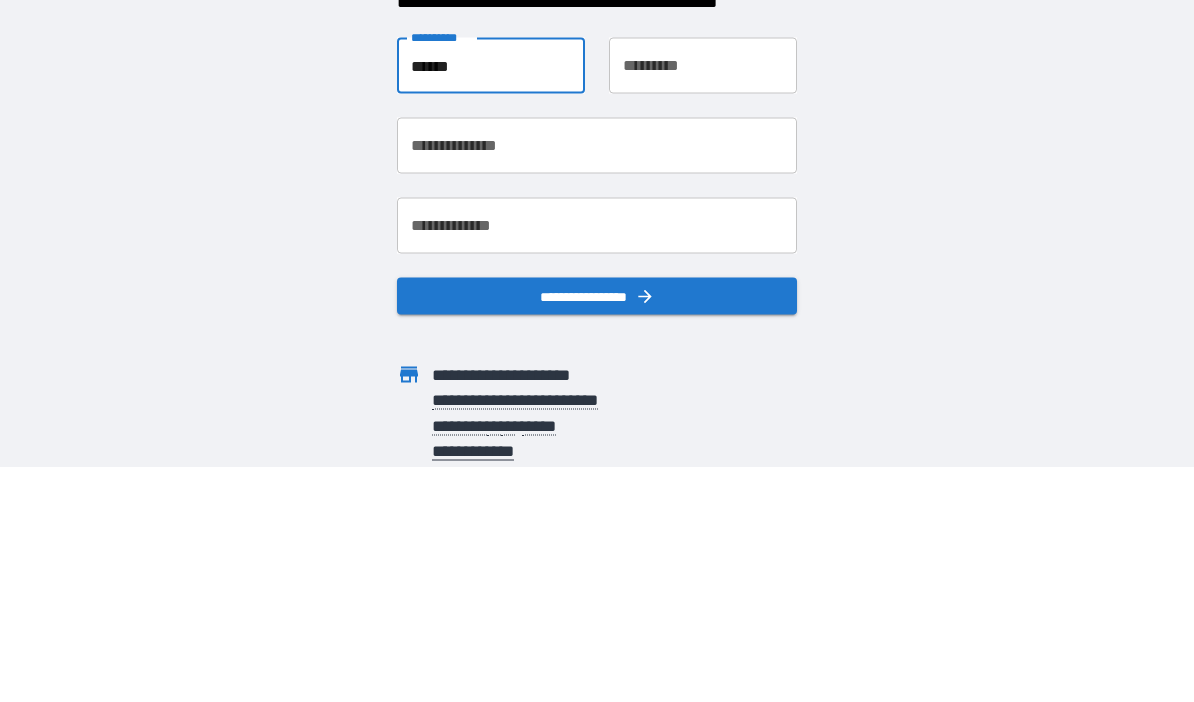 type on "******" 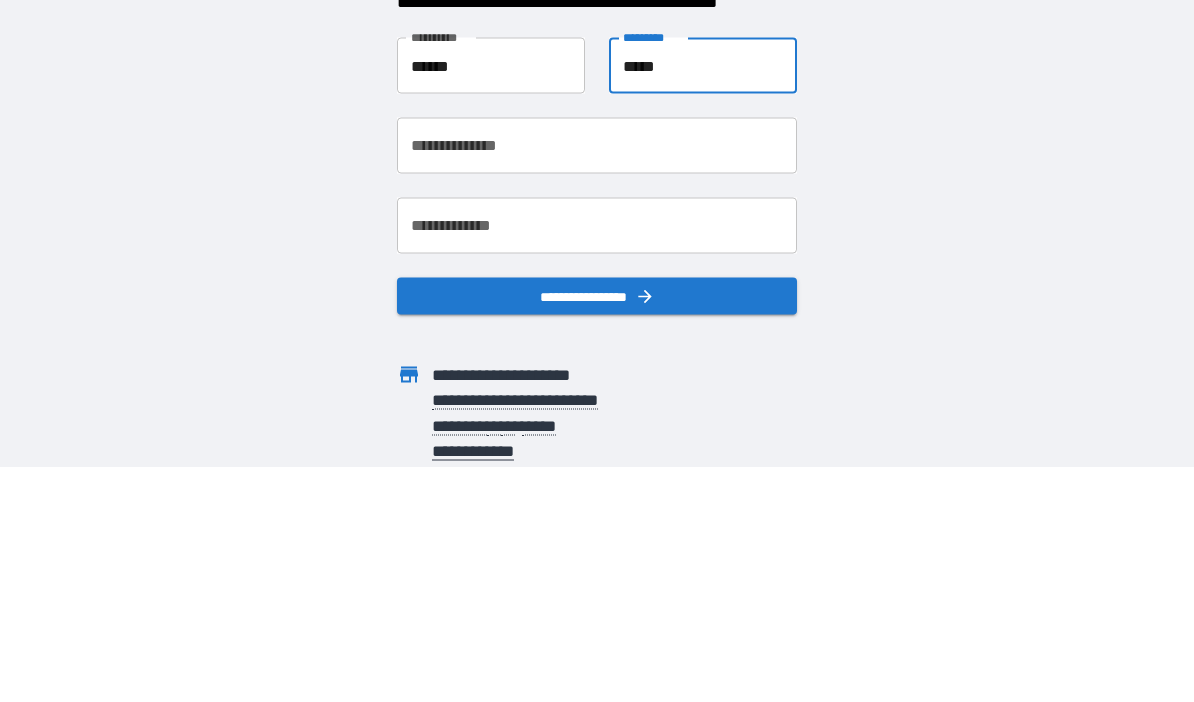 type on "*****" 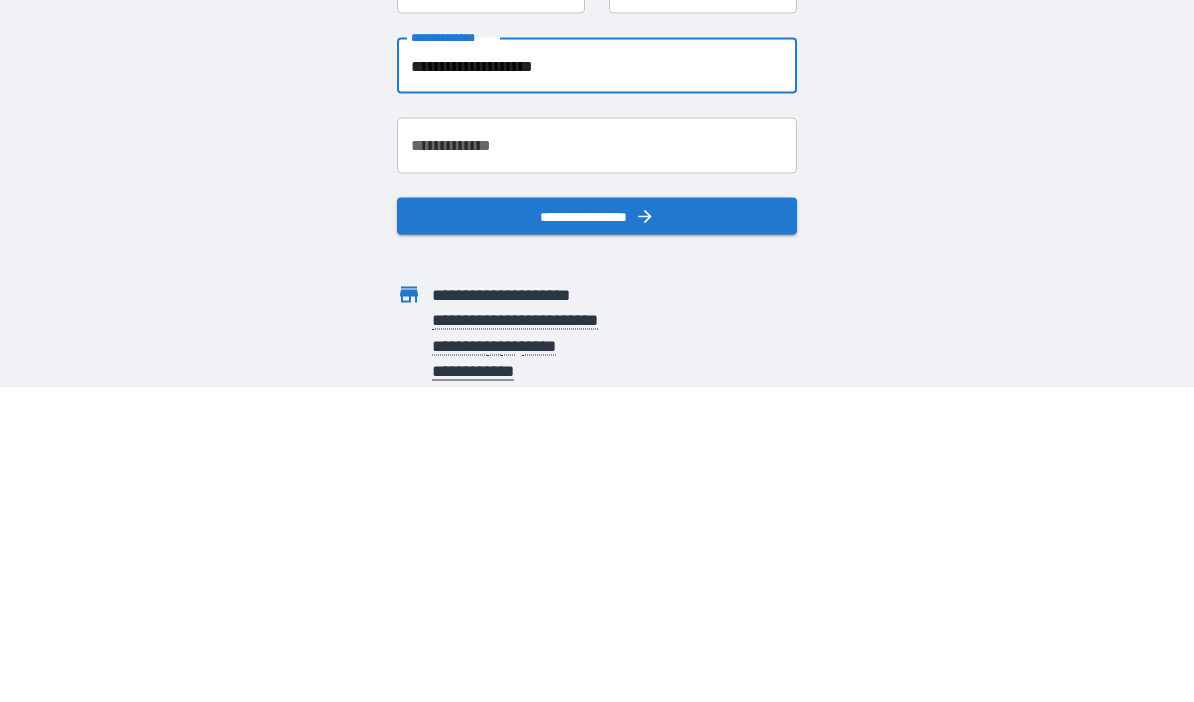 type on "**********" 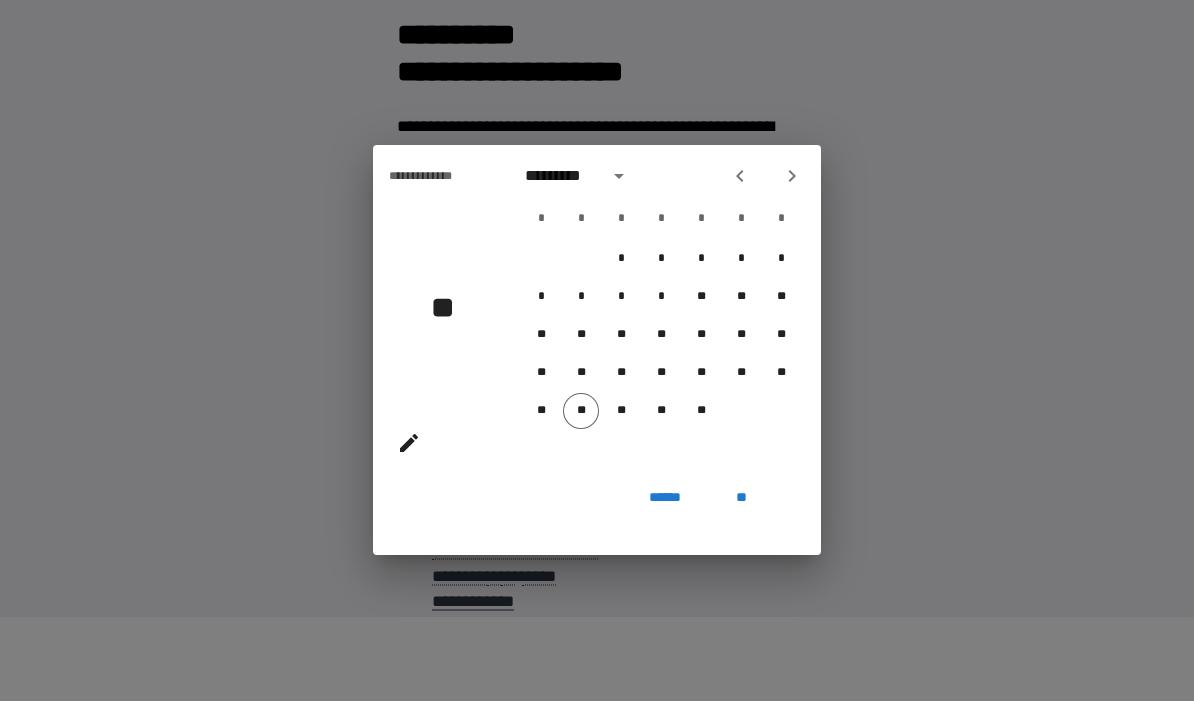 click 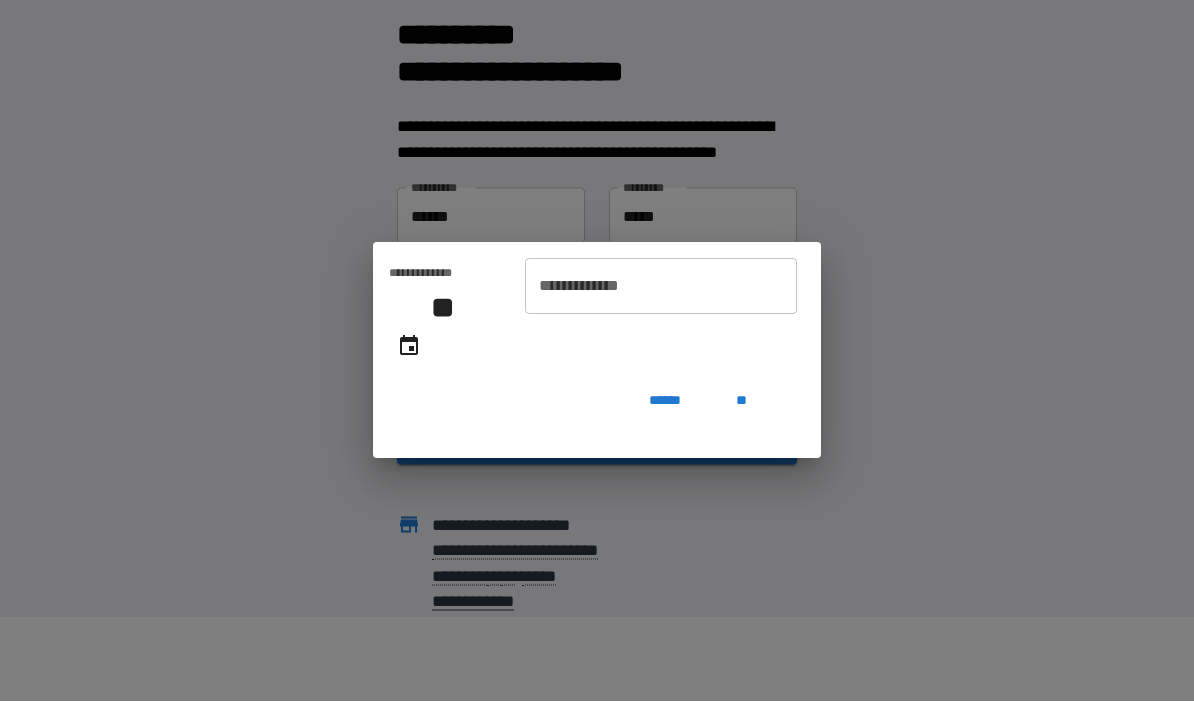 click on "**********" at bounding box center [661, 287] 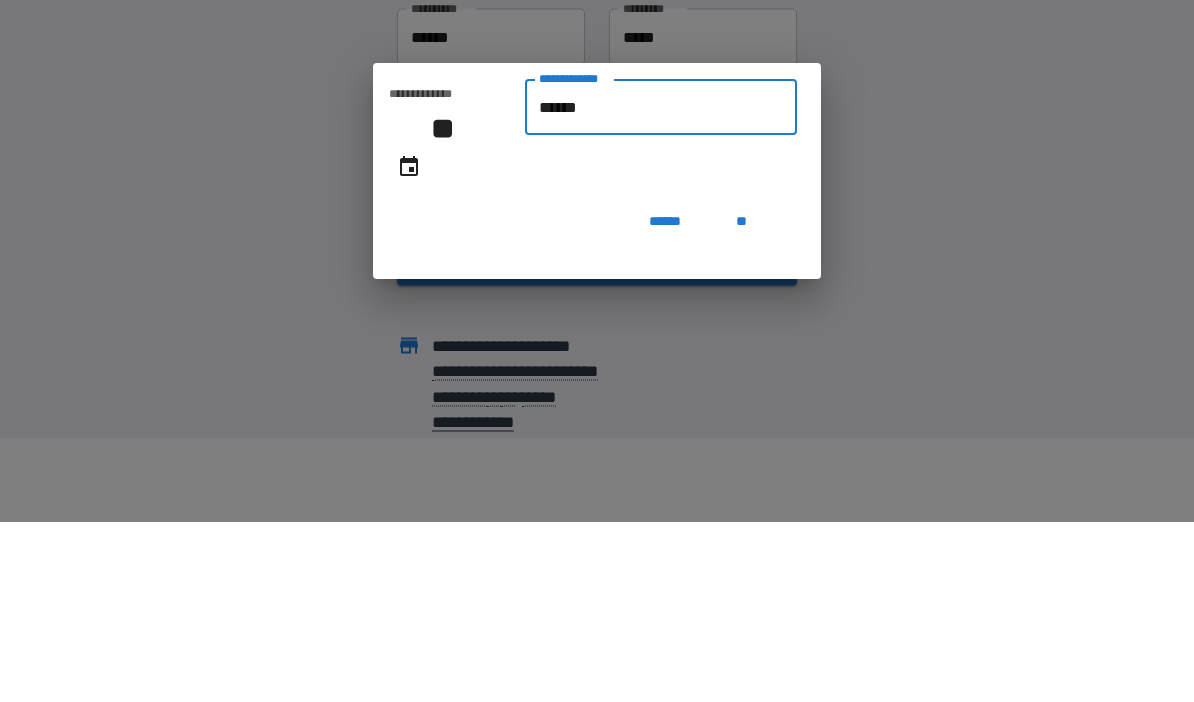 type on "*******" 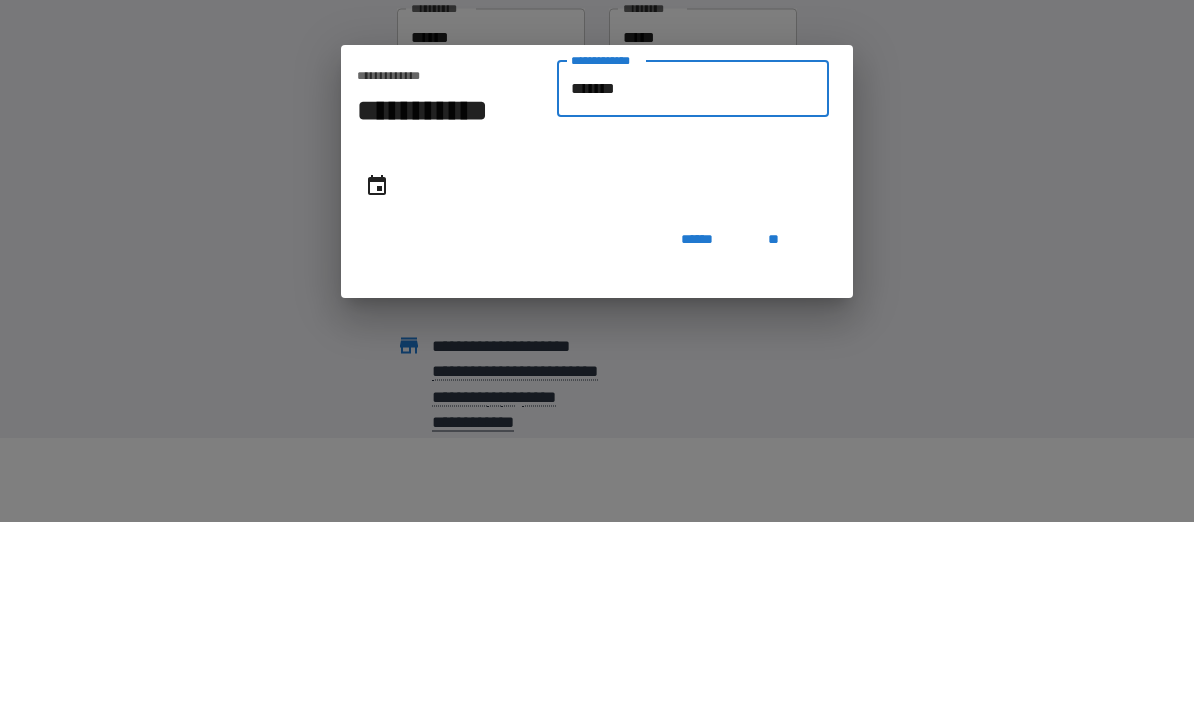 type on "**********" 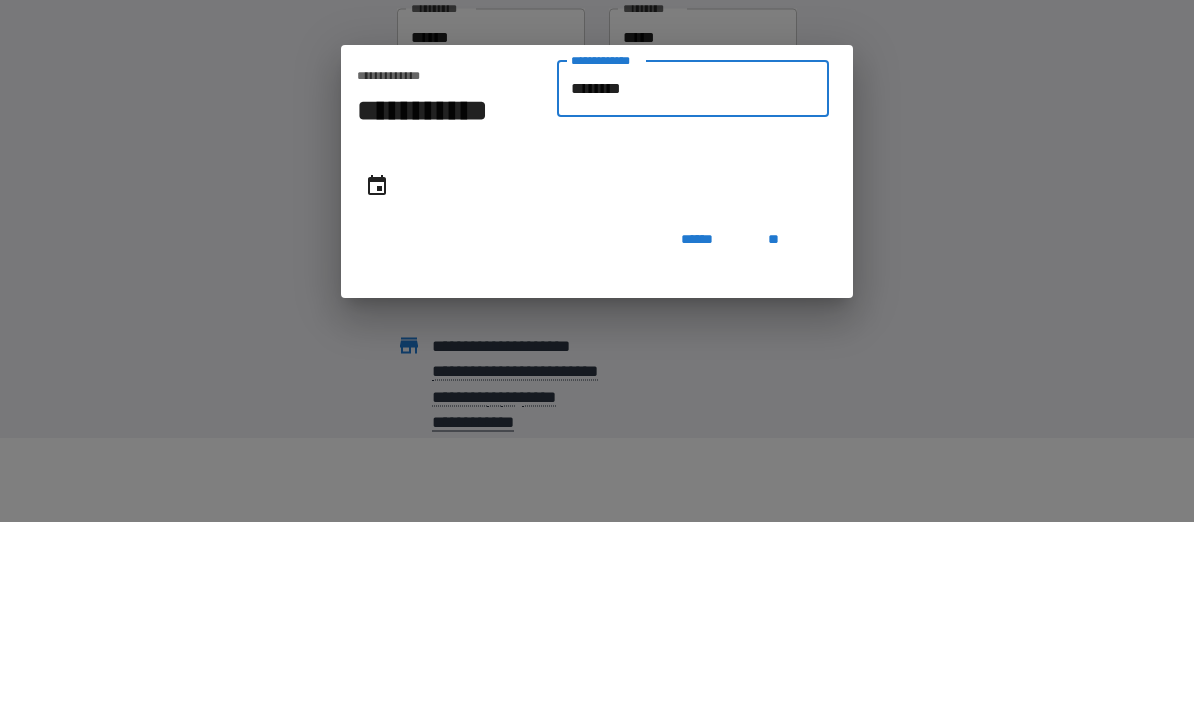 type on "**********" 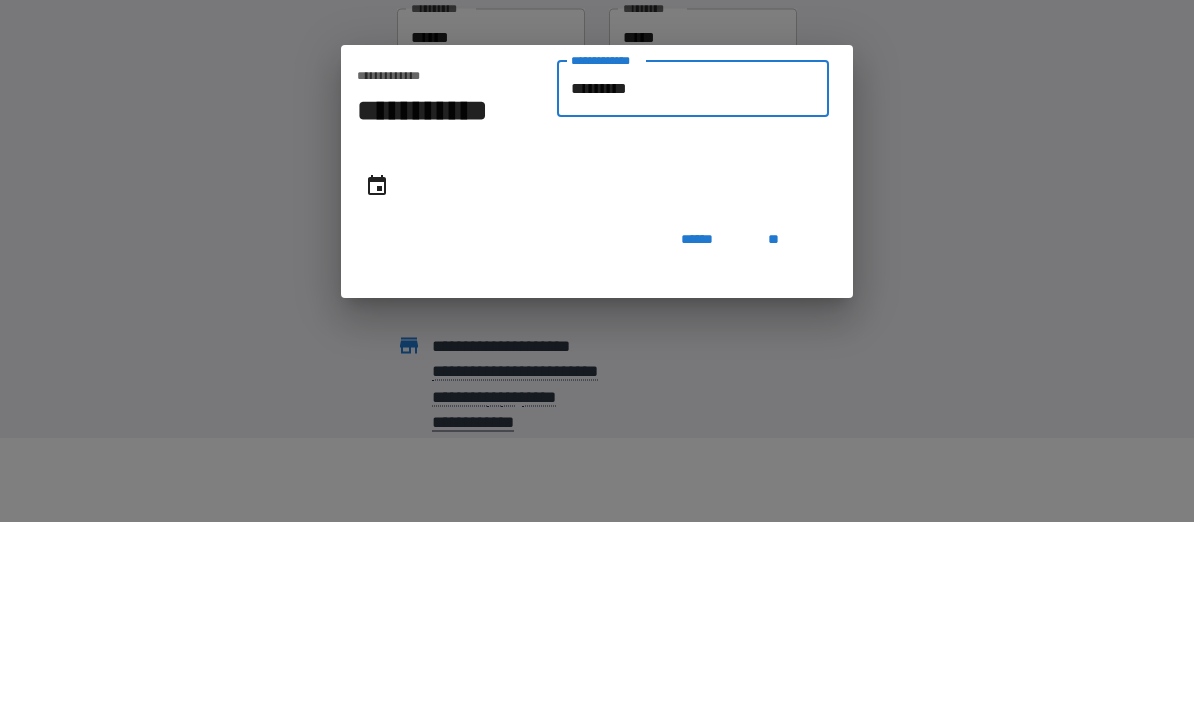 type on "**********" 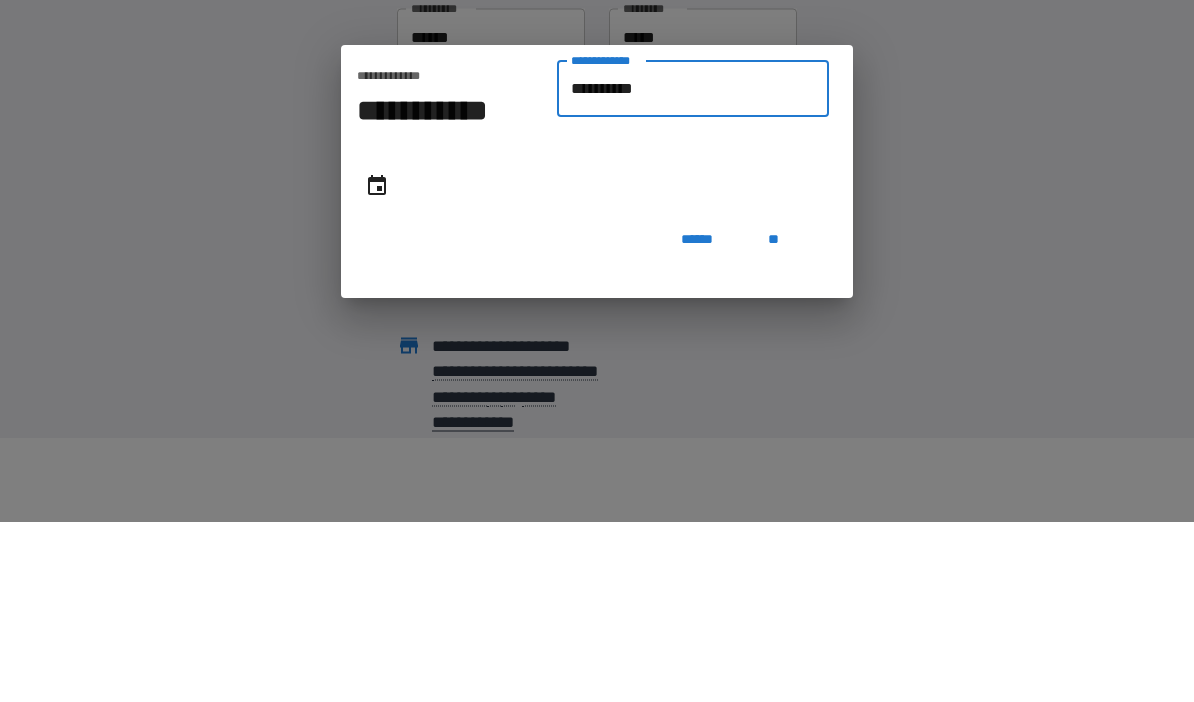 type on "**********" 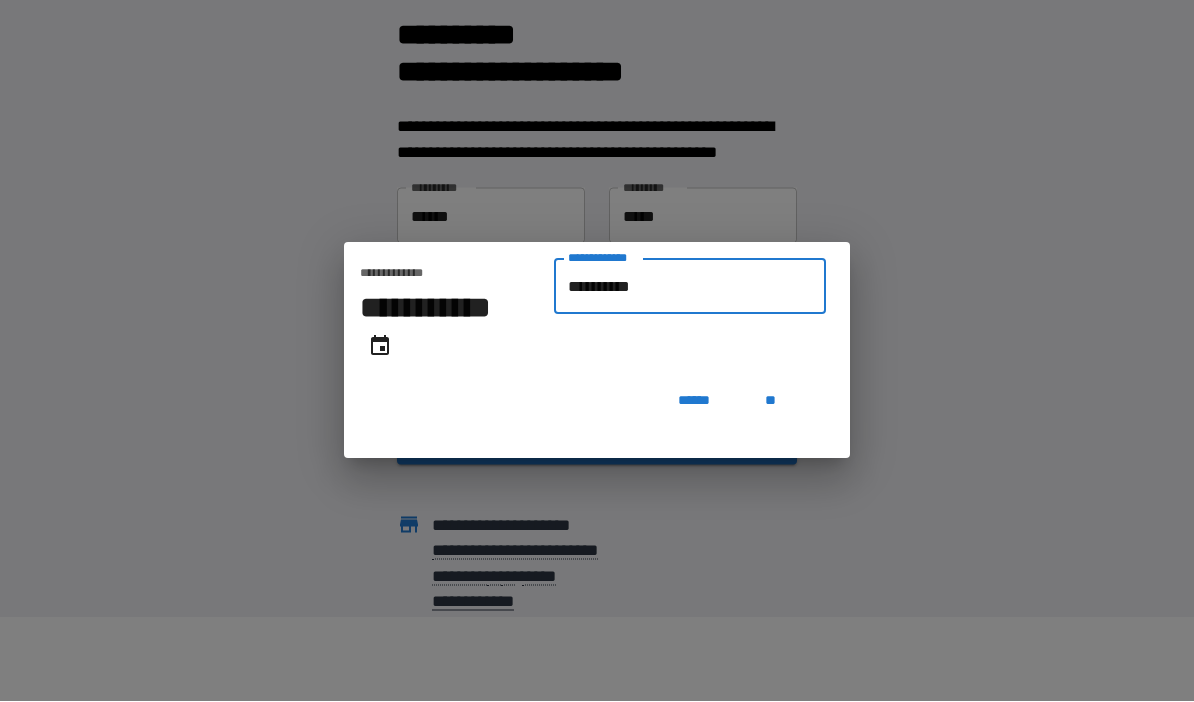 type on "**********" 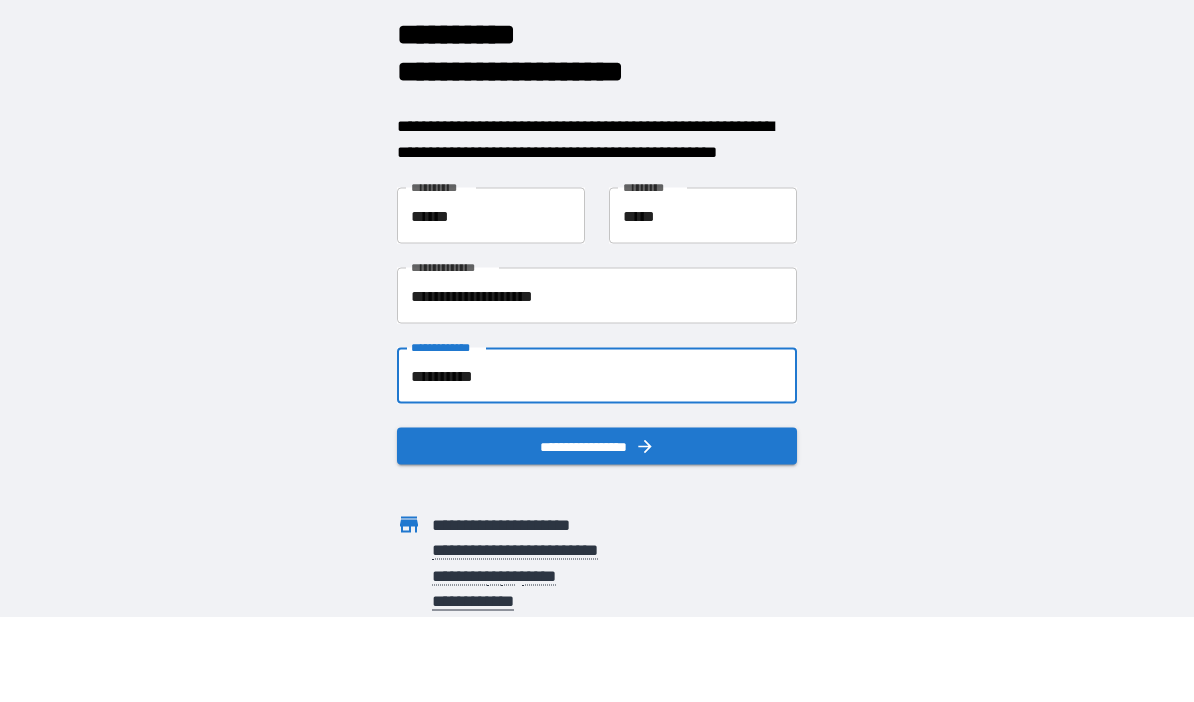 click on "**********" at bounding box center (597, 447) 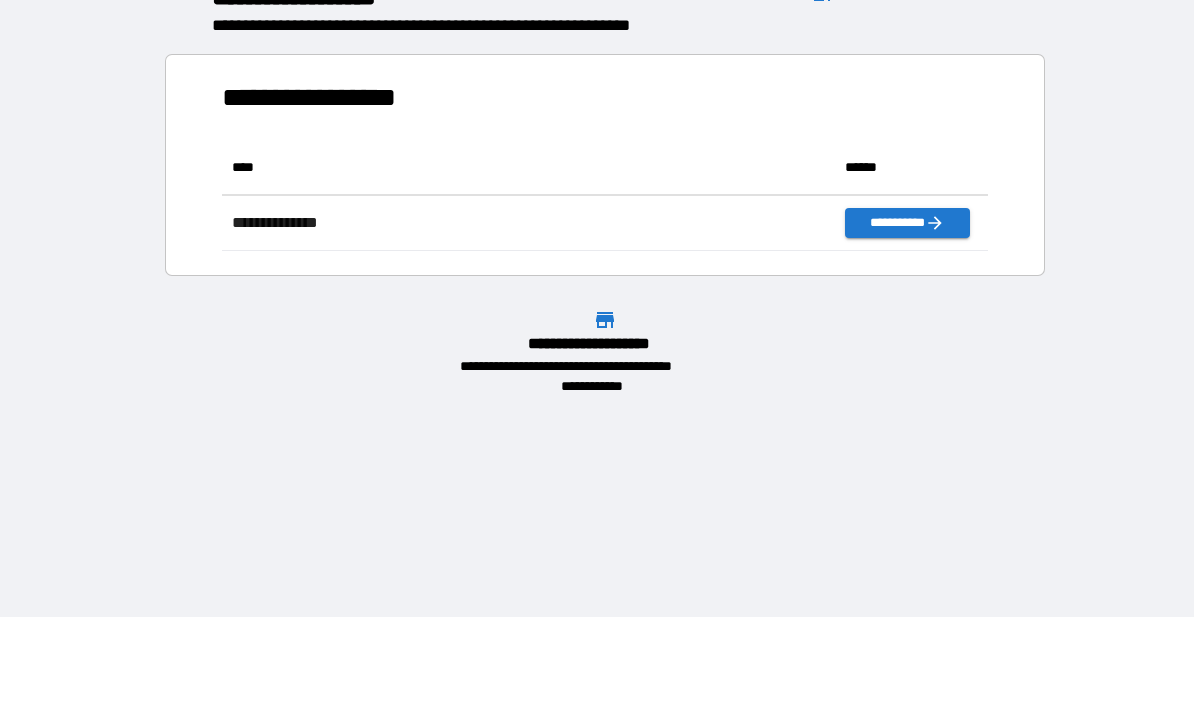 scroll, scrollTop: 1, scrollLeft: 1, axis: both 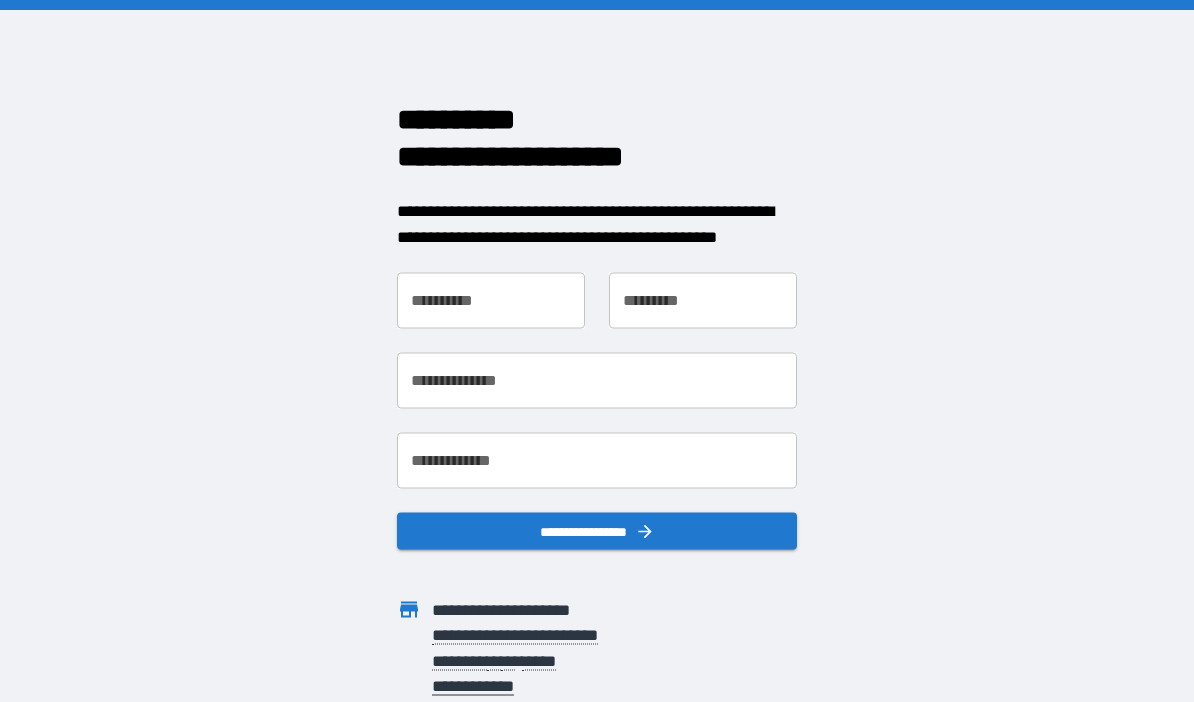 click on "**********" at bounding box center (491, 301) 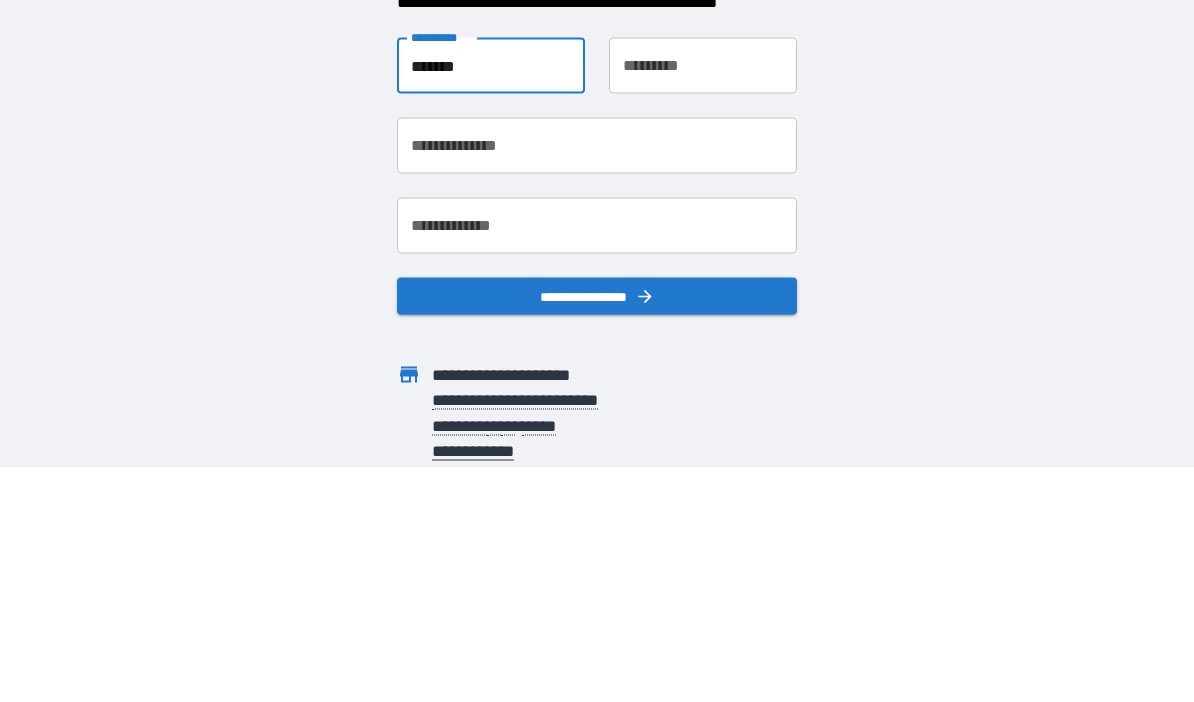 type on "******" 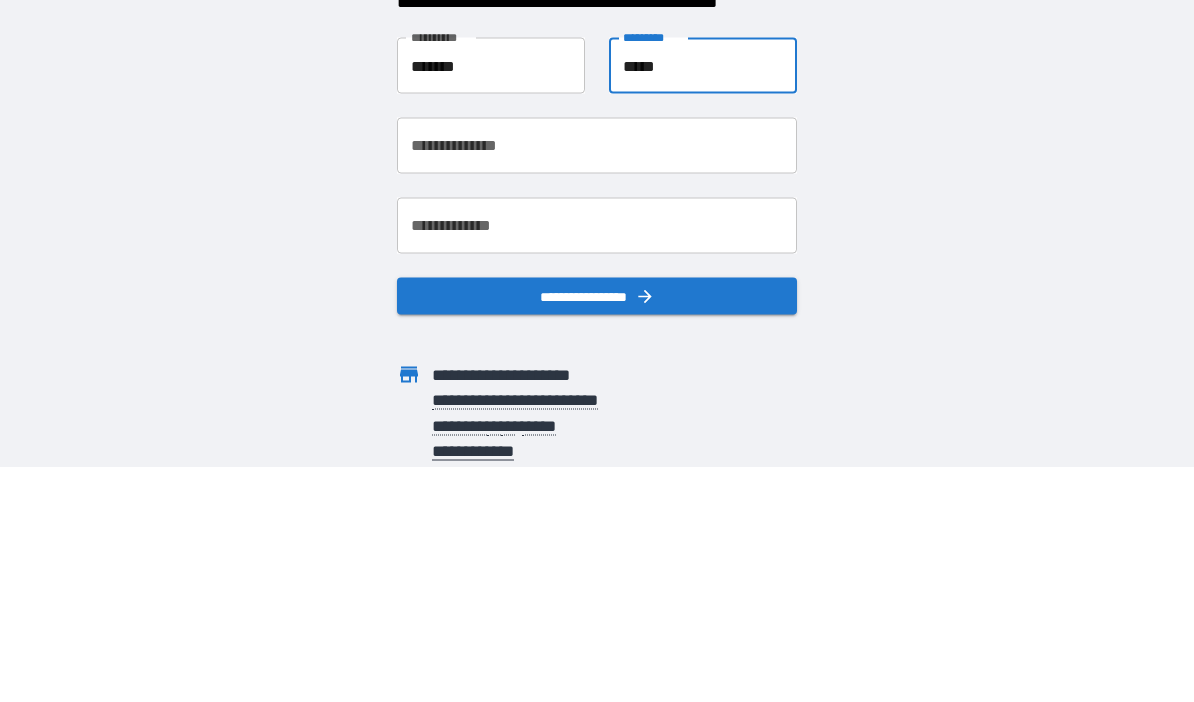 type on "*****" 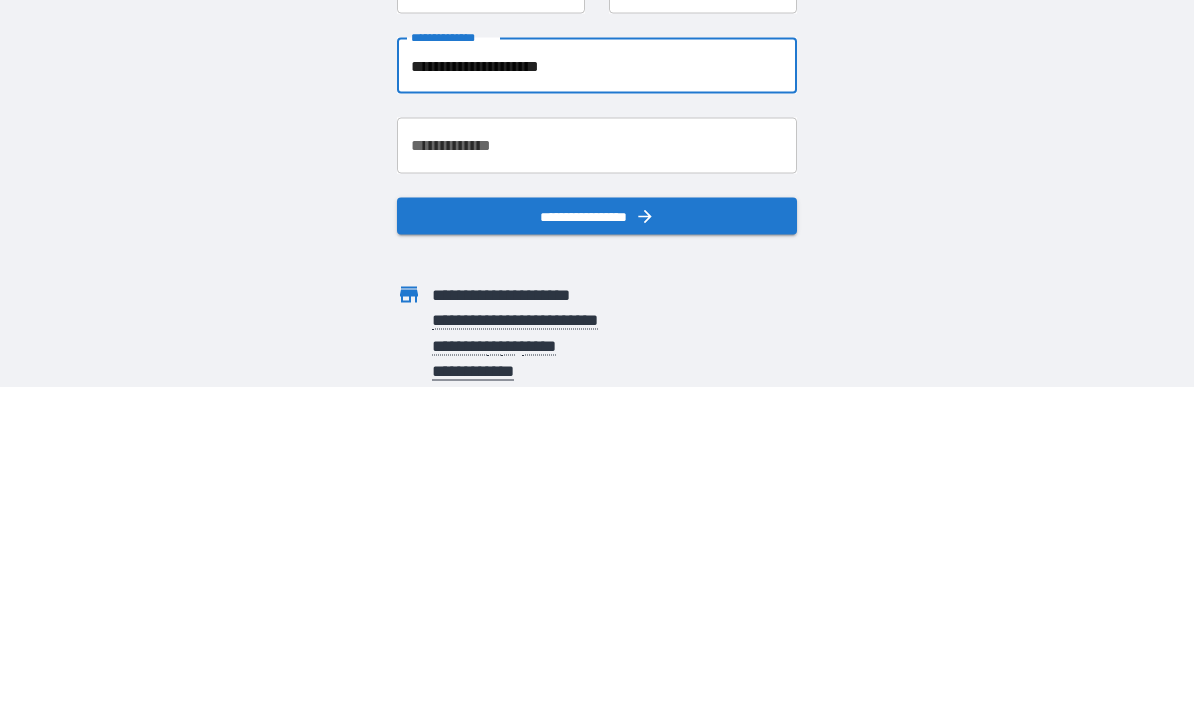 type on "**********" 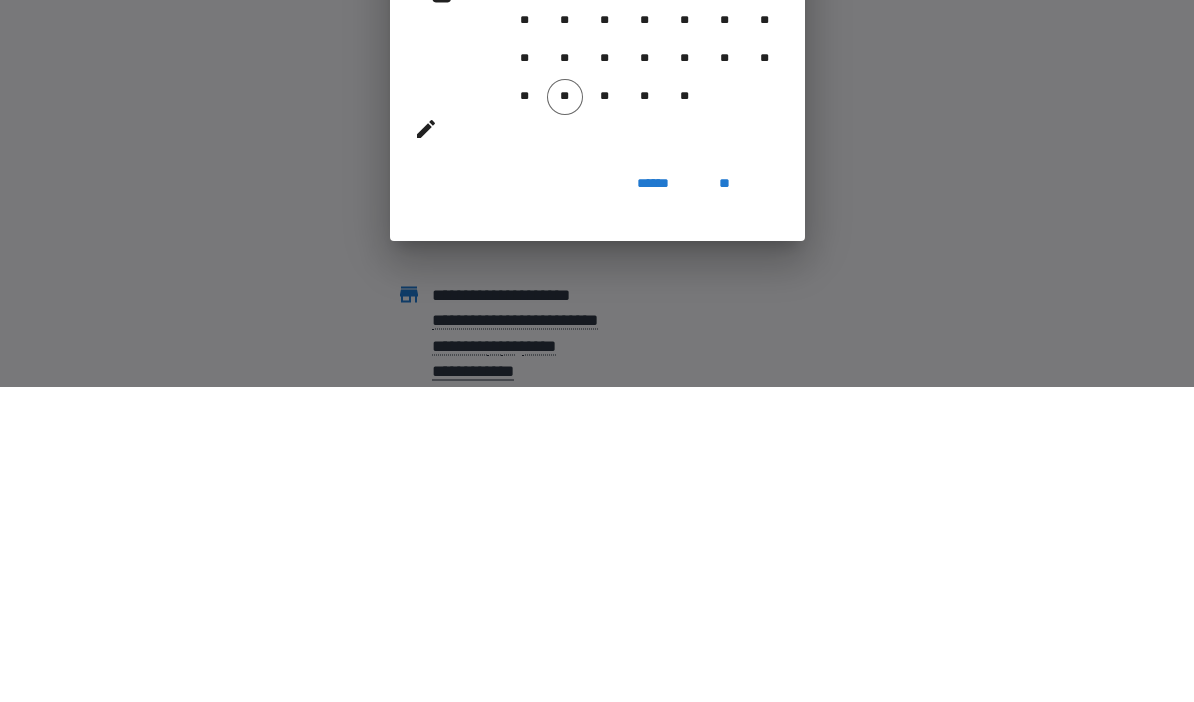 scroll, scrollTop: 84, scrollLeft: 0, axis: vertical 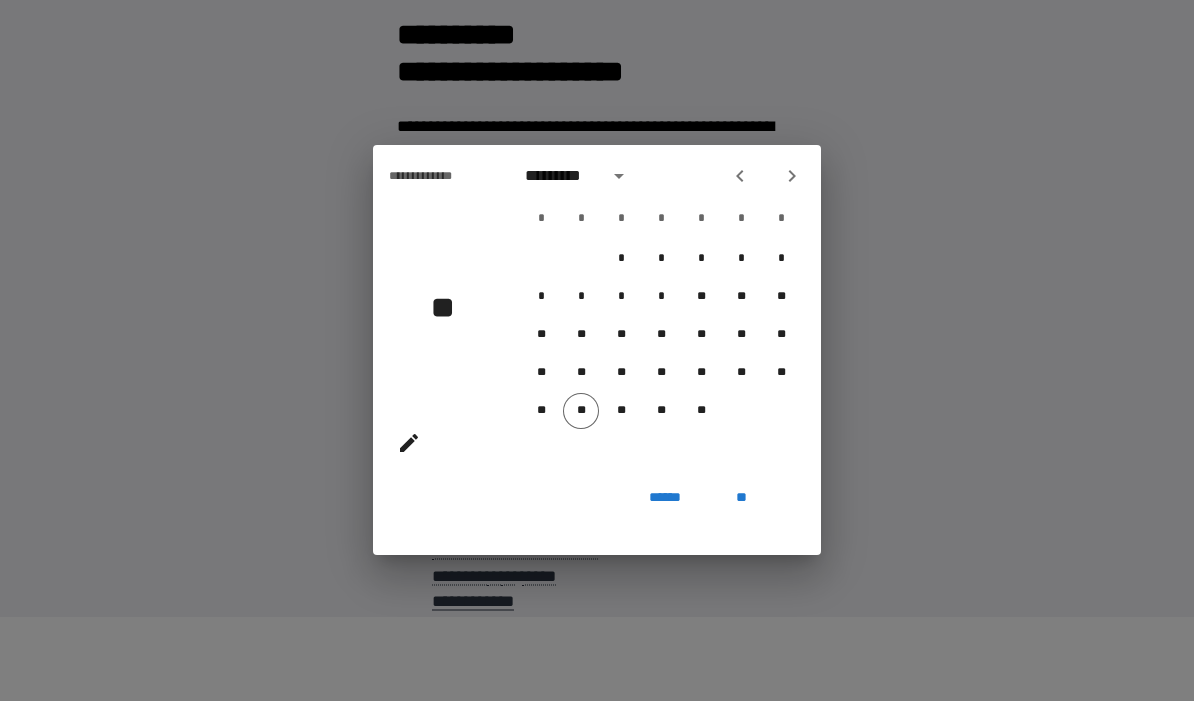 click 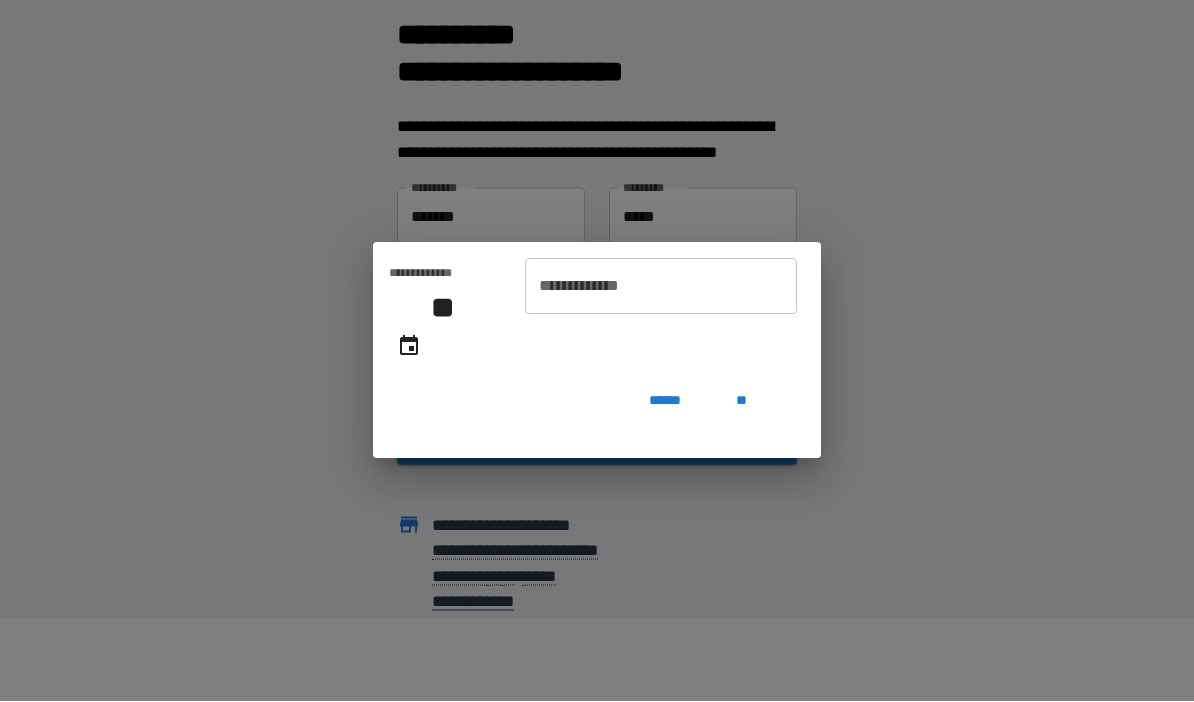 click on "**********" at bounding box center [661, 287] 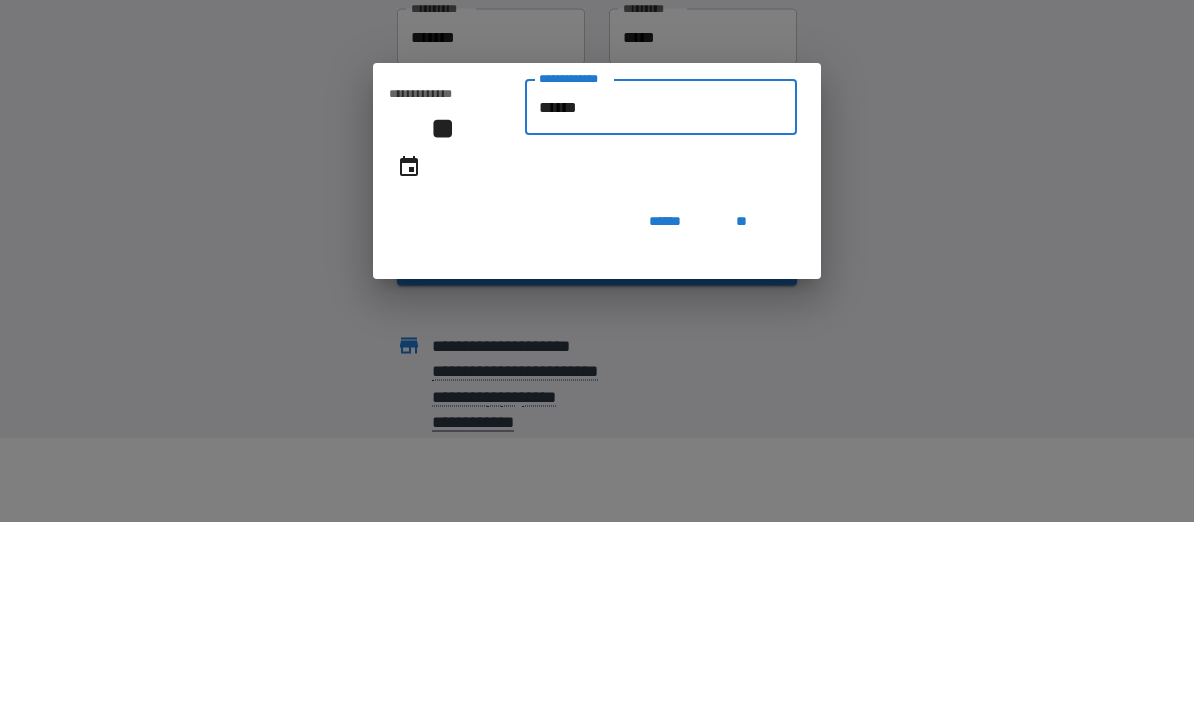 type on "*******" 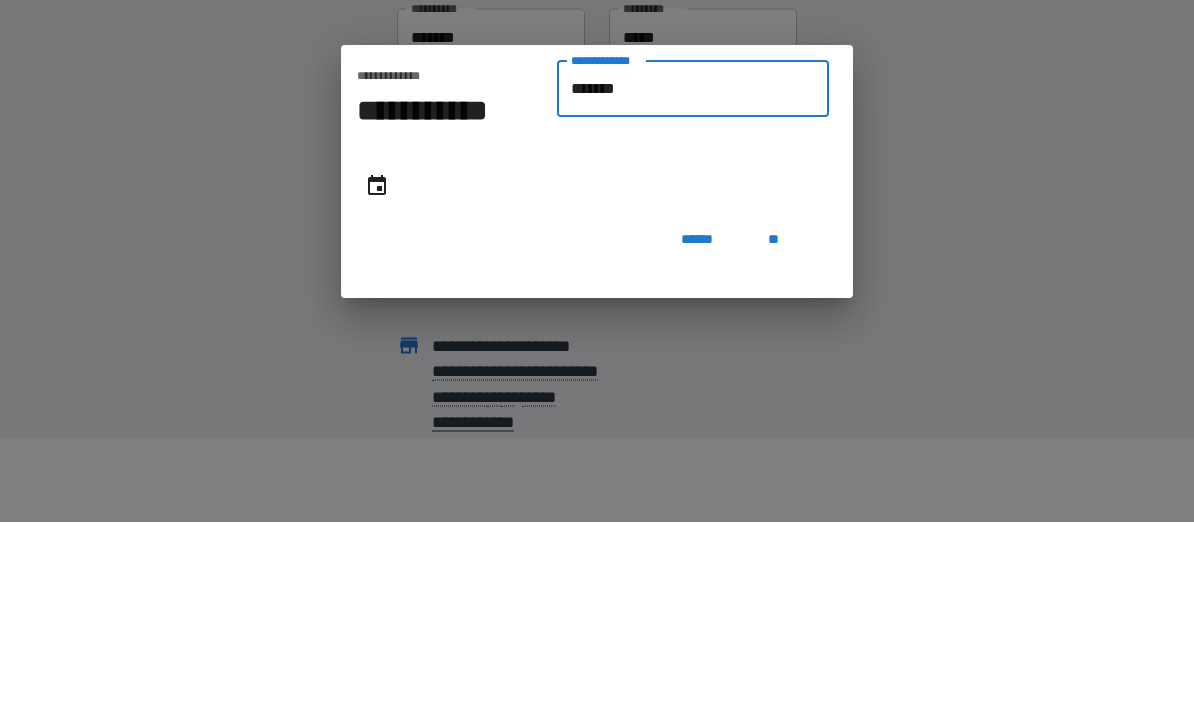 type on "**********" 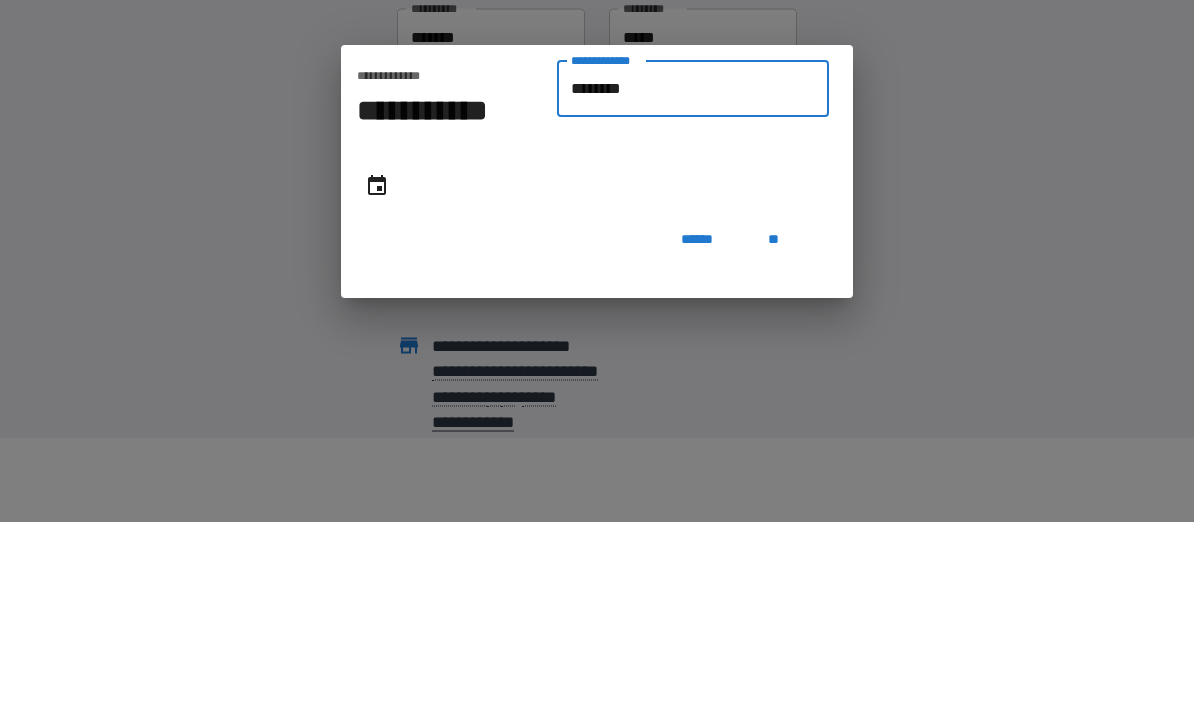 type on "*********" 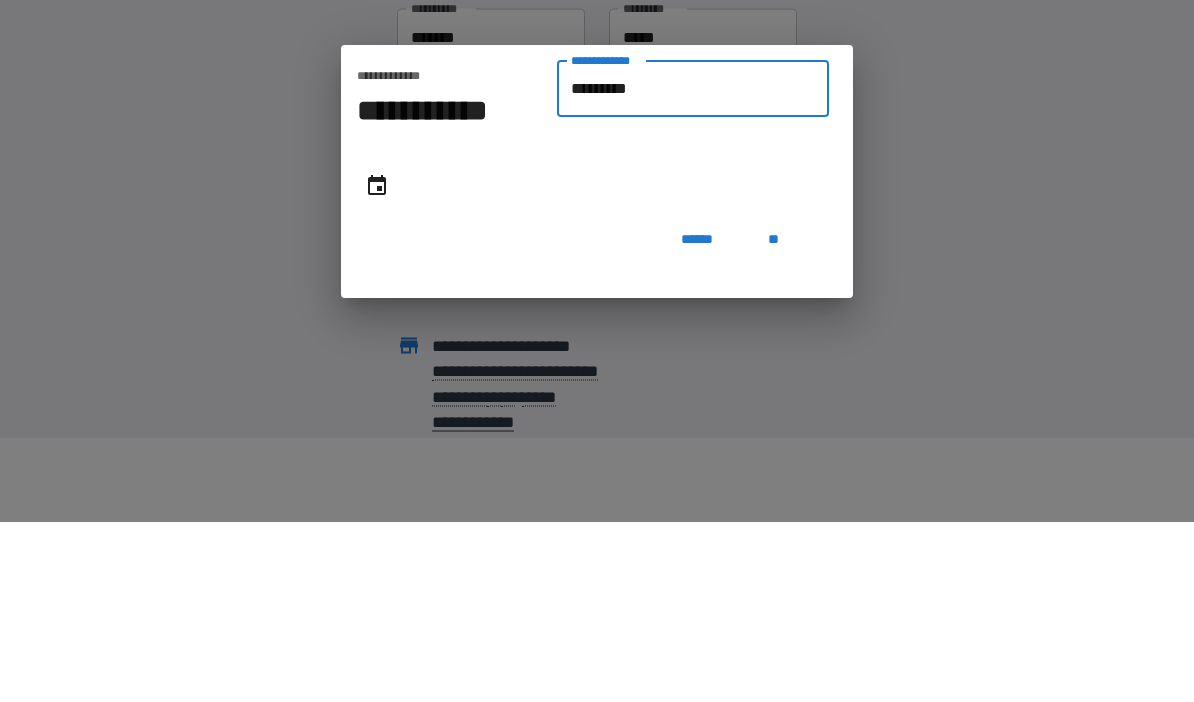 type on "**********" 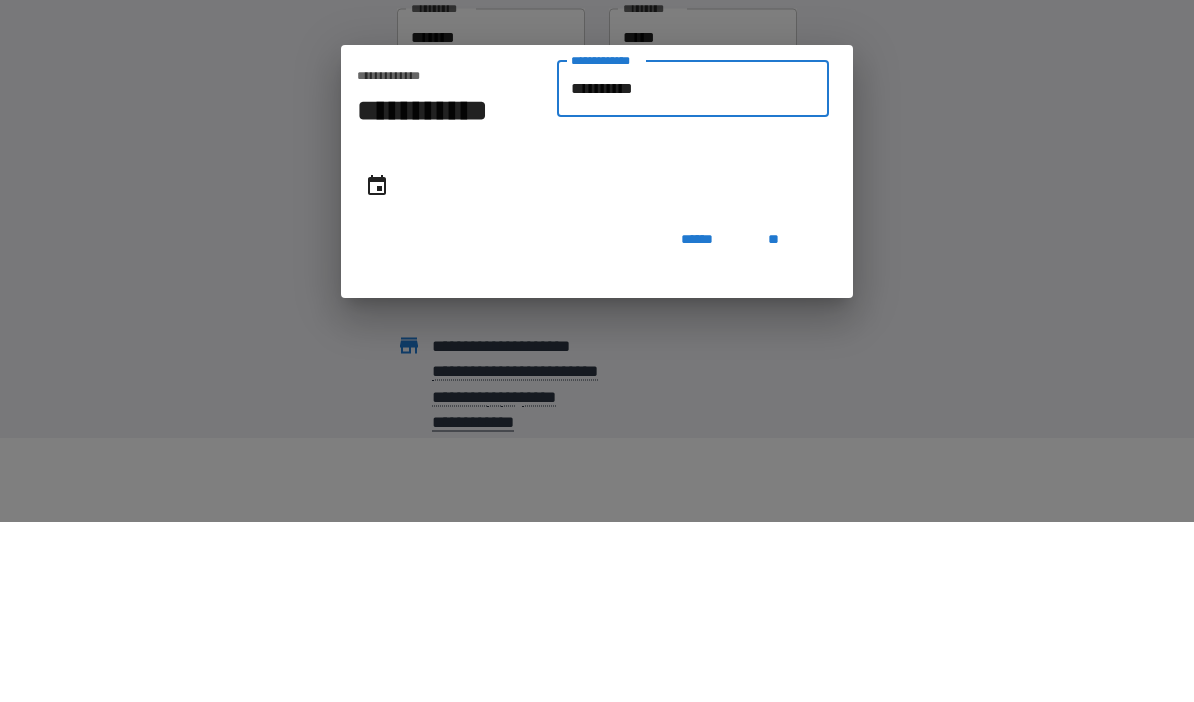 type on "**********" 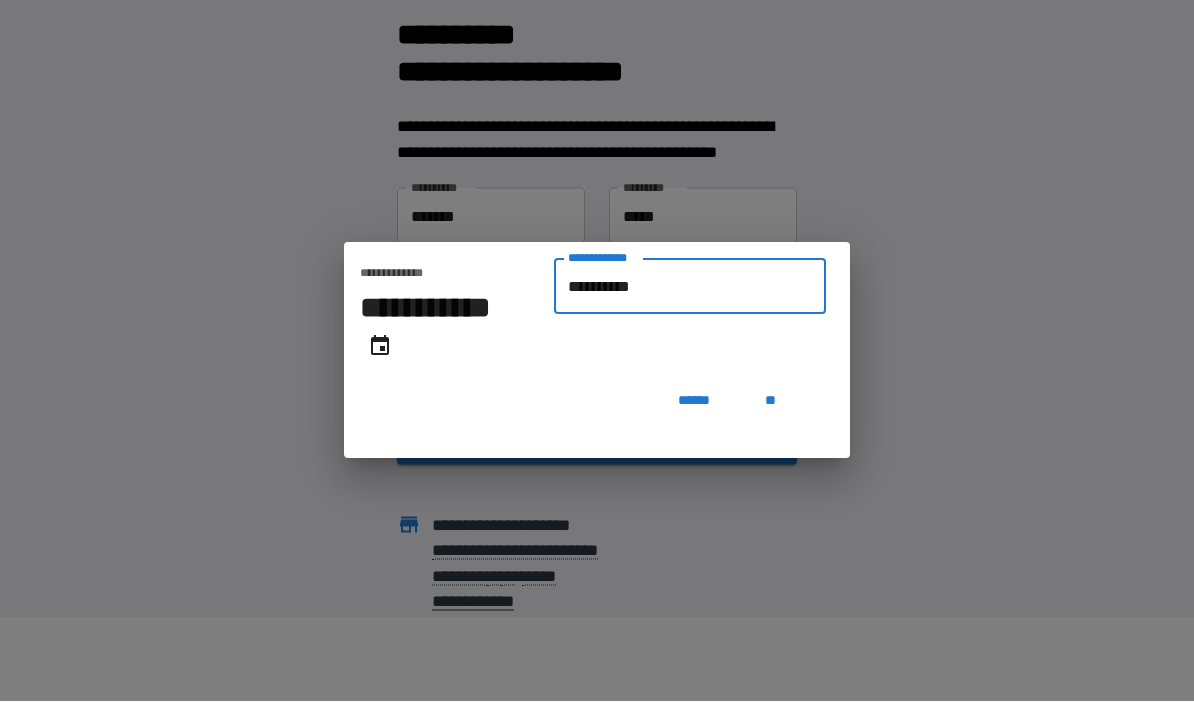 type on "**********" 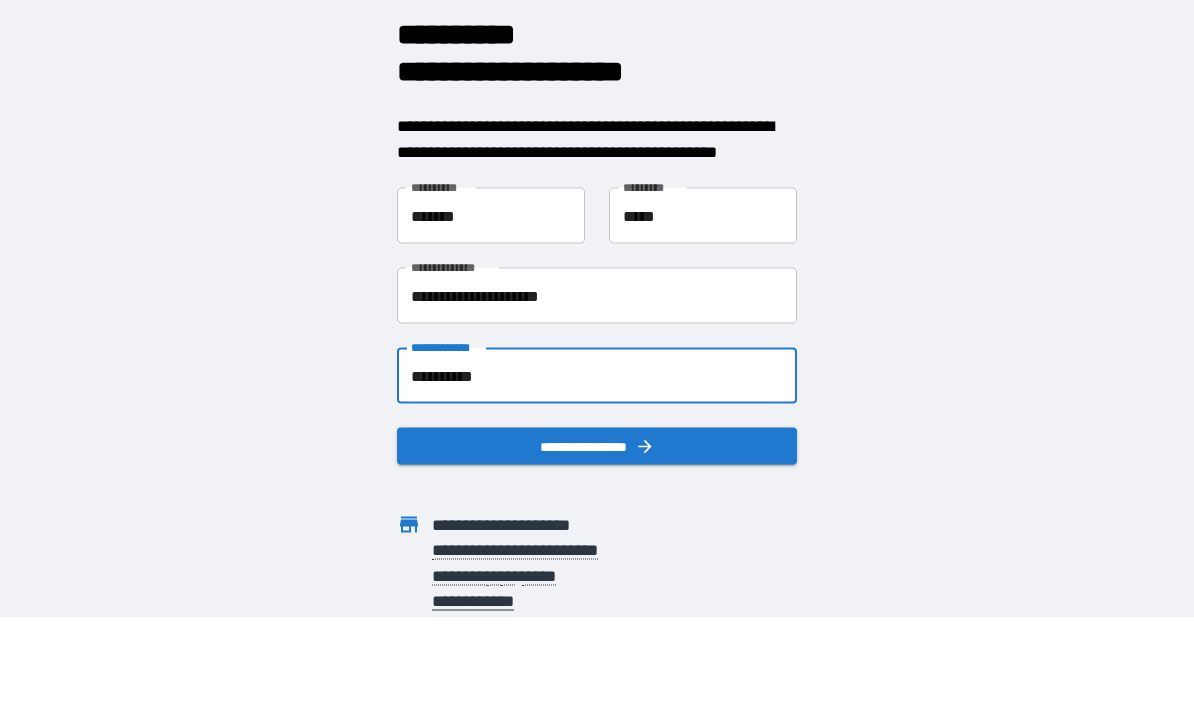 click on "**********" at bounding box center [597, 447] 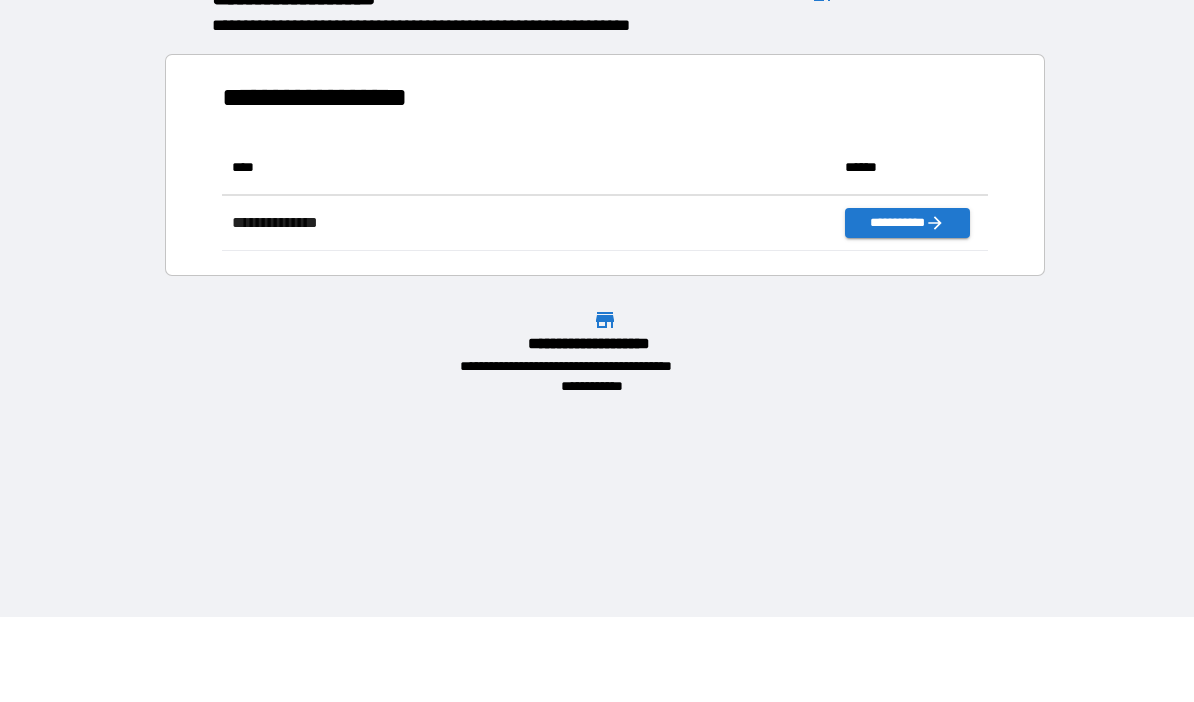 scroll, scrollTop: 1, scrollLeft: 1, axis: both 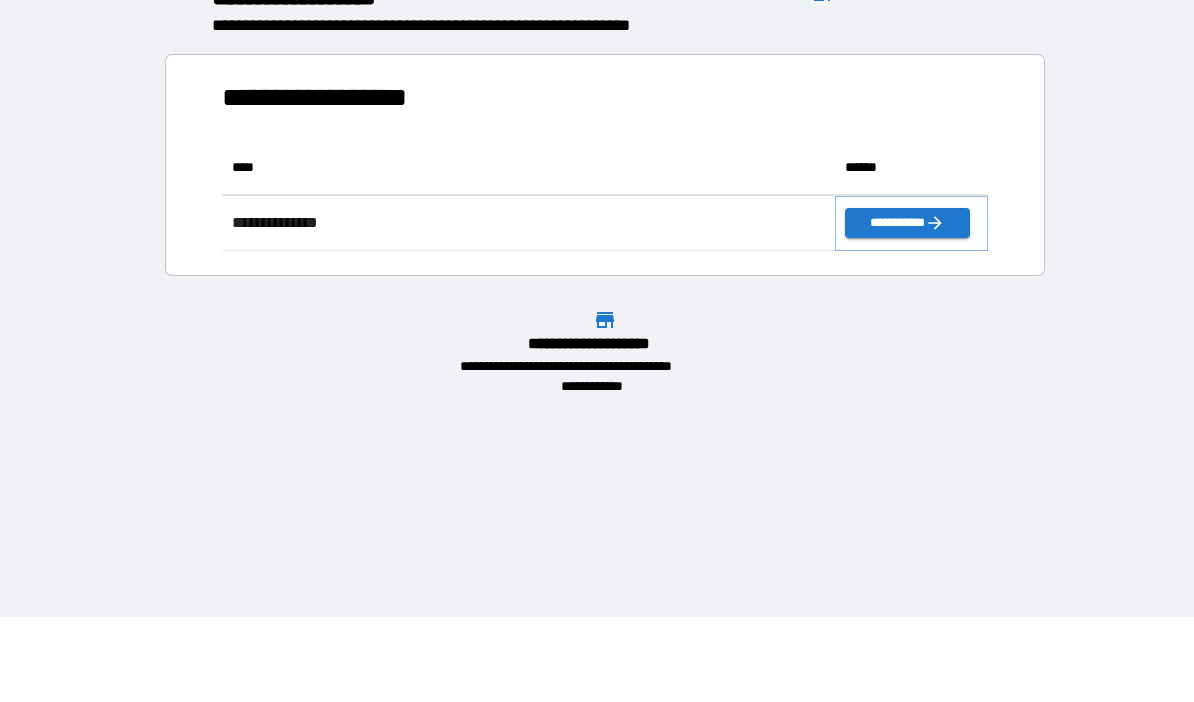 click on "**********" at bounding box center [907, 224] 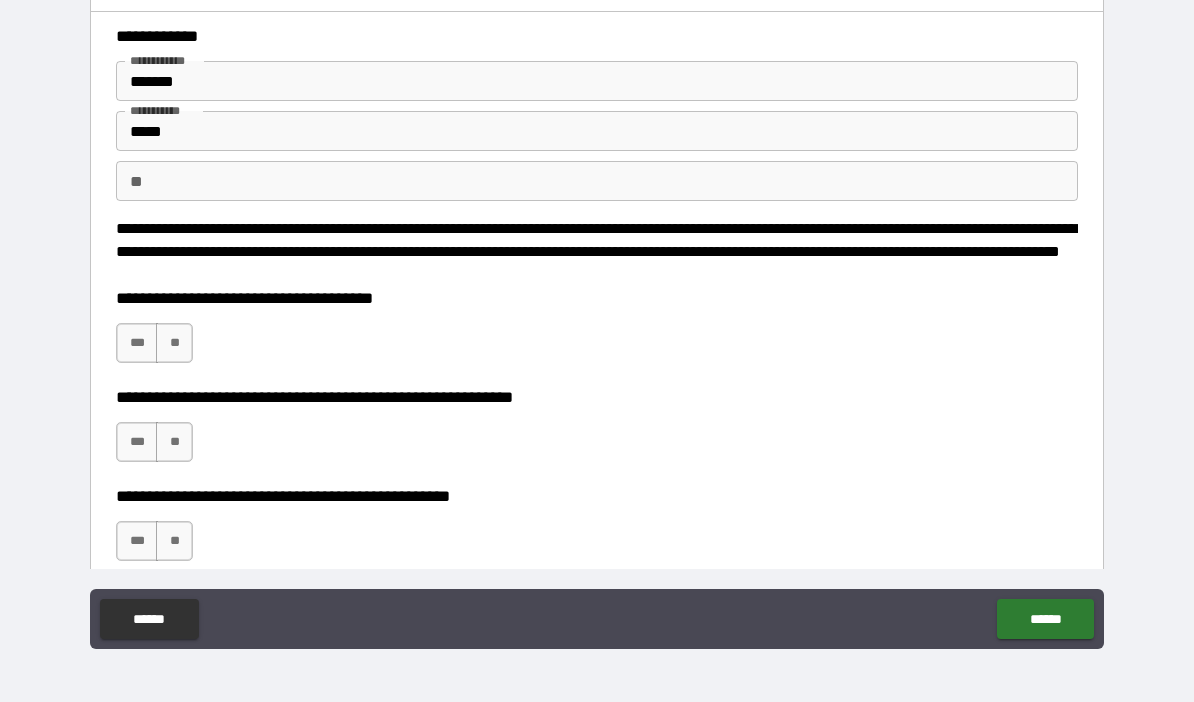 click on "***" at bounding box center [137, 343] 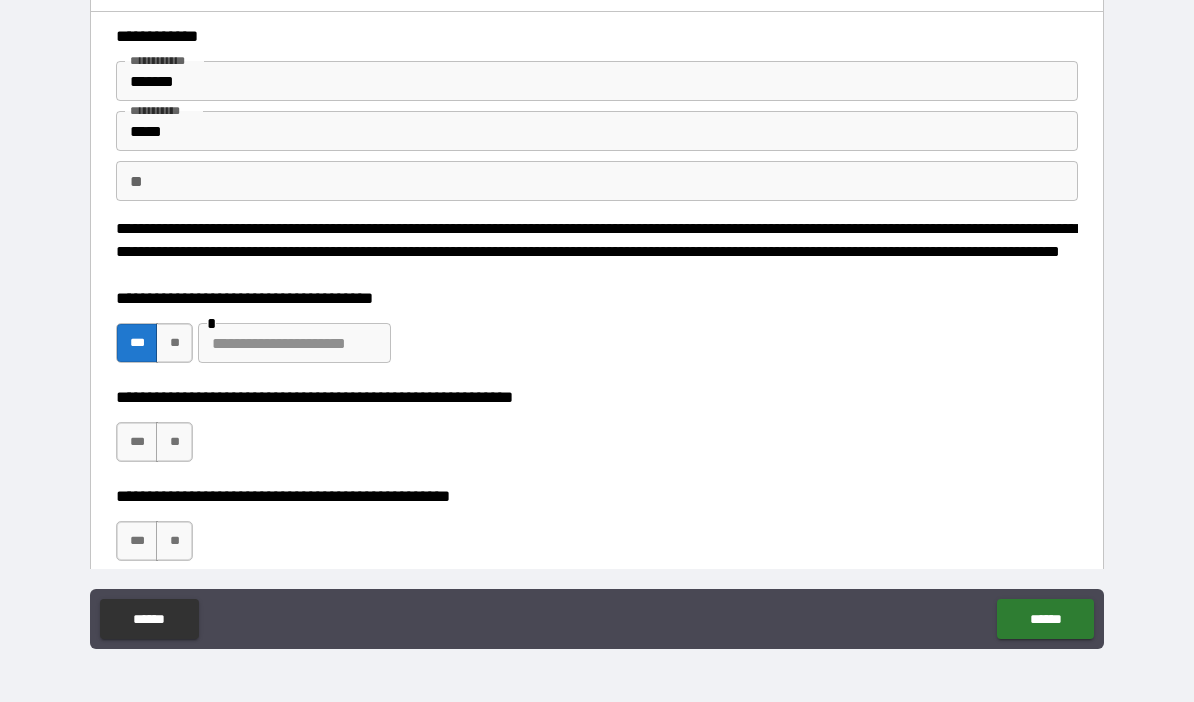 click on "**" at bounding box center (174, 442) 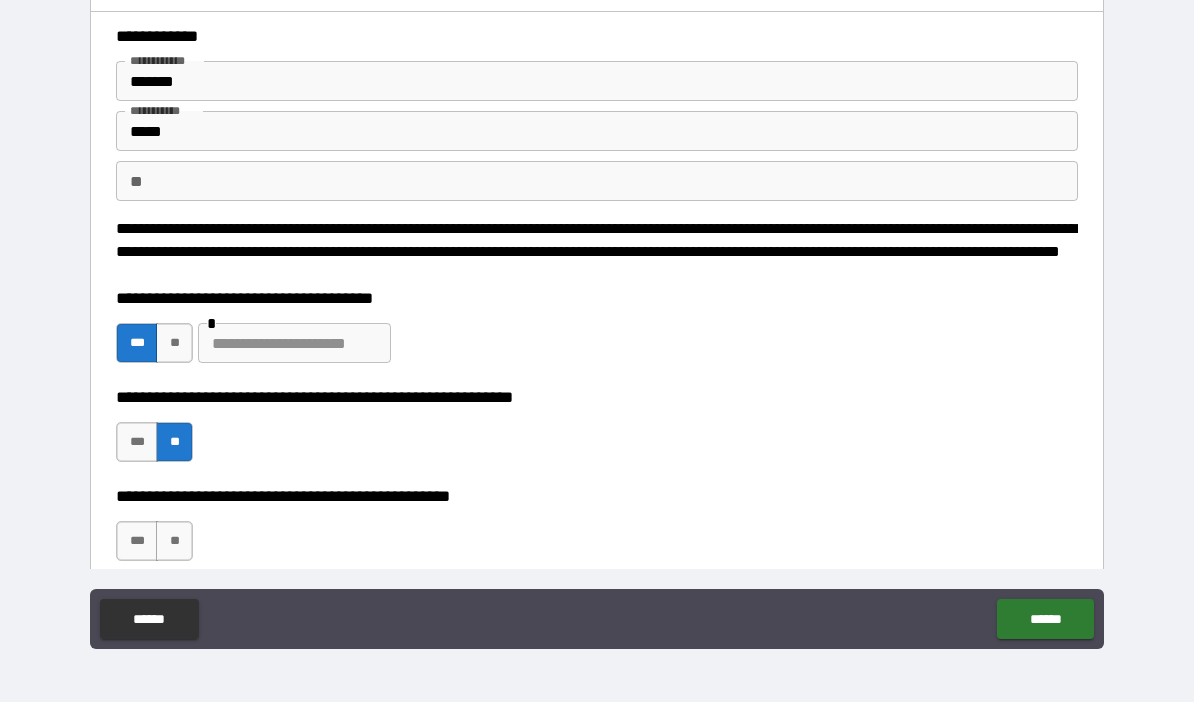 click on "**" at bounding box center [174, 541] 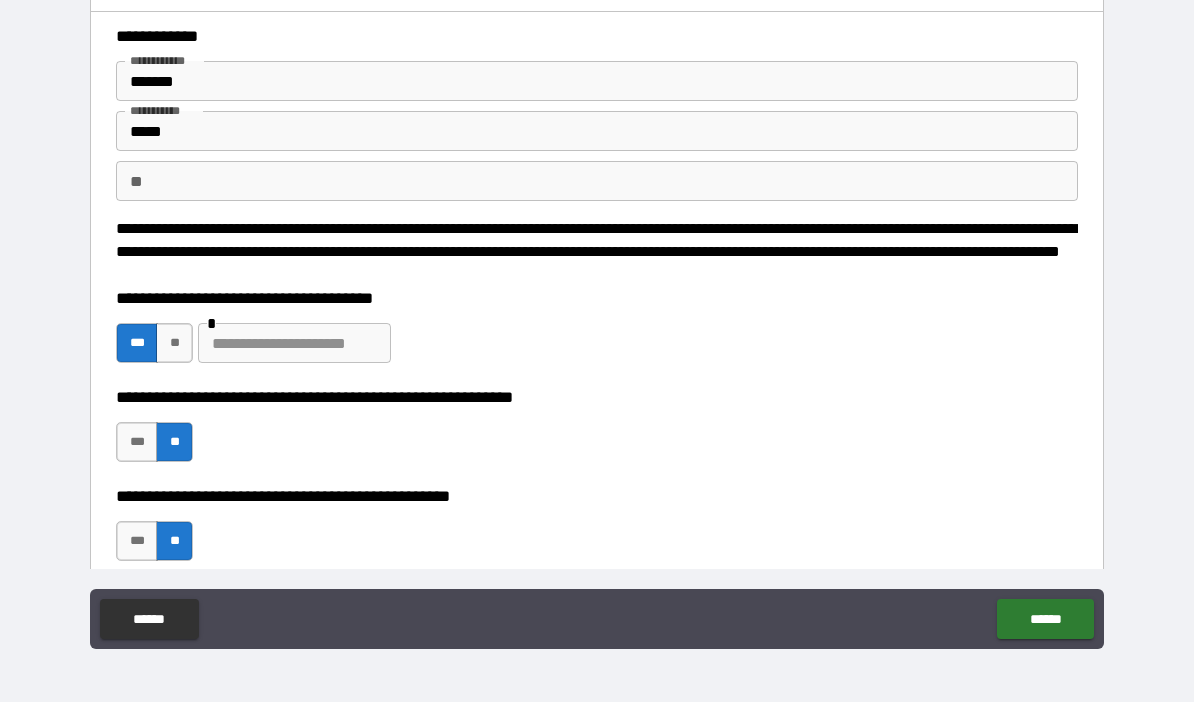 click on "******" at bounding box center (1045, 619) 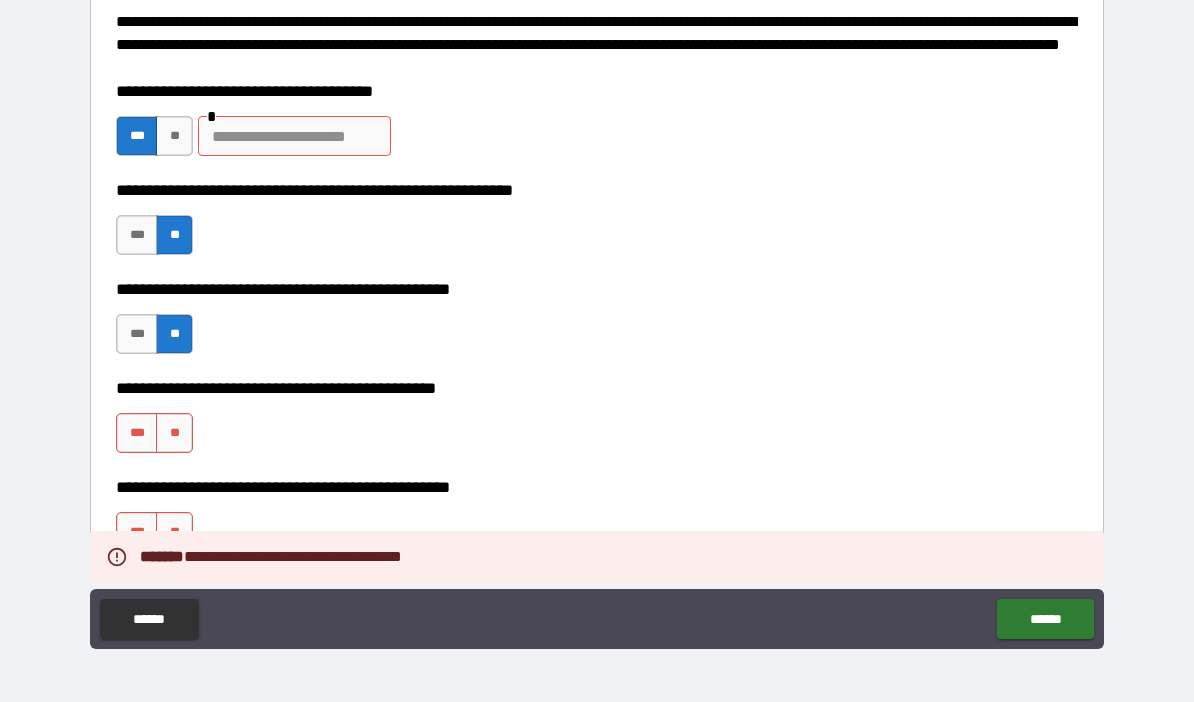 scroll, scrollTop: 88, scrollLeft: 0, axis: vertical 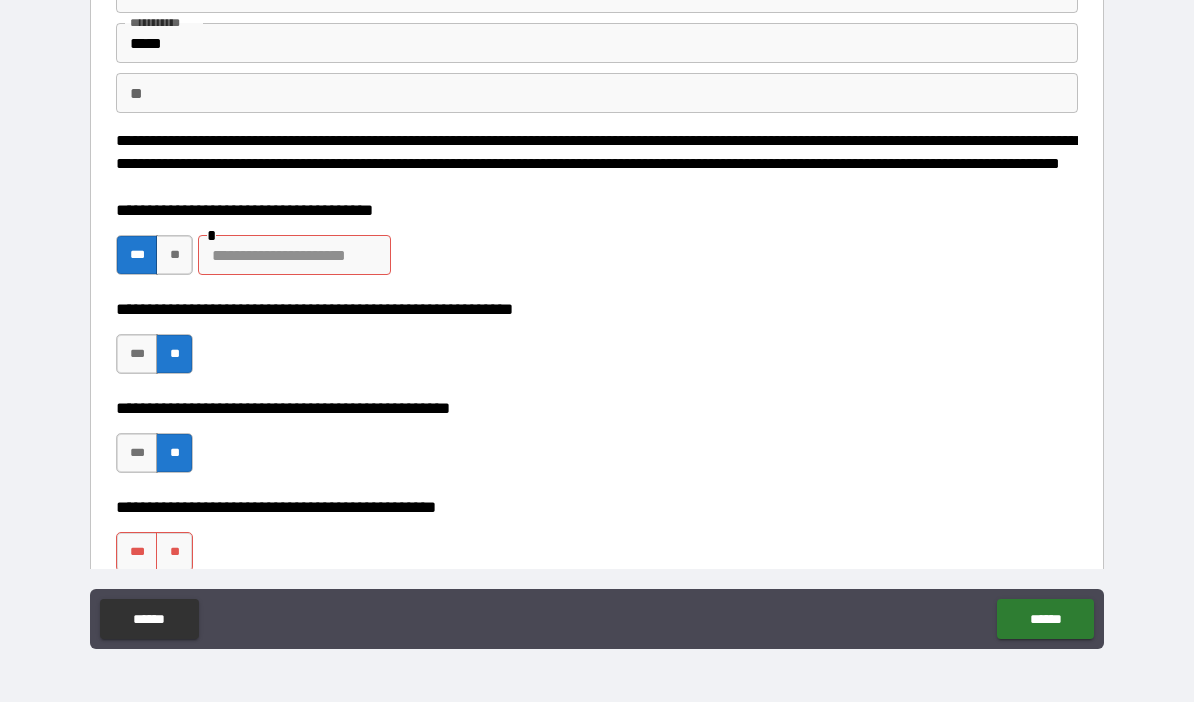 click at bounding box center [294, 255] 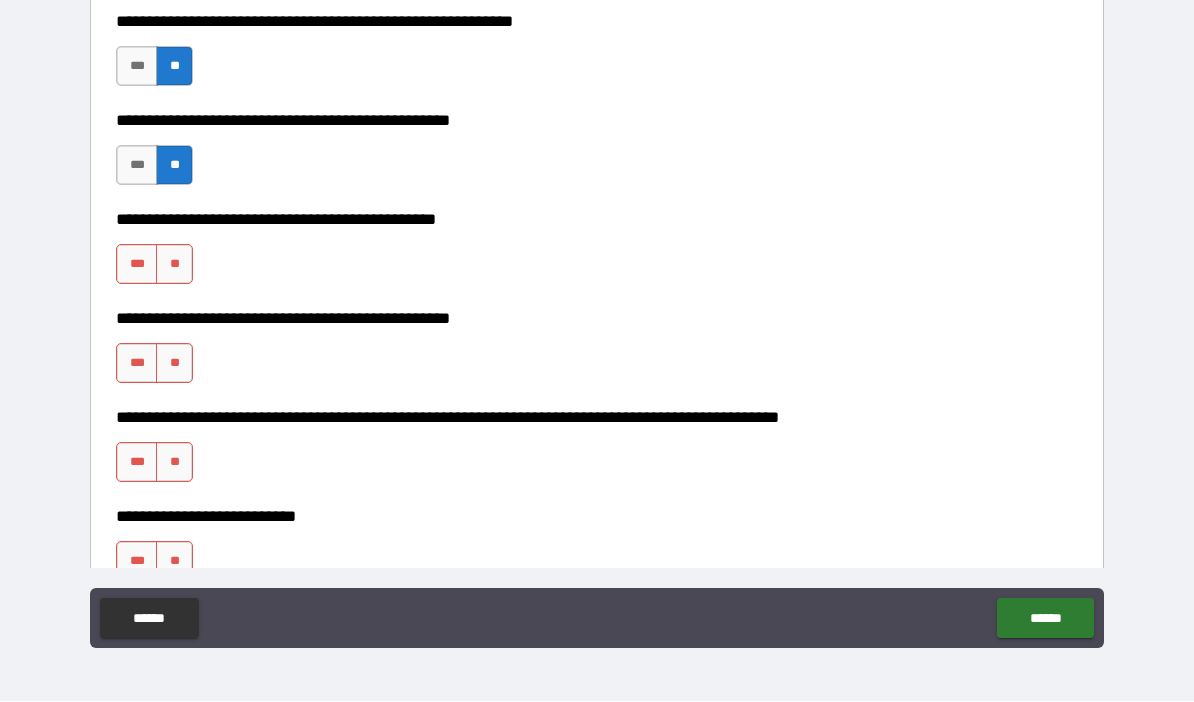 scroll, scrollTop: 372, scrollLeft: 0, axis: vertical 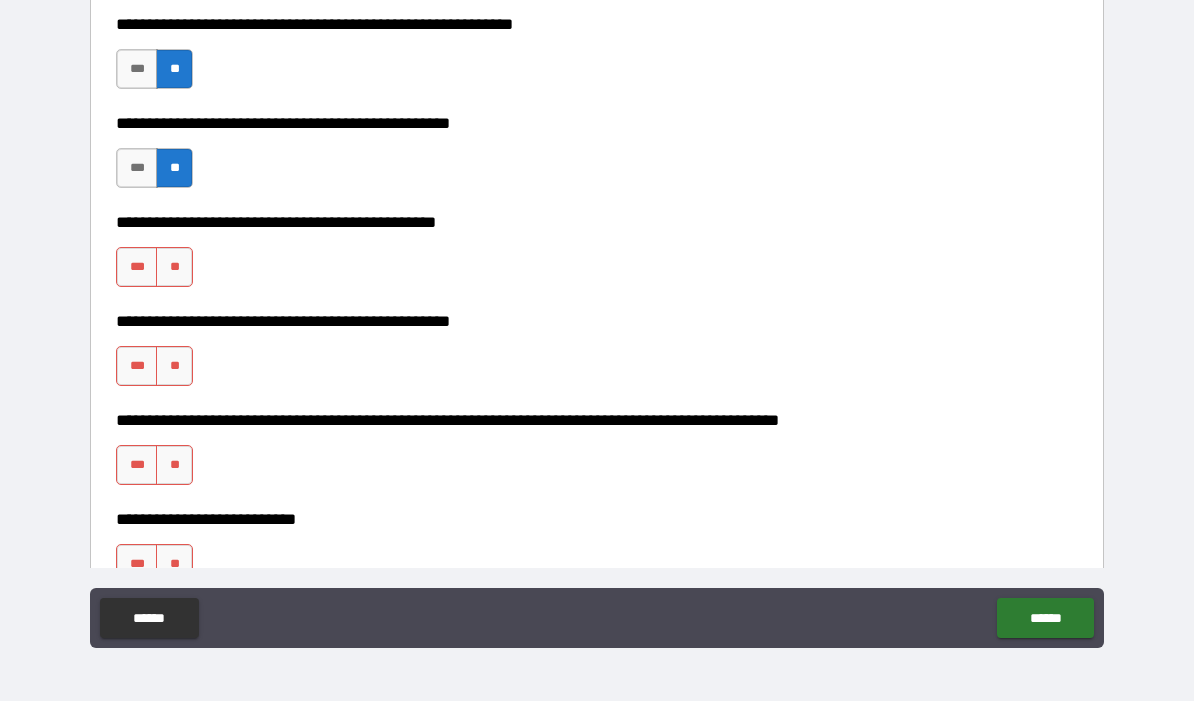 type on "**********" 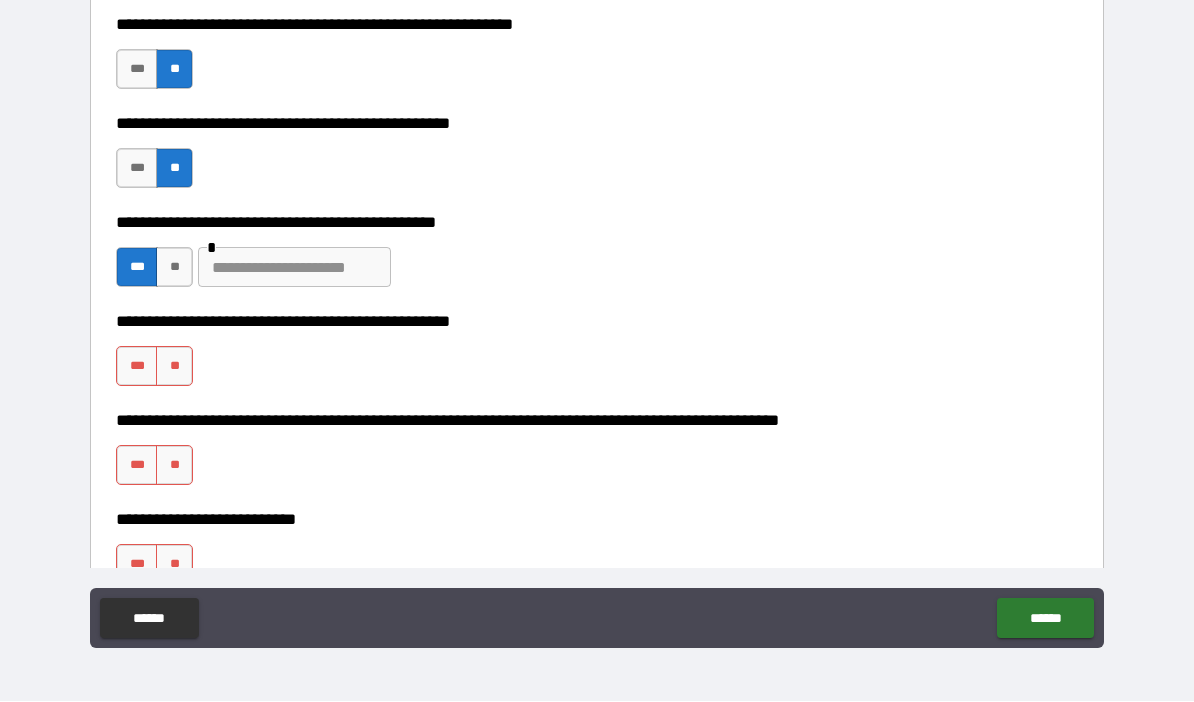 click at bounding box center (294, 268) 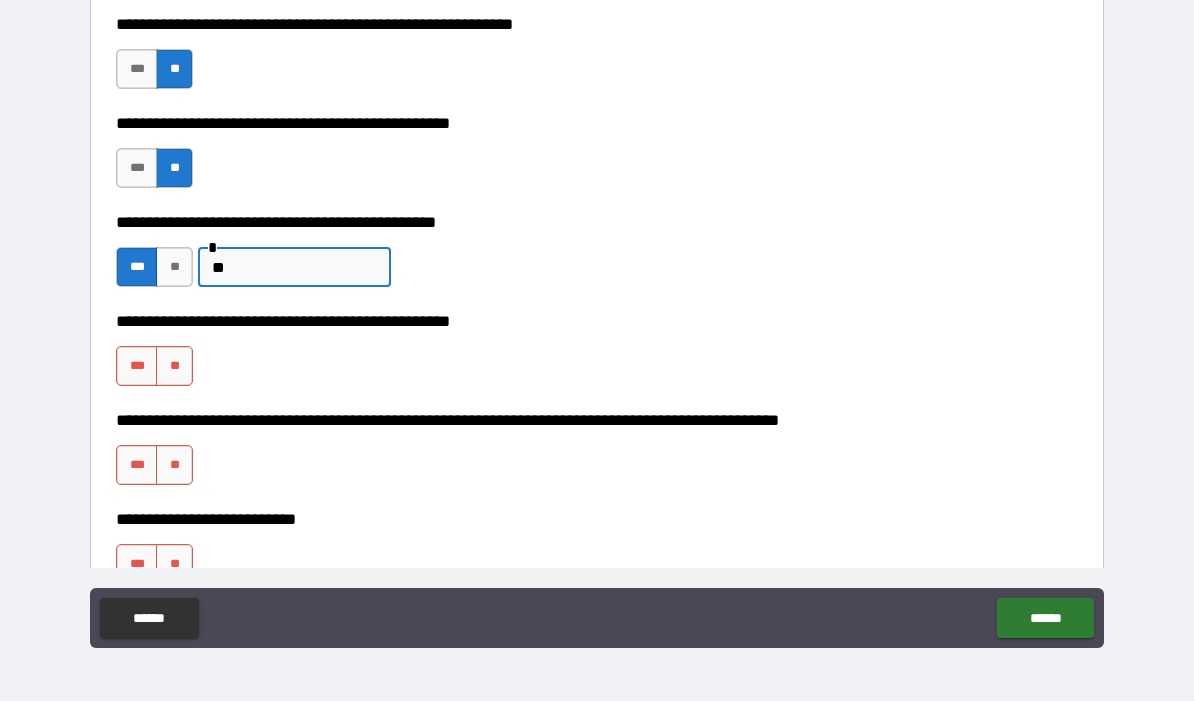 click on "**" at bounding box center (174, 466) 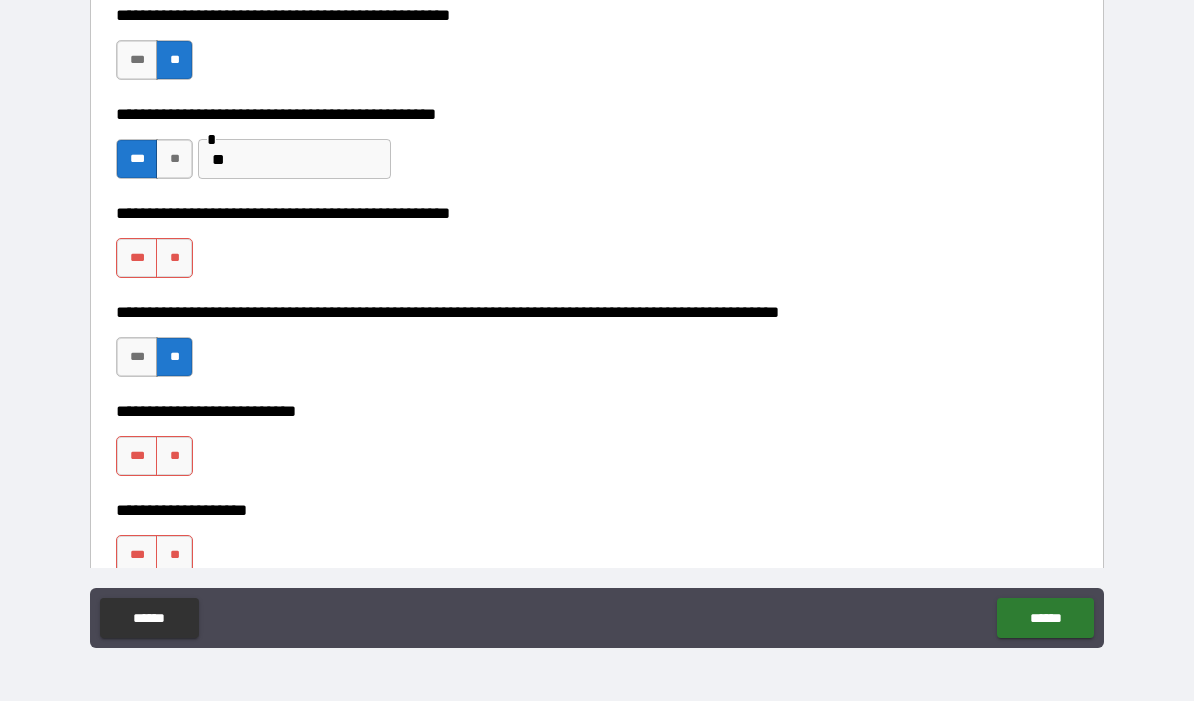 click on "**" at bounding box center [174, 457] 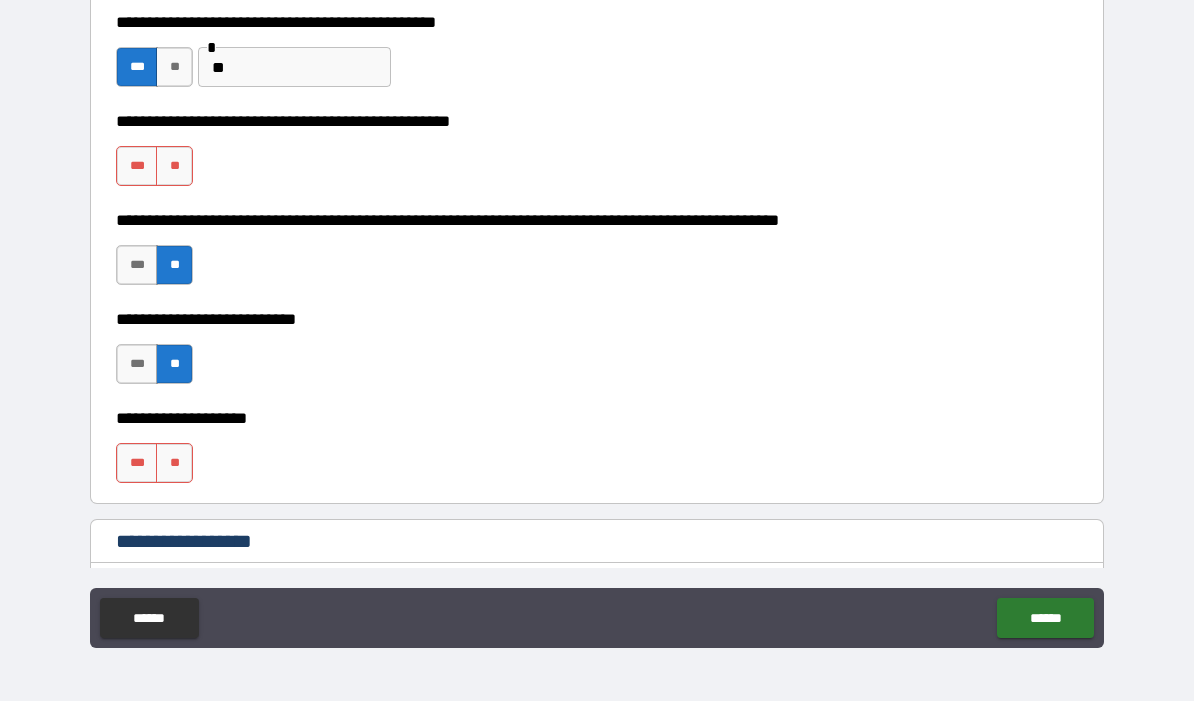 scroll, scrollTop: 625, scrollLeft: 0, axis: vertical 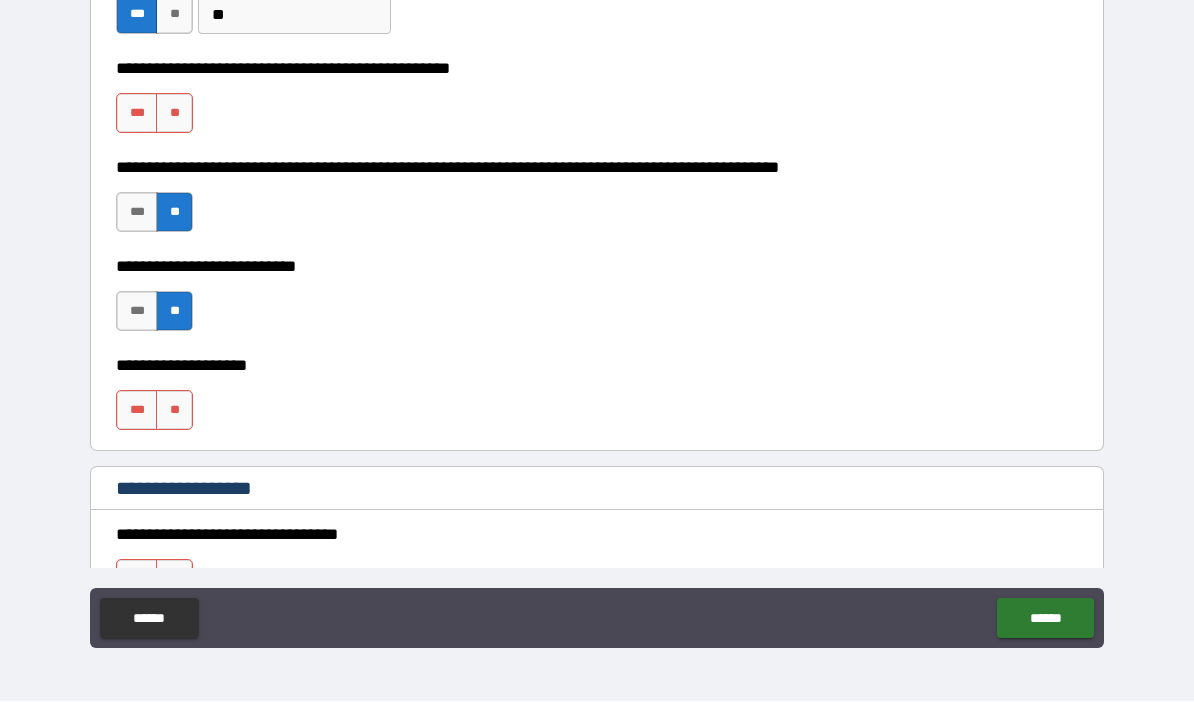 click on "**" at bounding box center (174, 411) 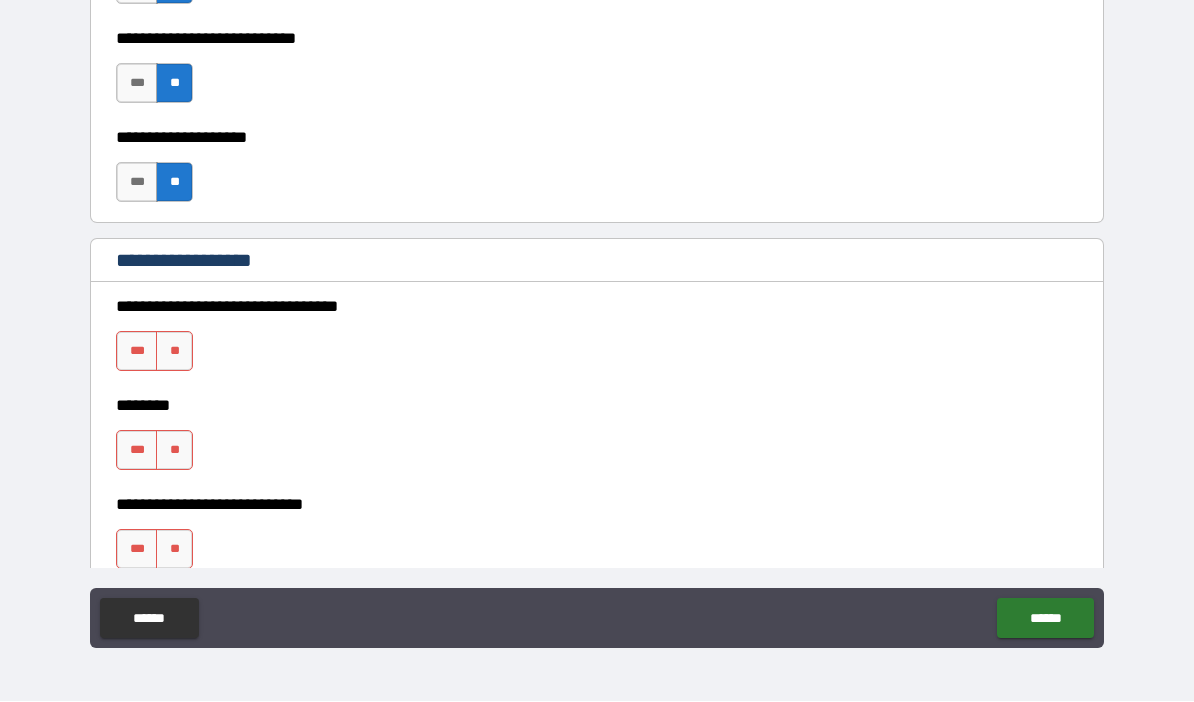 scroll, scrollTop: 879, scrollLeft: 0, axis: vertical 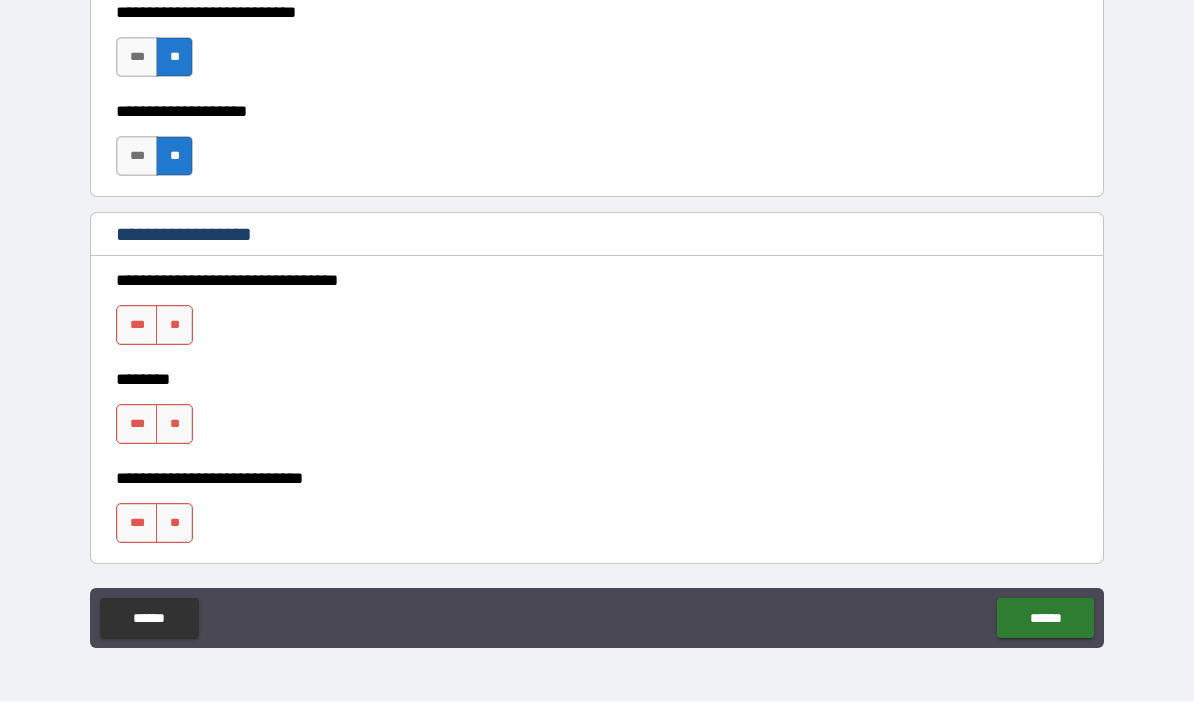 click on "**" at bounding box center (174, 326) 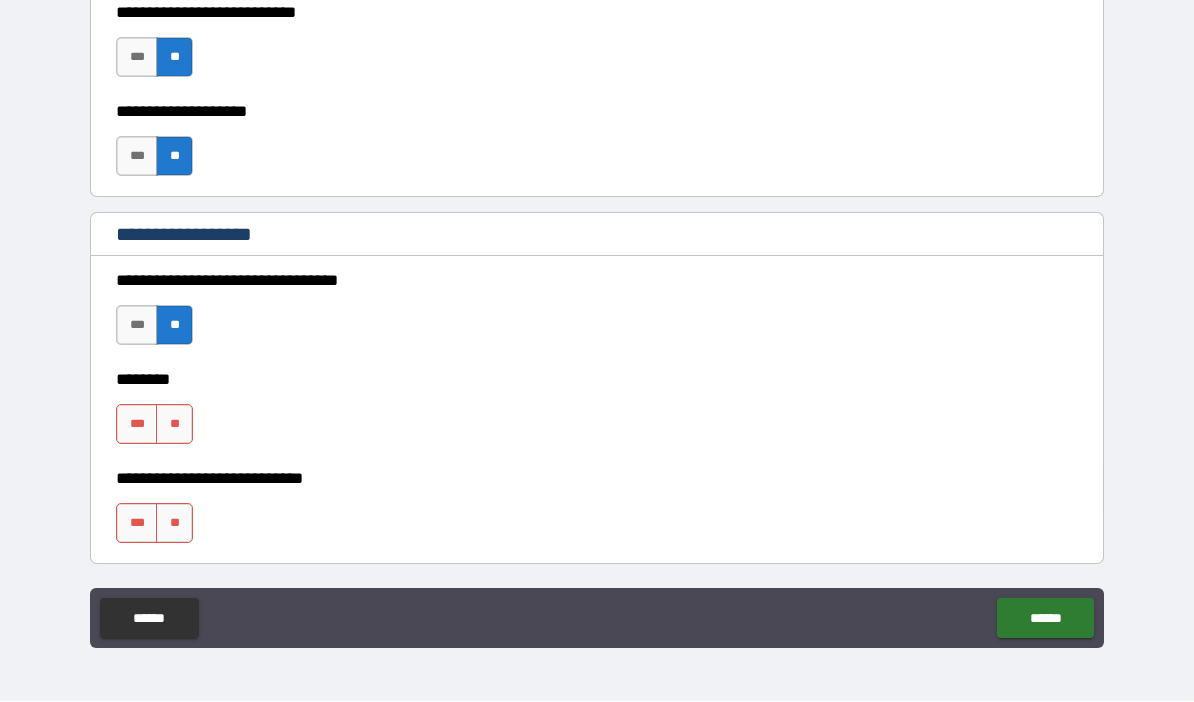 click on "**" at bounding box center (174, 425) 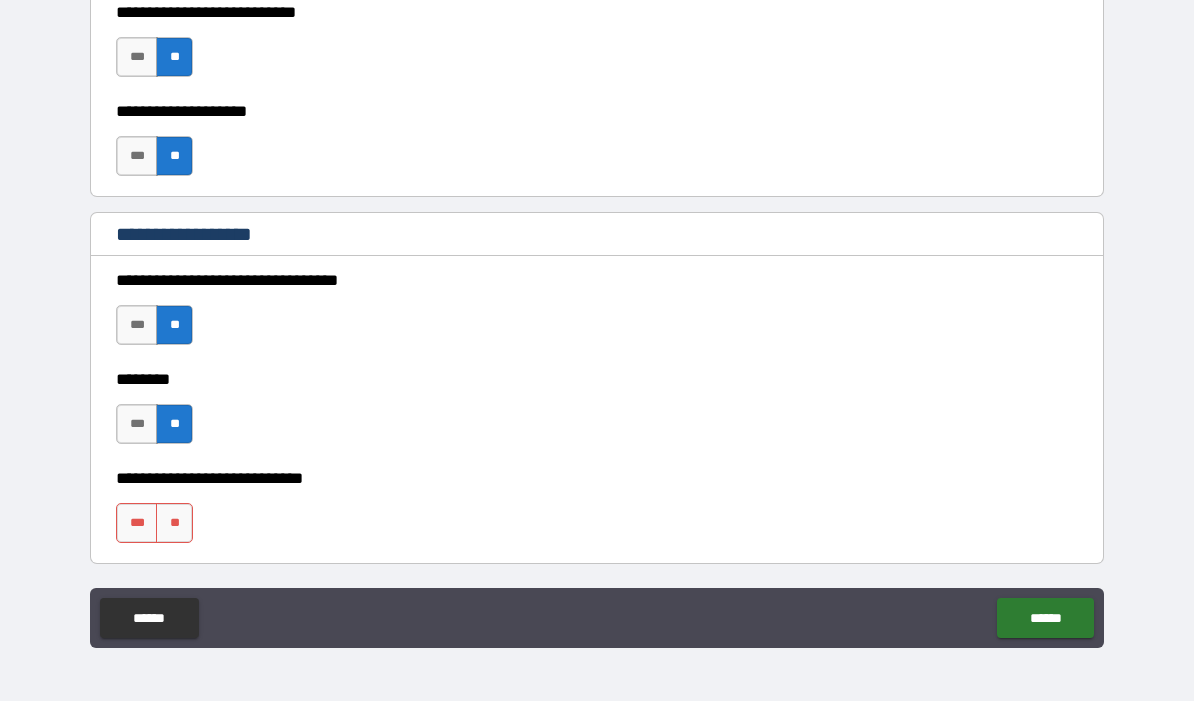 click on "**" at bounding box center [174, 524] 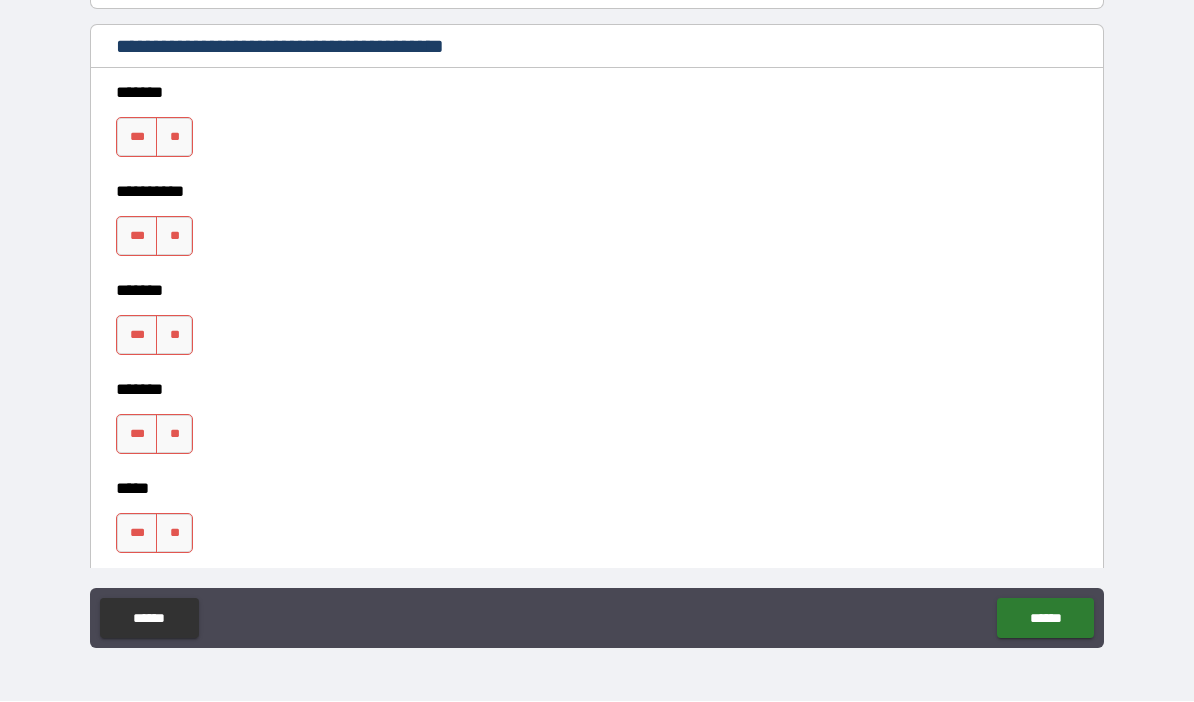 scroll, scrollTop: 1319, scrollLeft: 0, axis: vertical 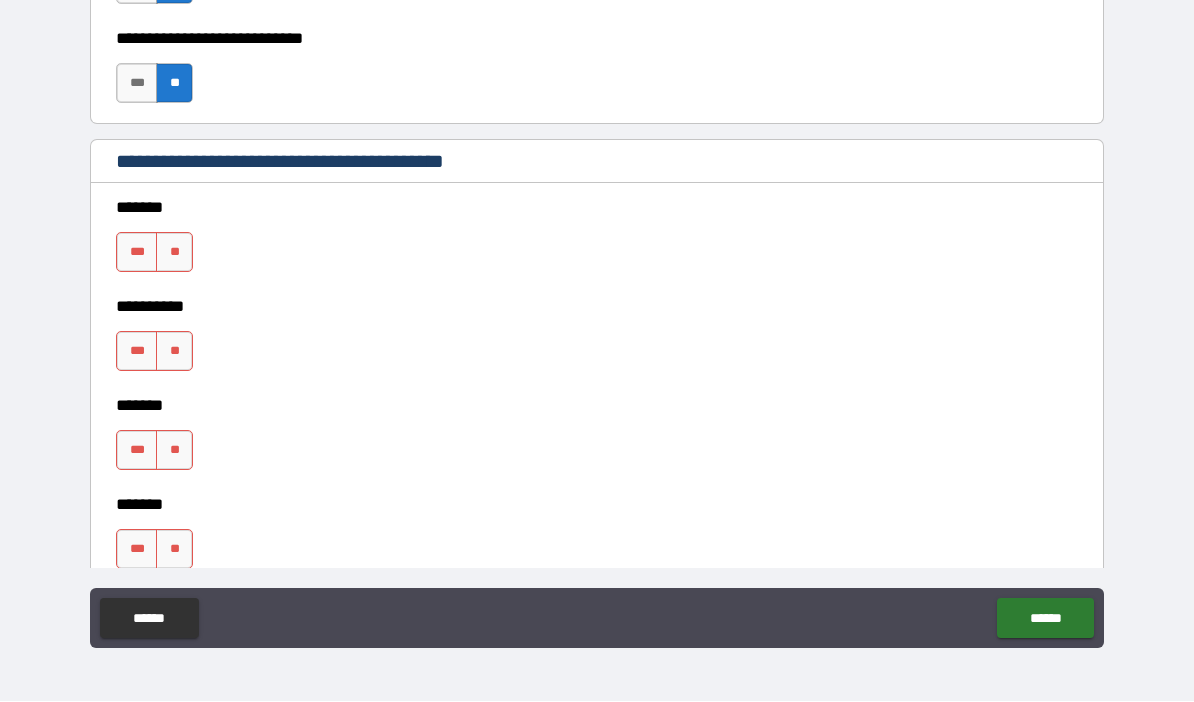 click on "**" at bounding box center [174, 253] 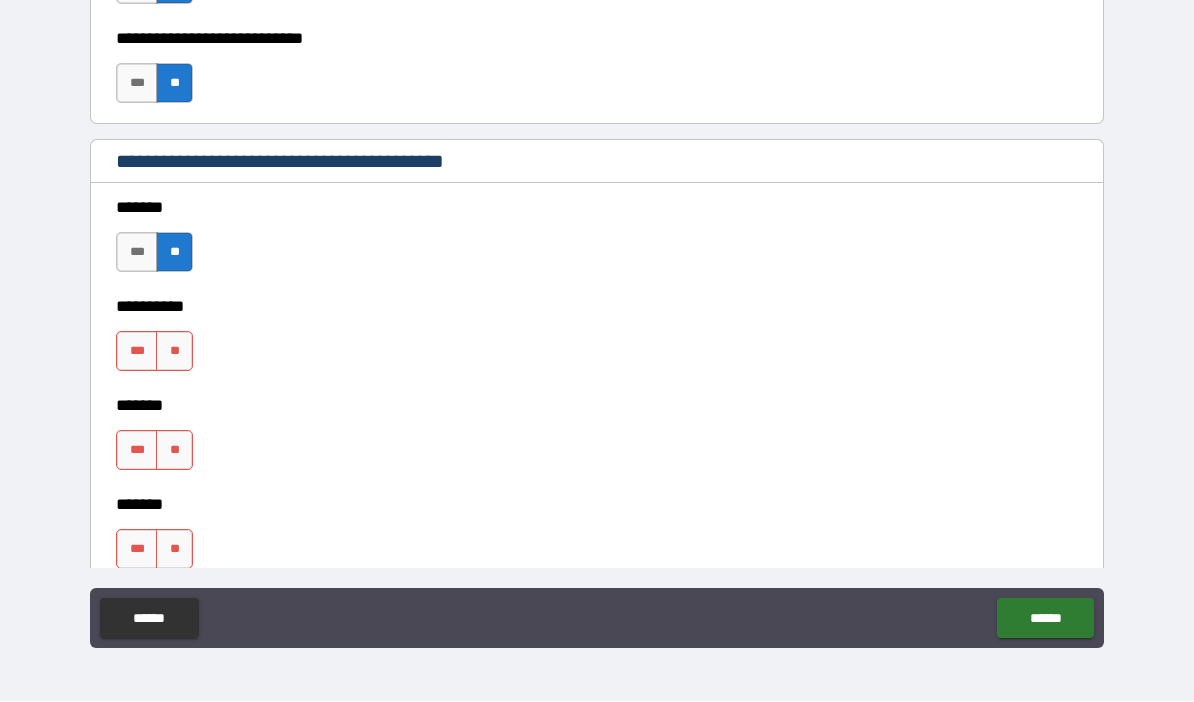 click on "**" at bounding box center [174, 352] 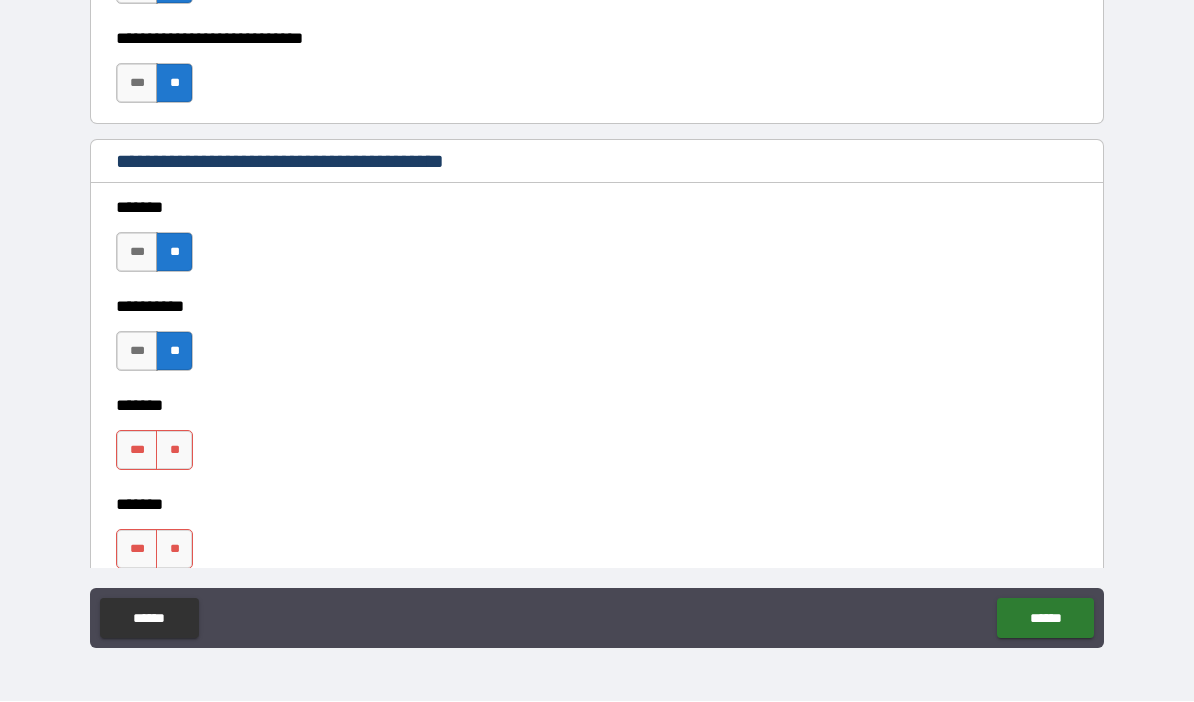 click on "**" at bounding box center [174, 451] 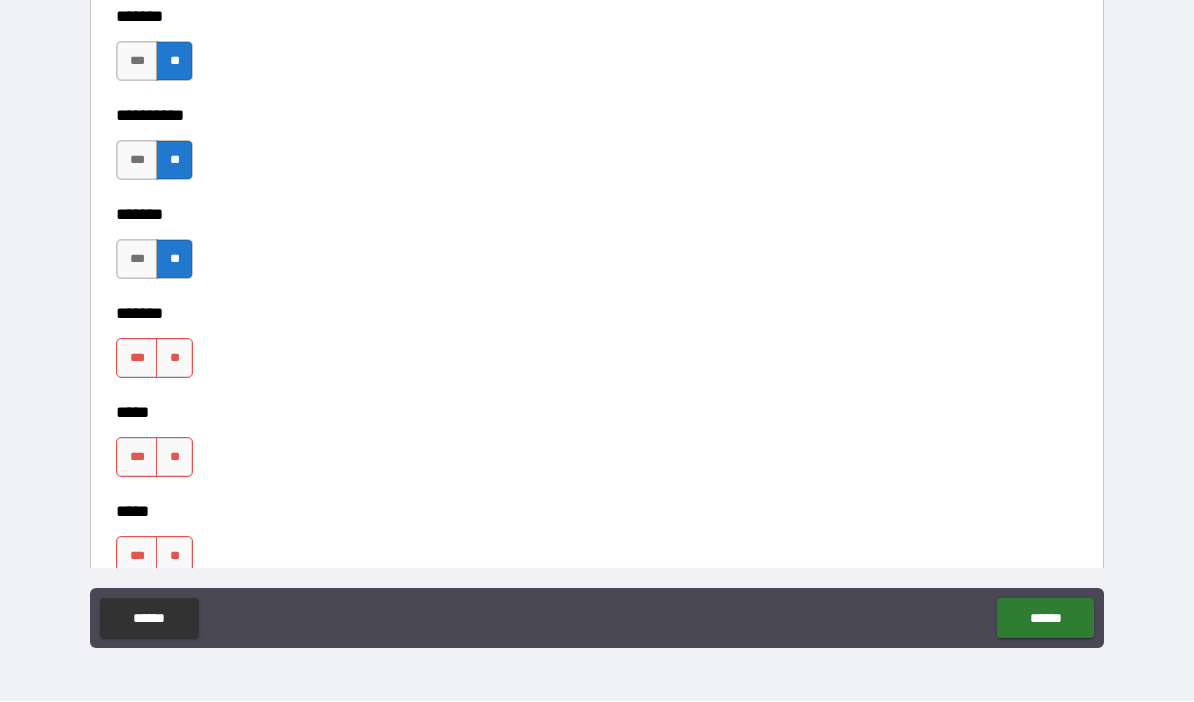 scroll, scrollTop: 1512, scrollLeft: 0, axis: vertical 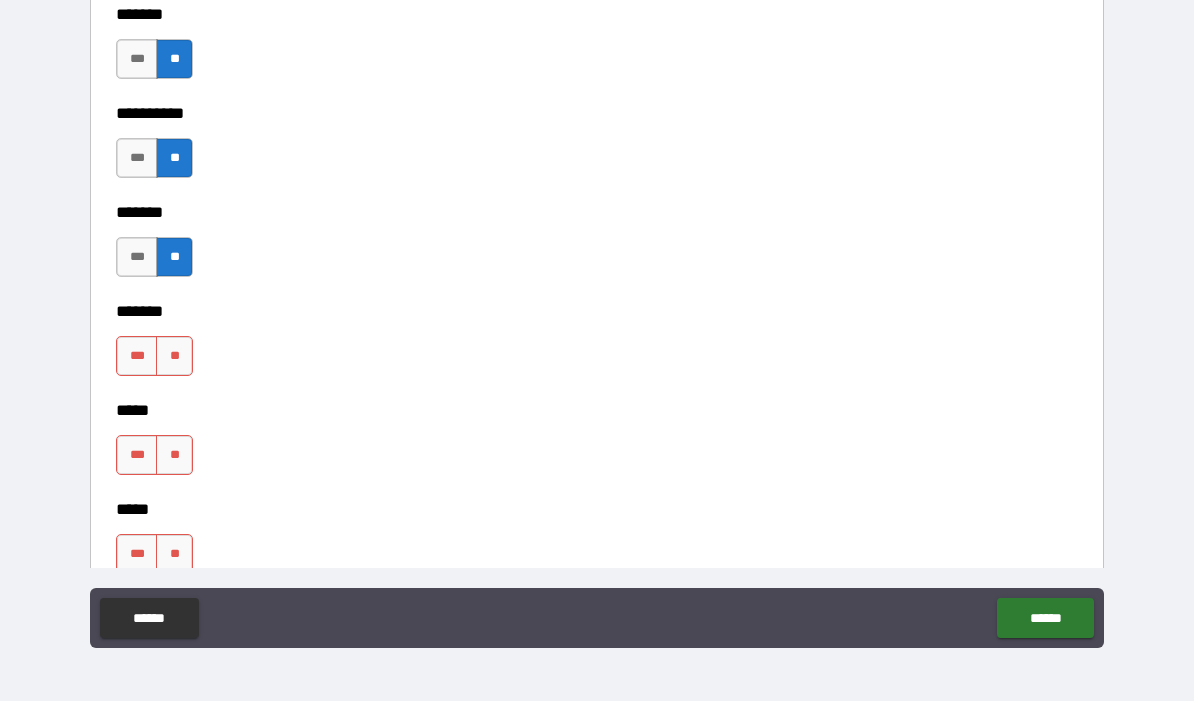 click on "**" at bounding box center (174, 357) 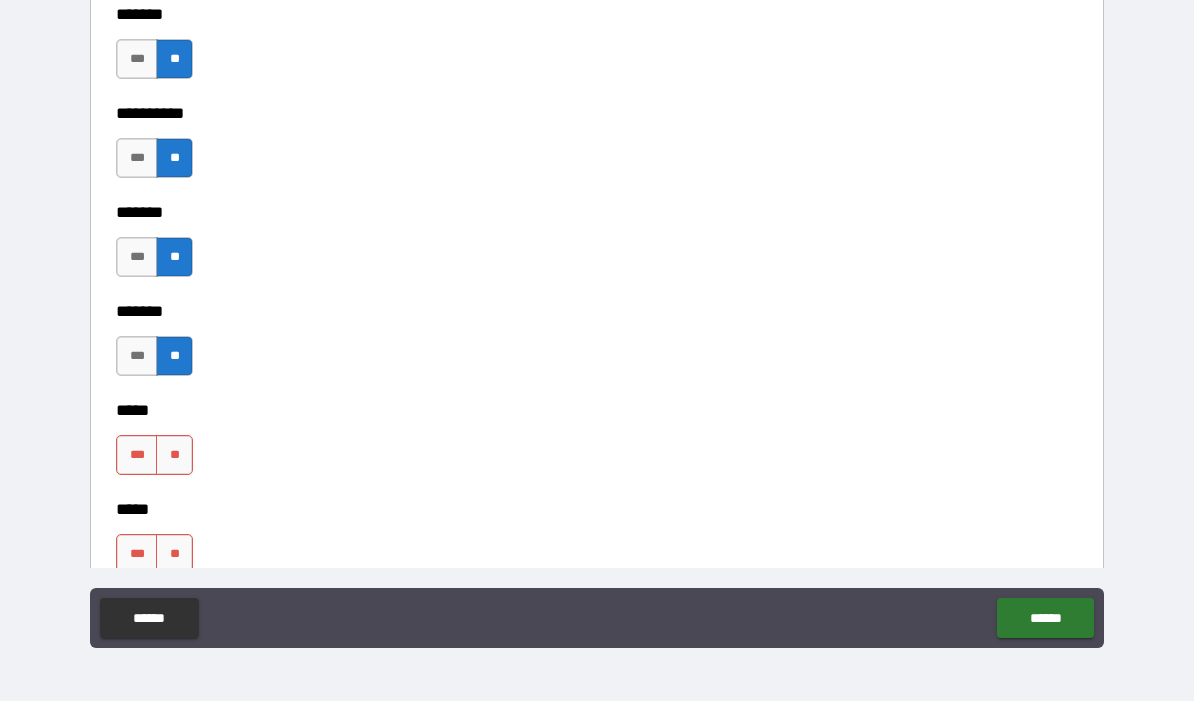 click on "**" at bounding box center [174, 456] 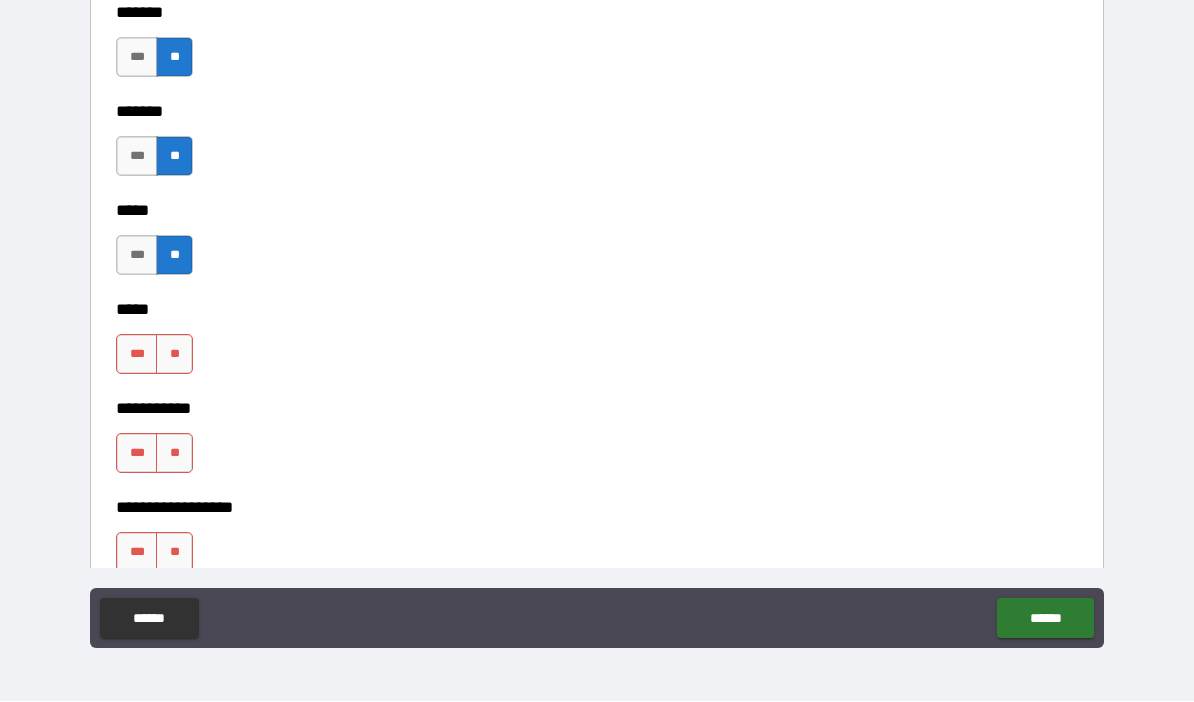 scroll, scrollTop: 1713, scrollLeft: 0, axis: vertical 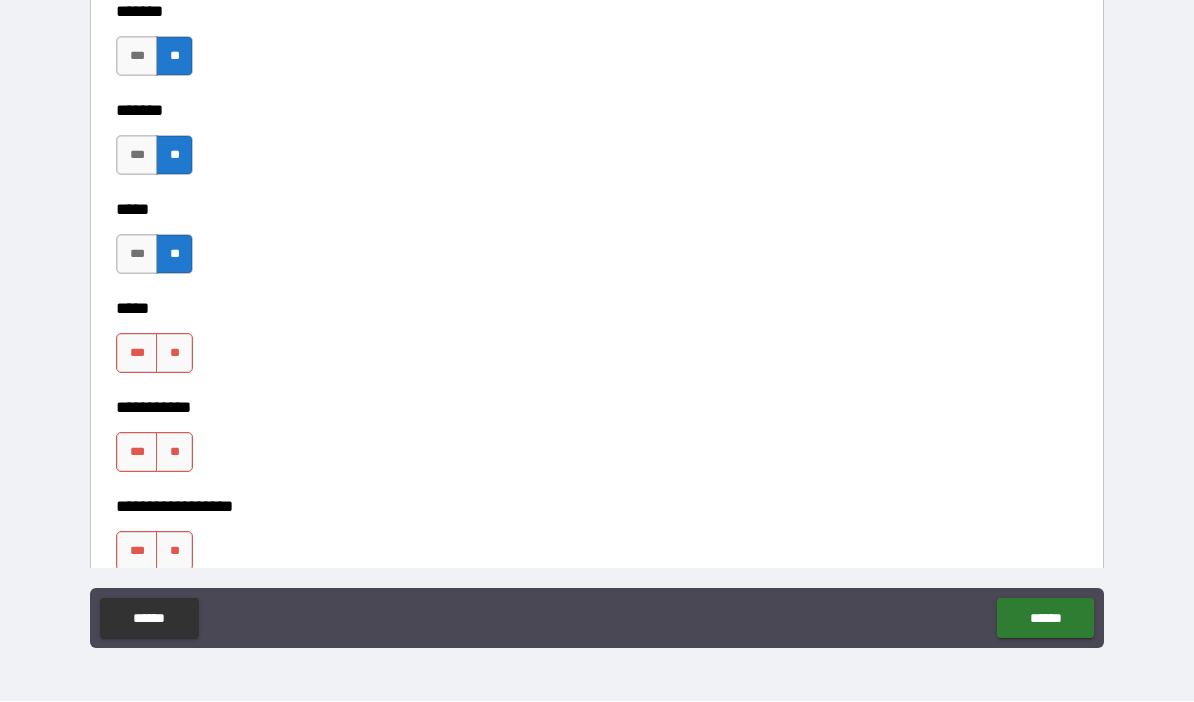 click on "**" at bounding box center (174, 354) 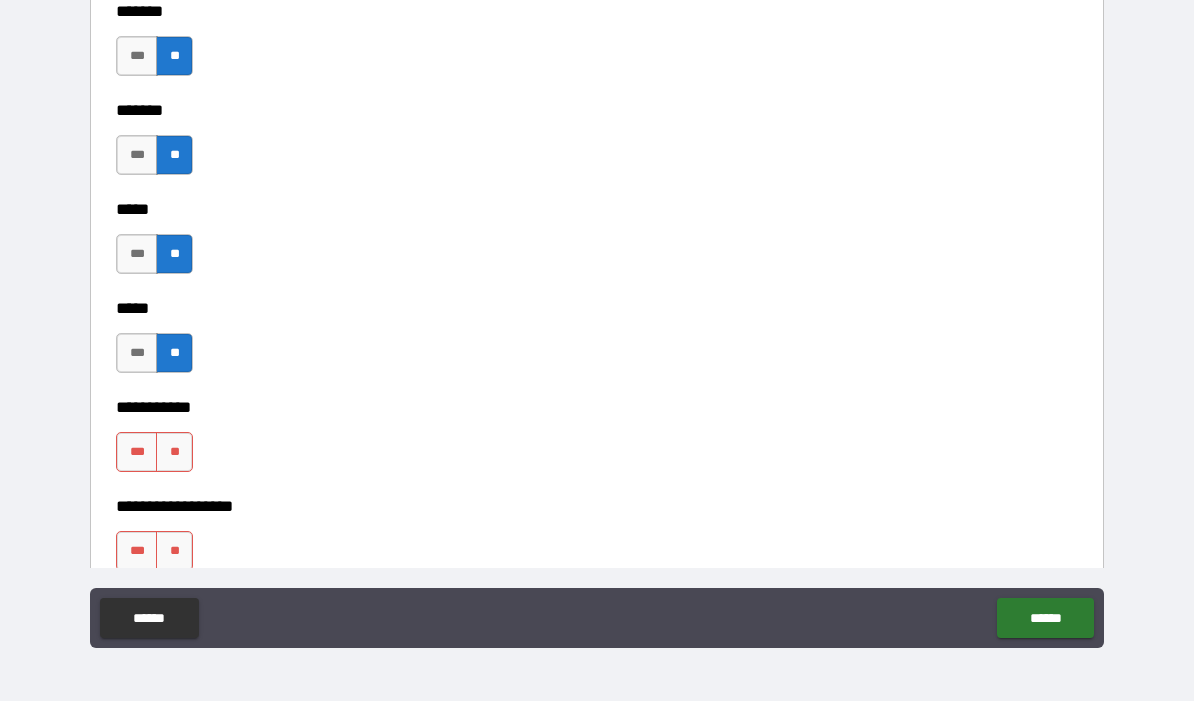 click on "**" at bounding box center [174, 453] 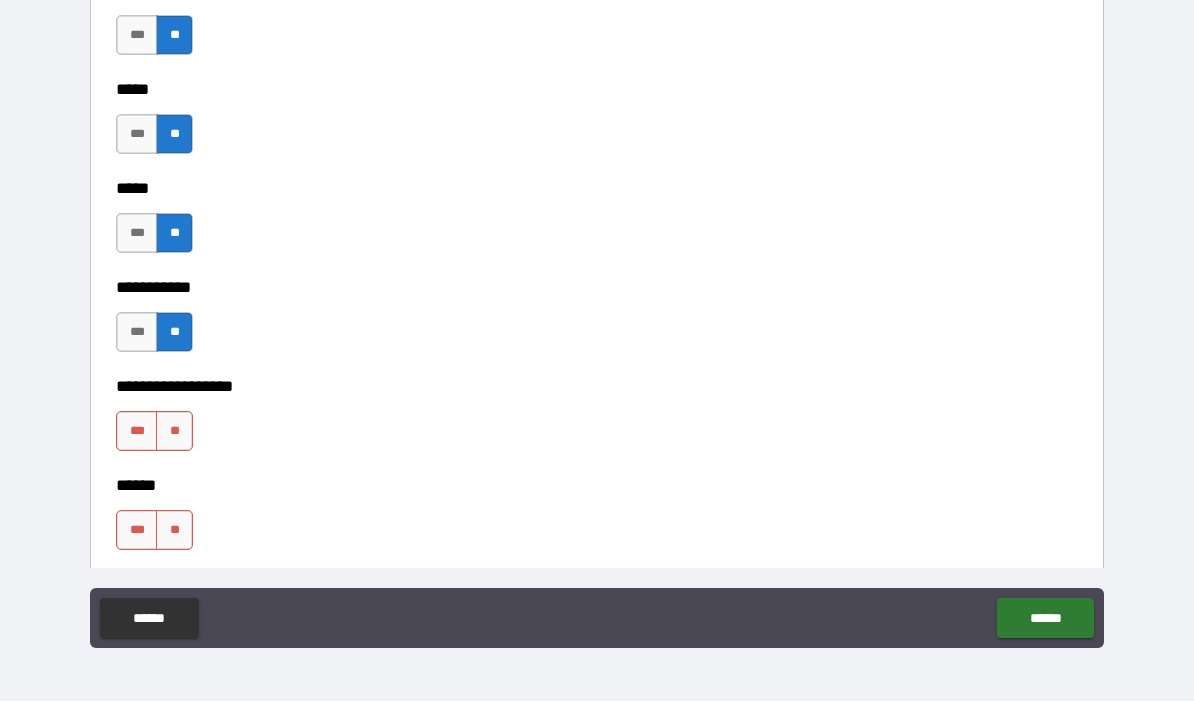 scroll, scrollTop: 1896, scrollLeft: 0, axis: vertical 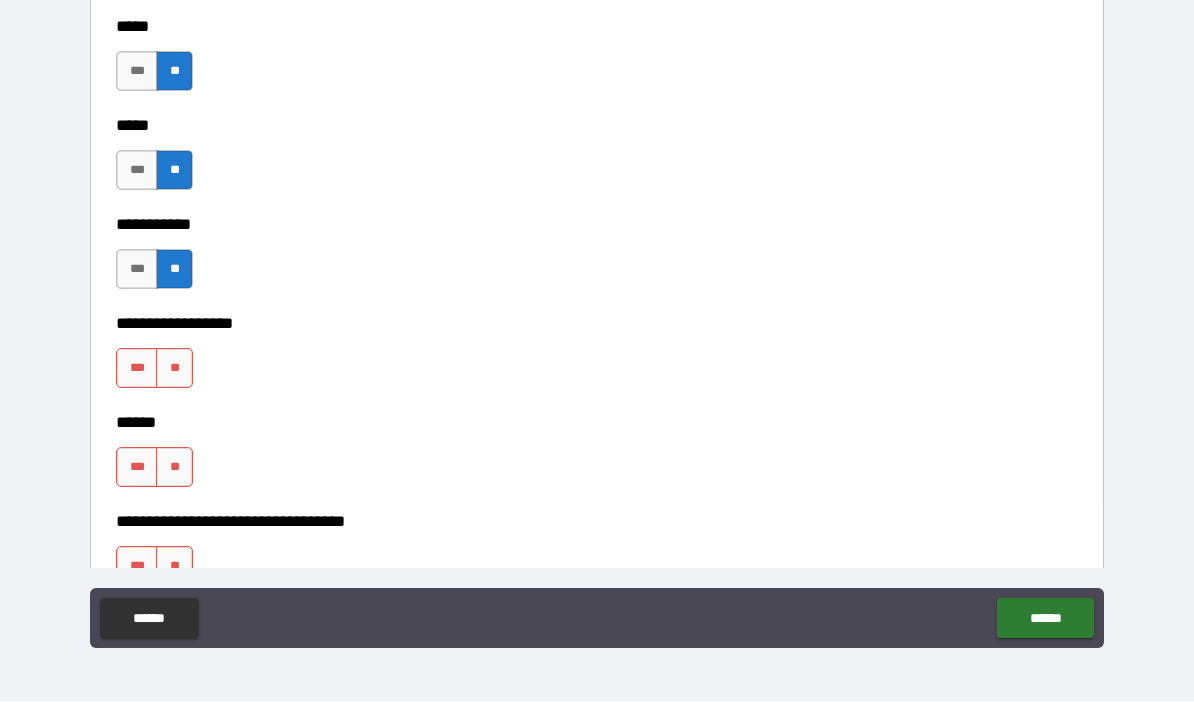 click on "**" at bounding box center (174, 369) 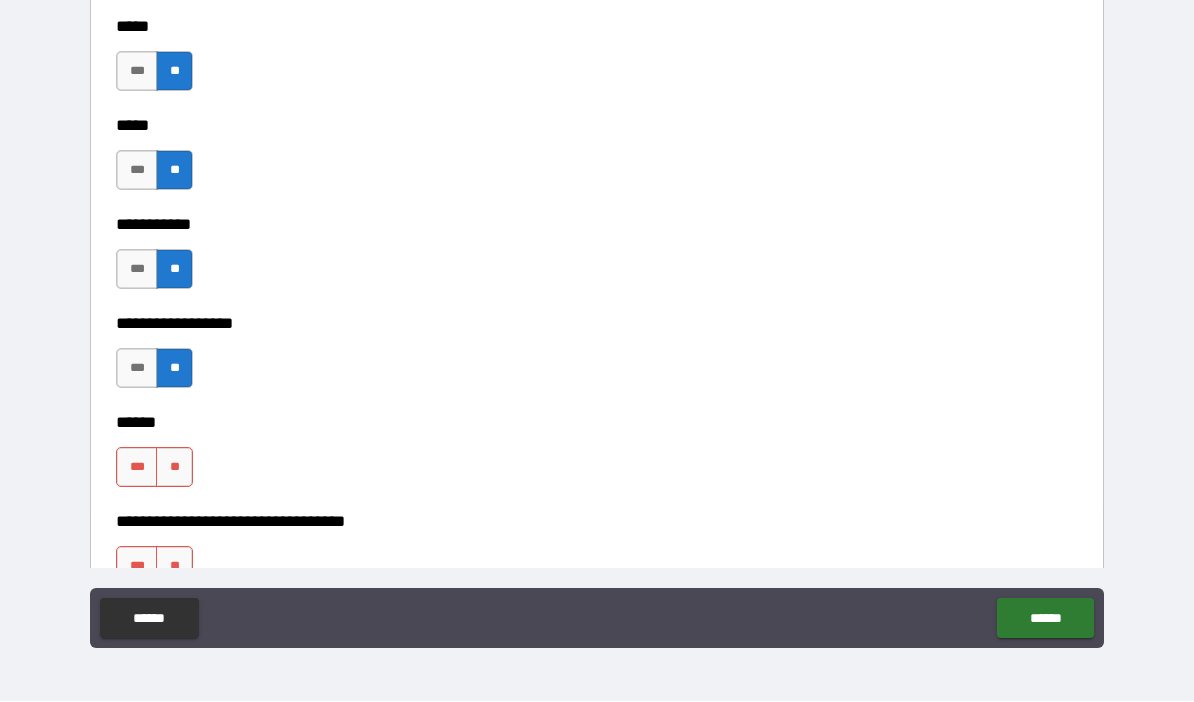 click on "**" at bounding box center [174, 468] 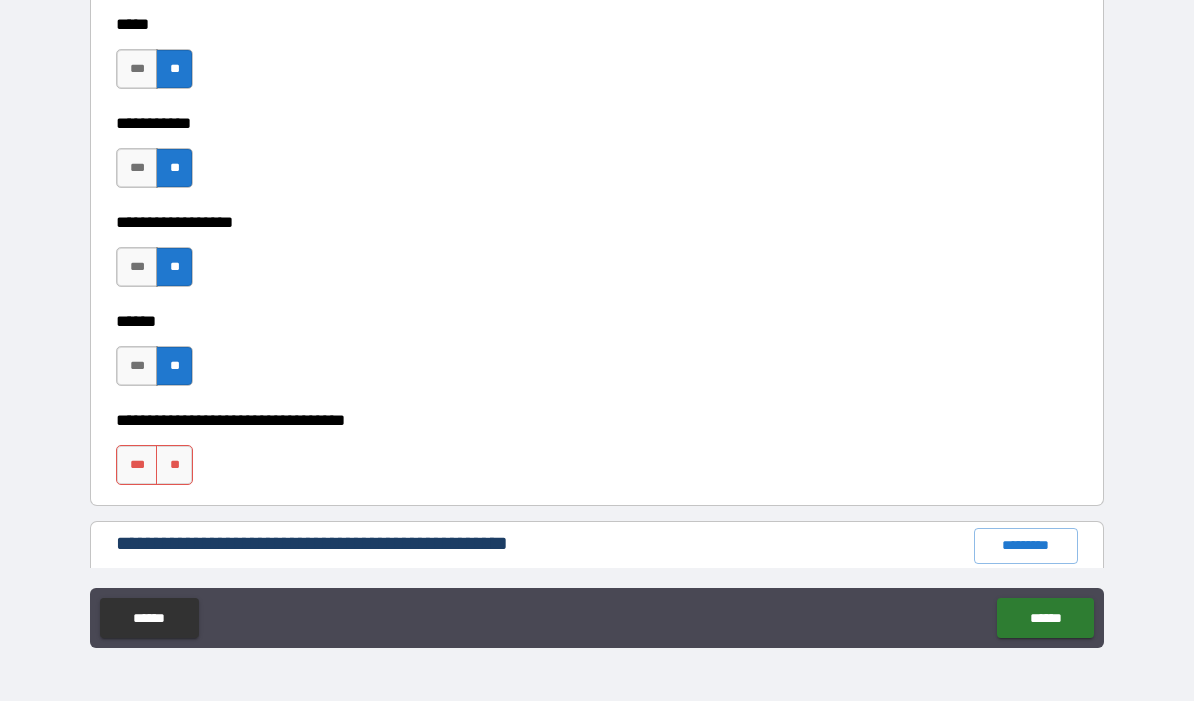 scroll, scrollTop: 2071, scrollLeft: 0, axis: vertical 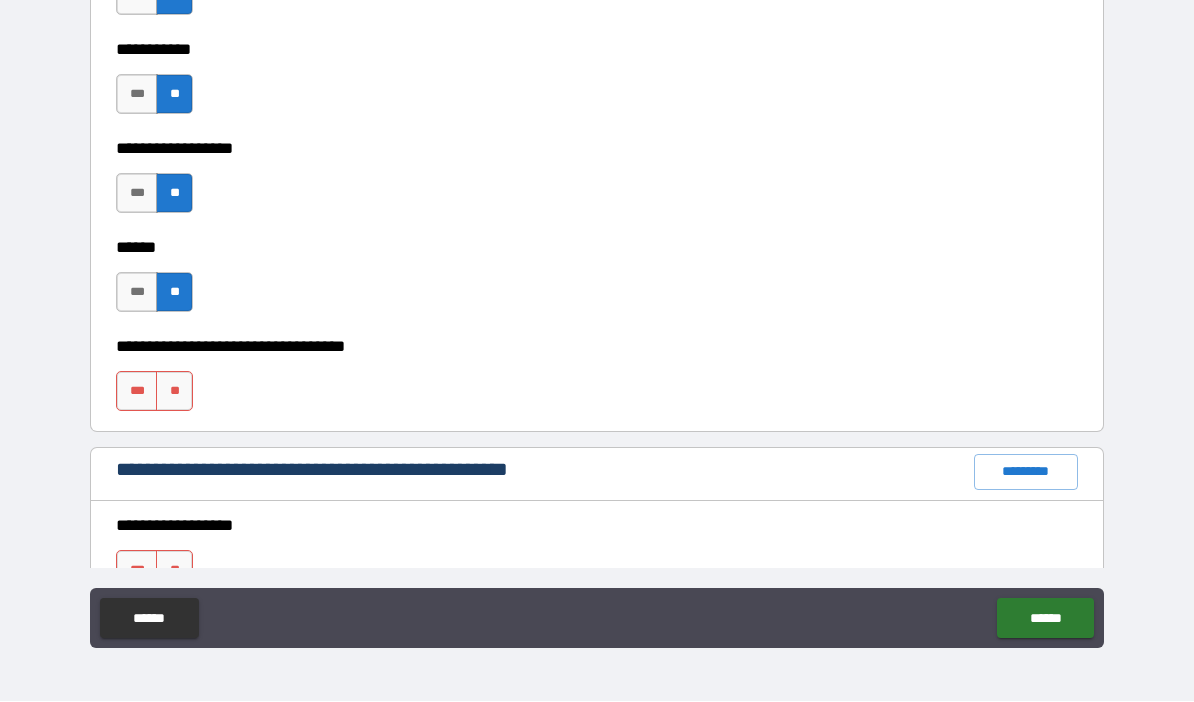 click on "**" at bounding box center [174, 392] 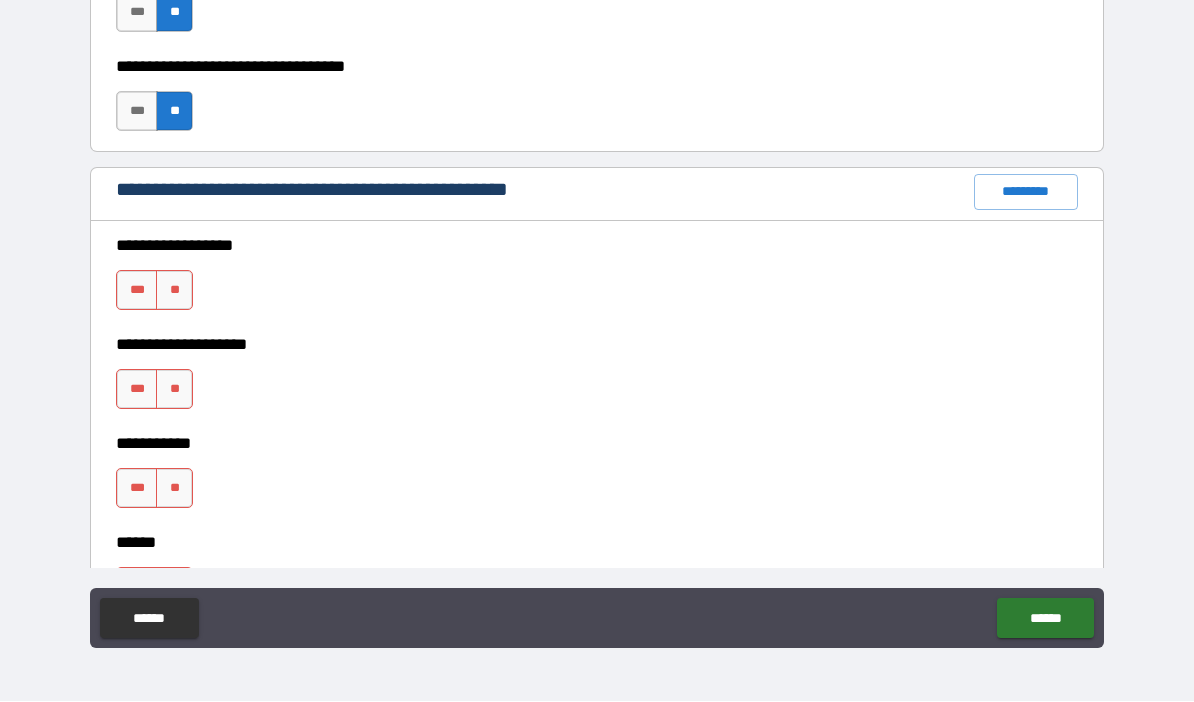 scroll, scrollTop: 2367, scrollLeft: 0, axis: vertical 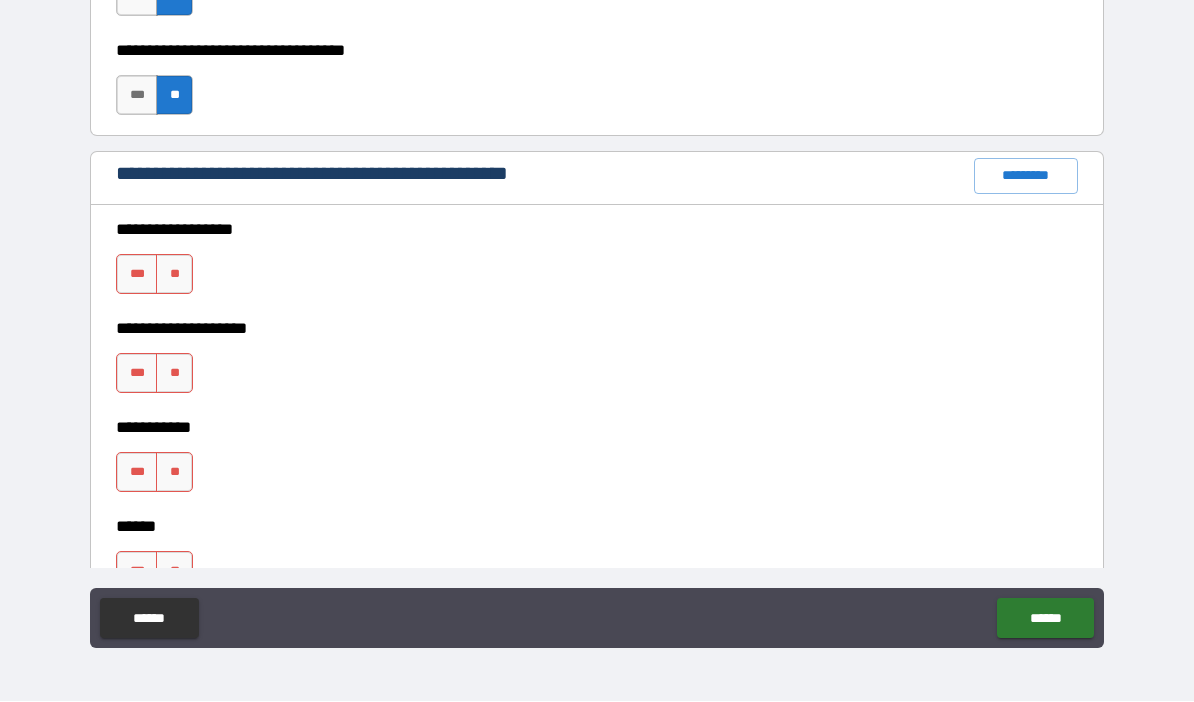 click on "**" at bounding box center [174, 275] 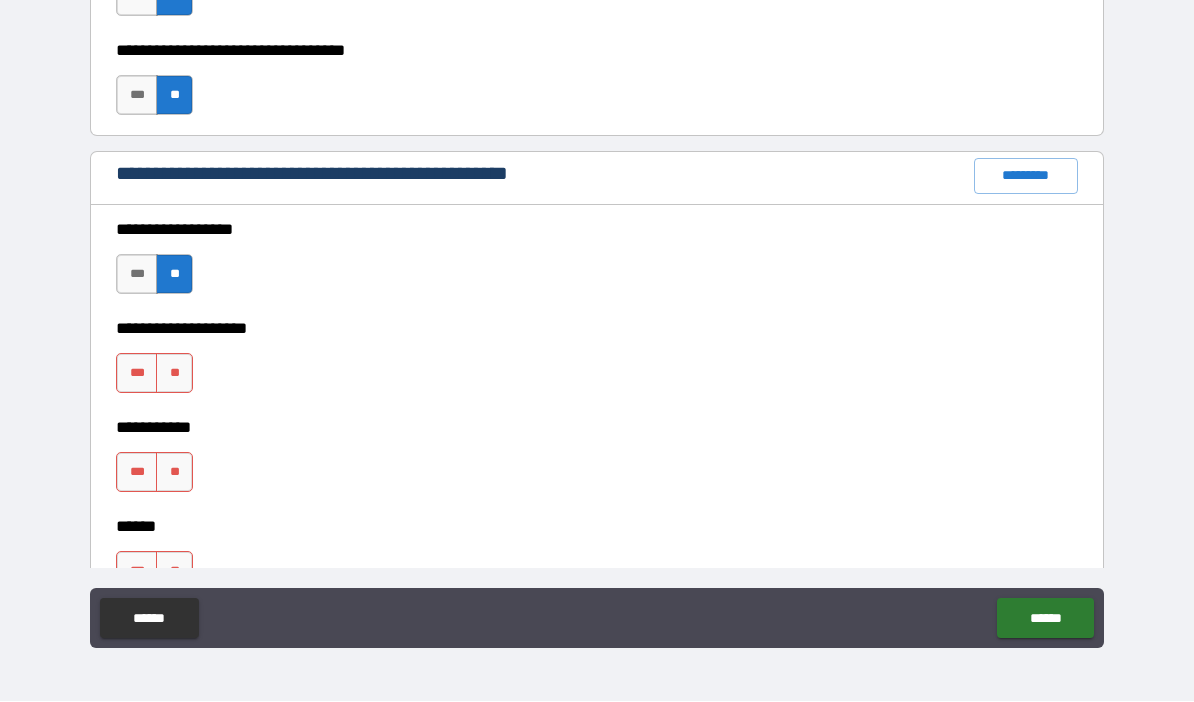 click on "**" at bounding box center (174, 374) 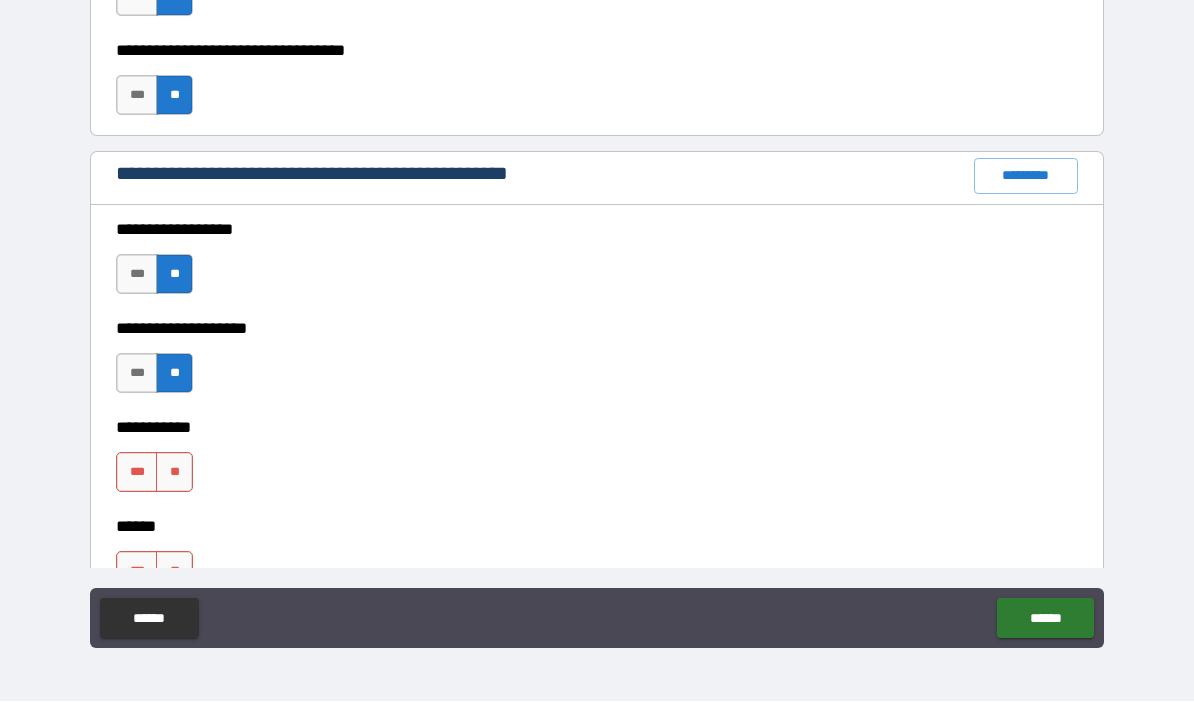 click on "**" at bounding box center [174, 473] 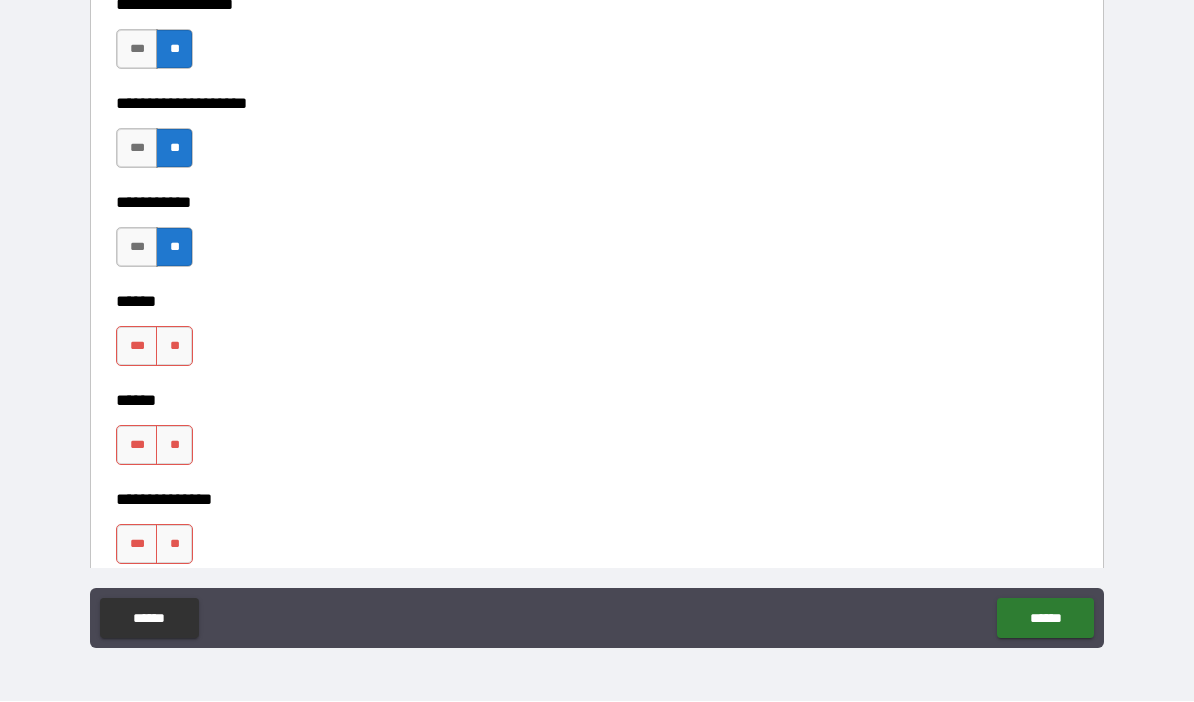 scroll, scrollTop: 2593, scrollLeft: 0, axis: vertical 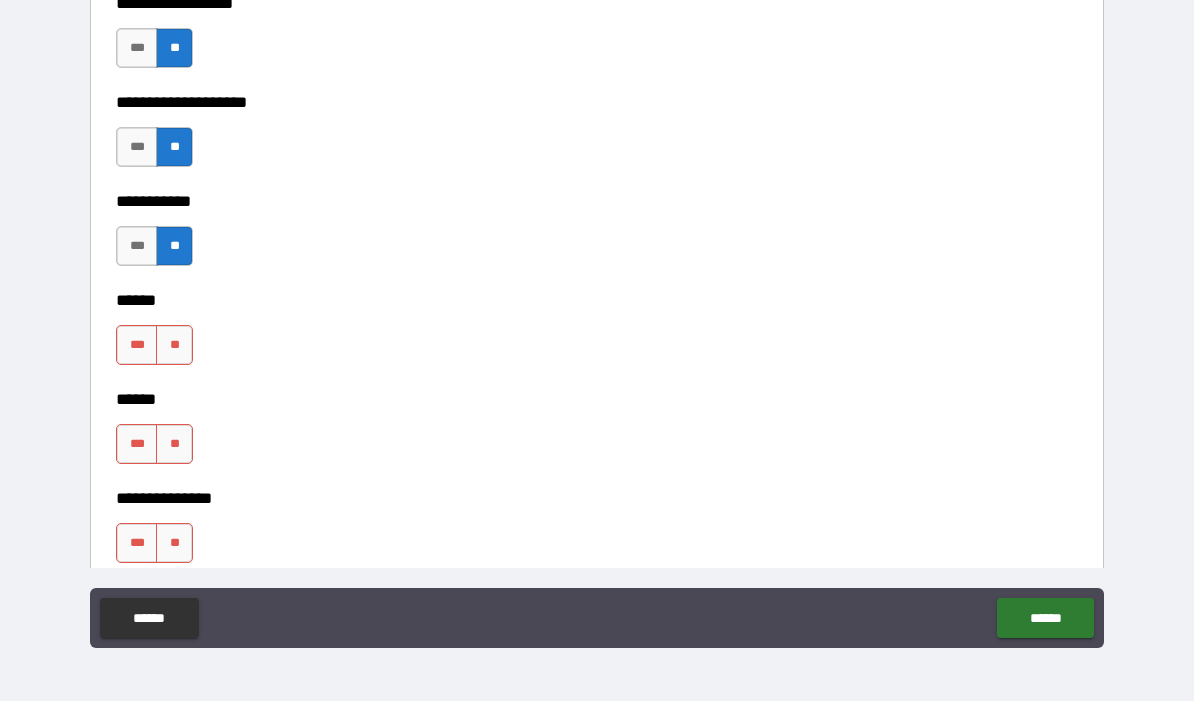 click on "**" at bounding box center (174, 346) 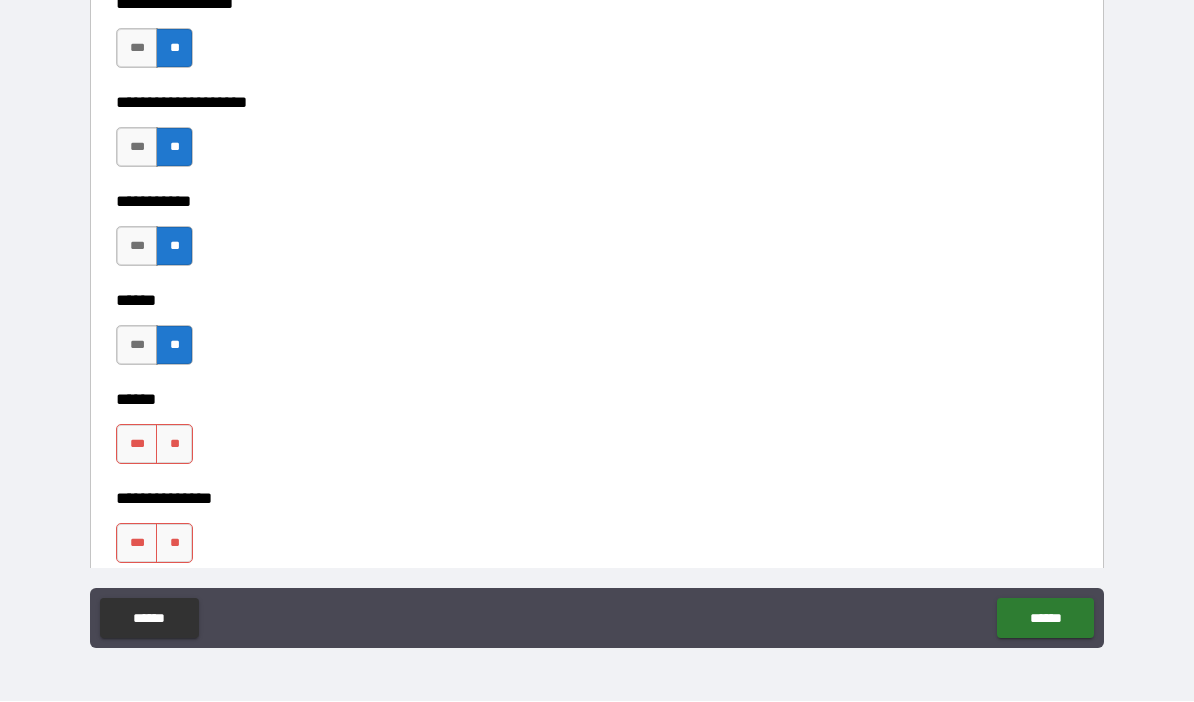 click on "**" at bounding box center [174, 445] 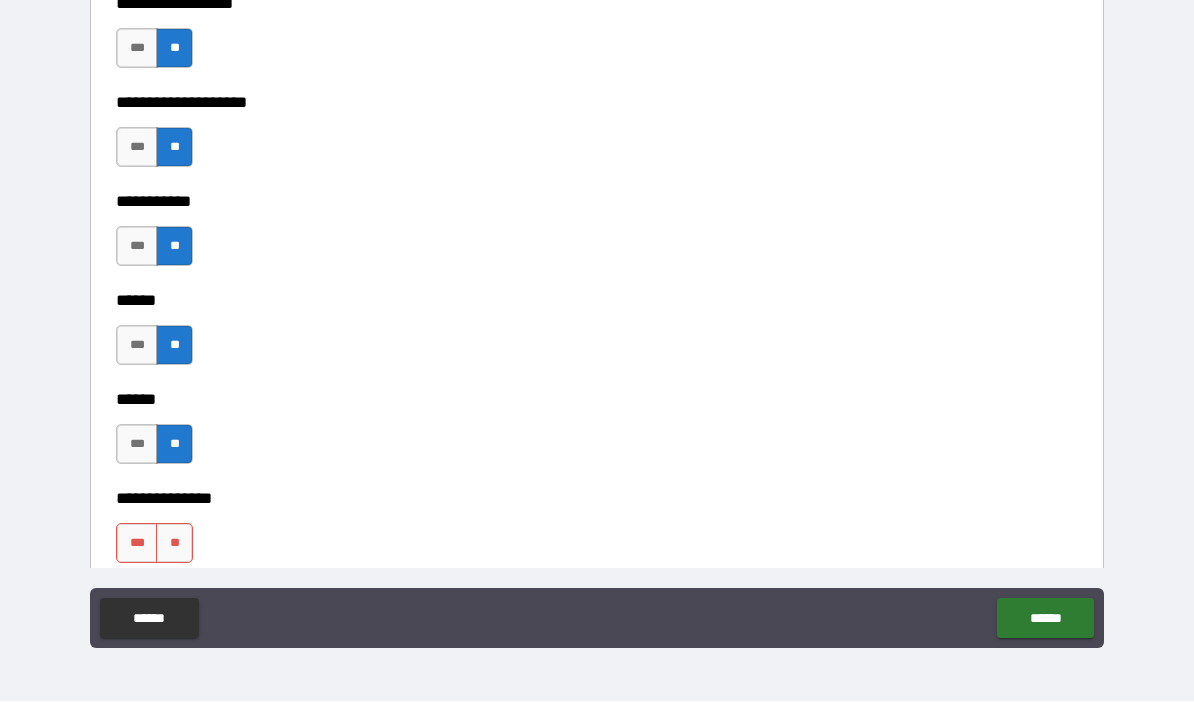 click on "**" at bounding box center [174, 544] 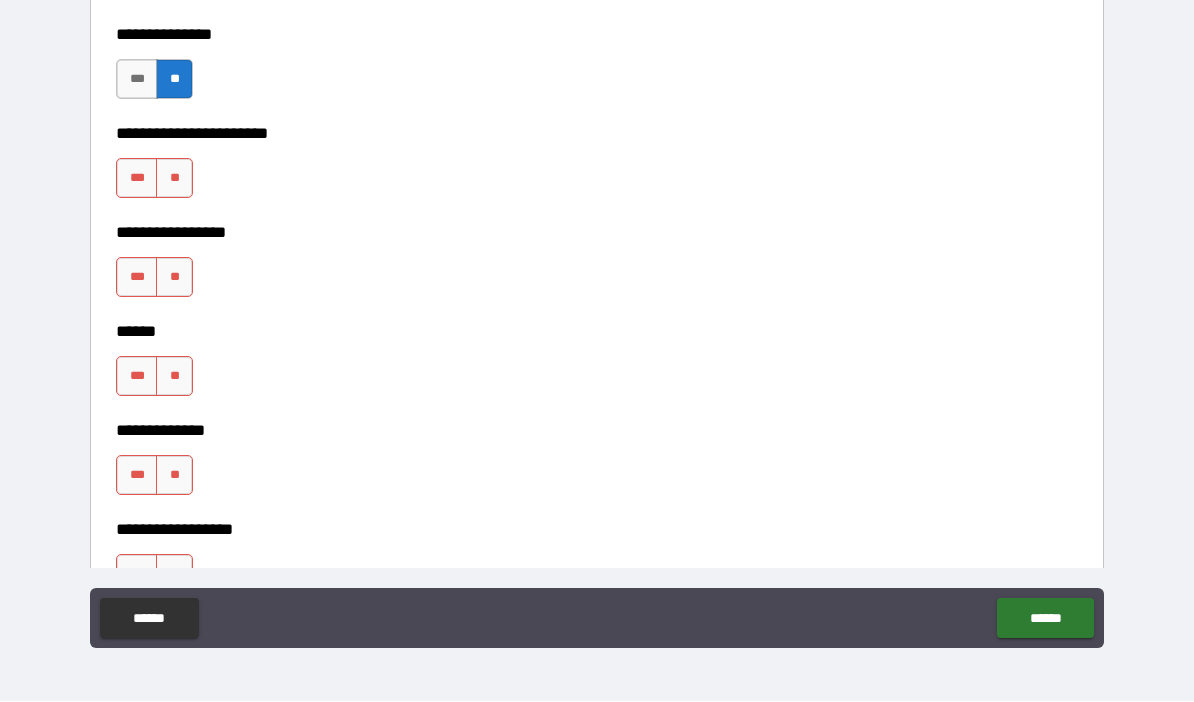 scroll, scrollTop: 3054, scrollLeft: 0, axis: vertical 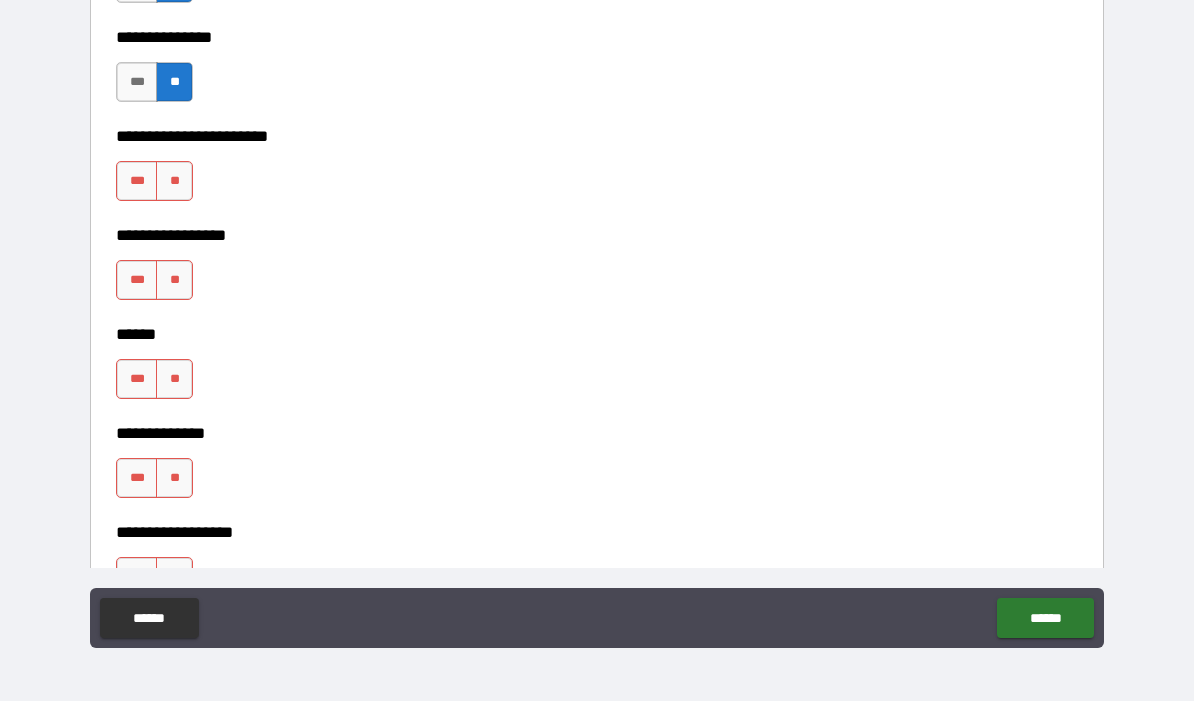 click on "**" at bounding box center (174, 182) 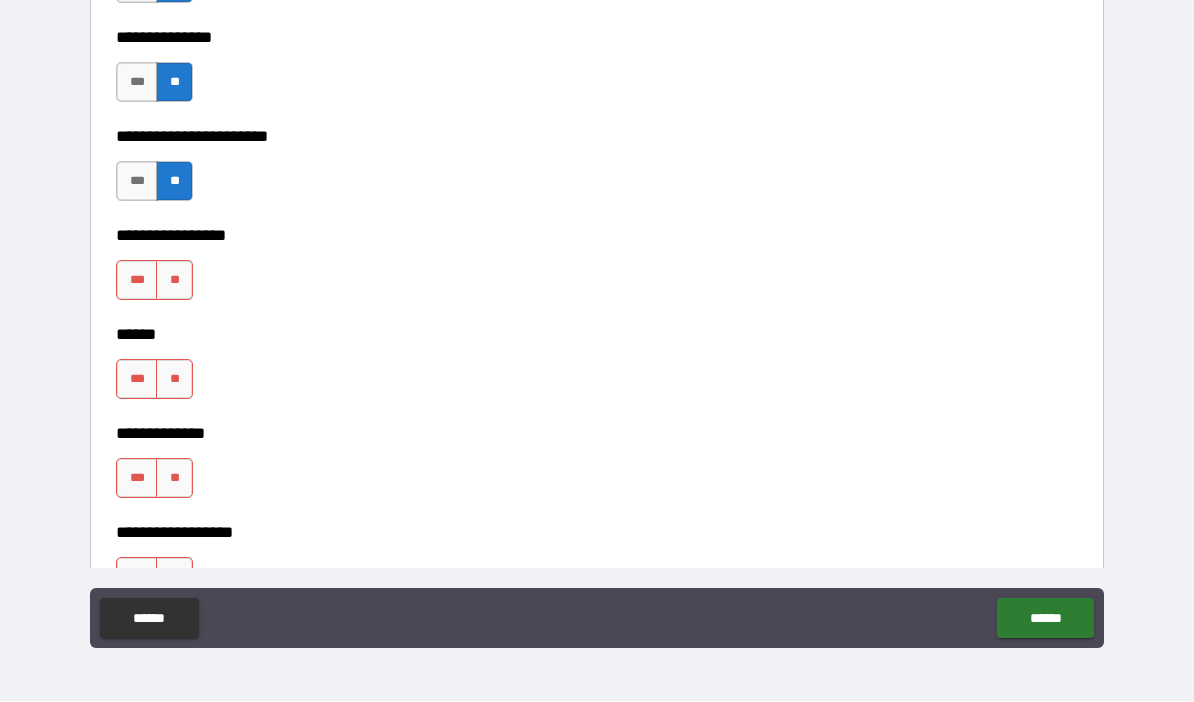 click on "**" at bounding box center (174, 281) 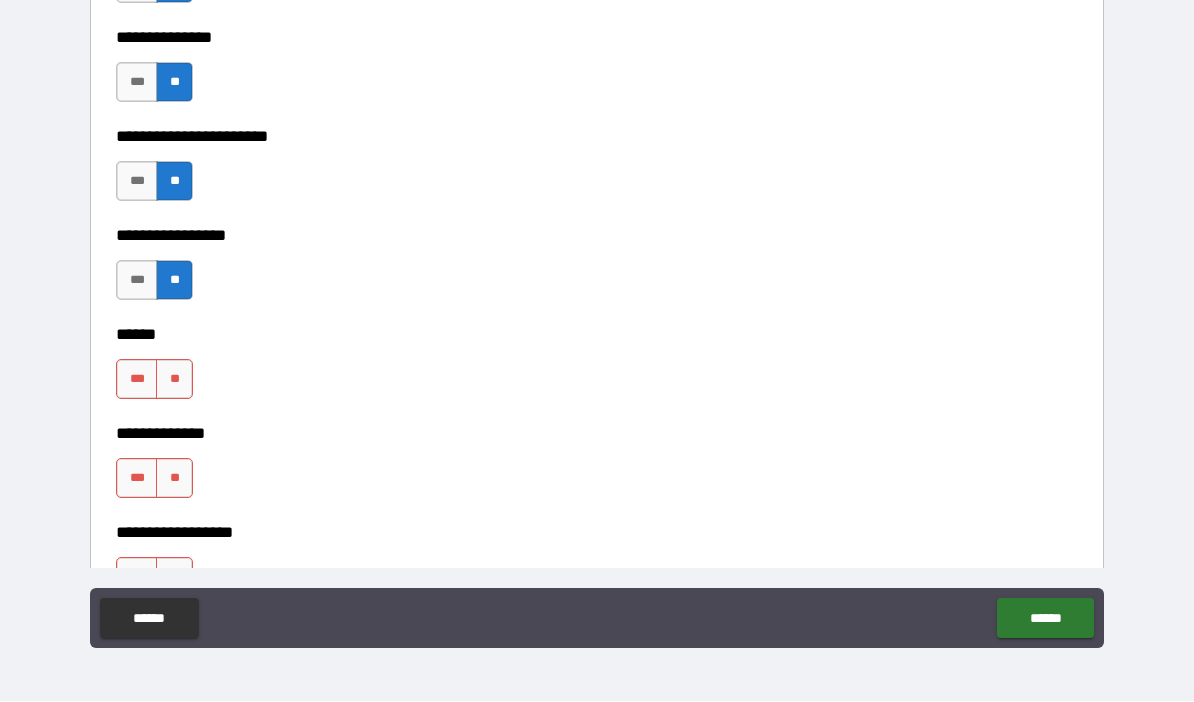 click on "**" at bounding box center (174, 380) 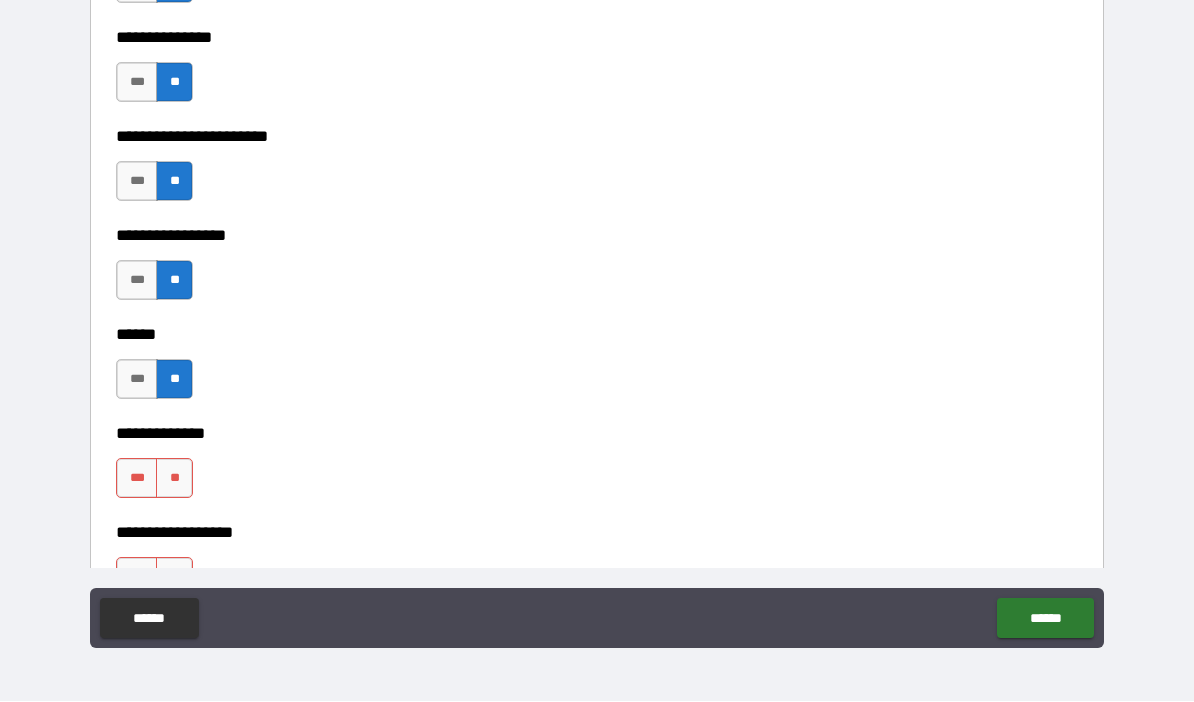 click on "**" at bounding box center (174, 479) 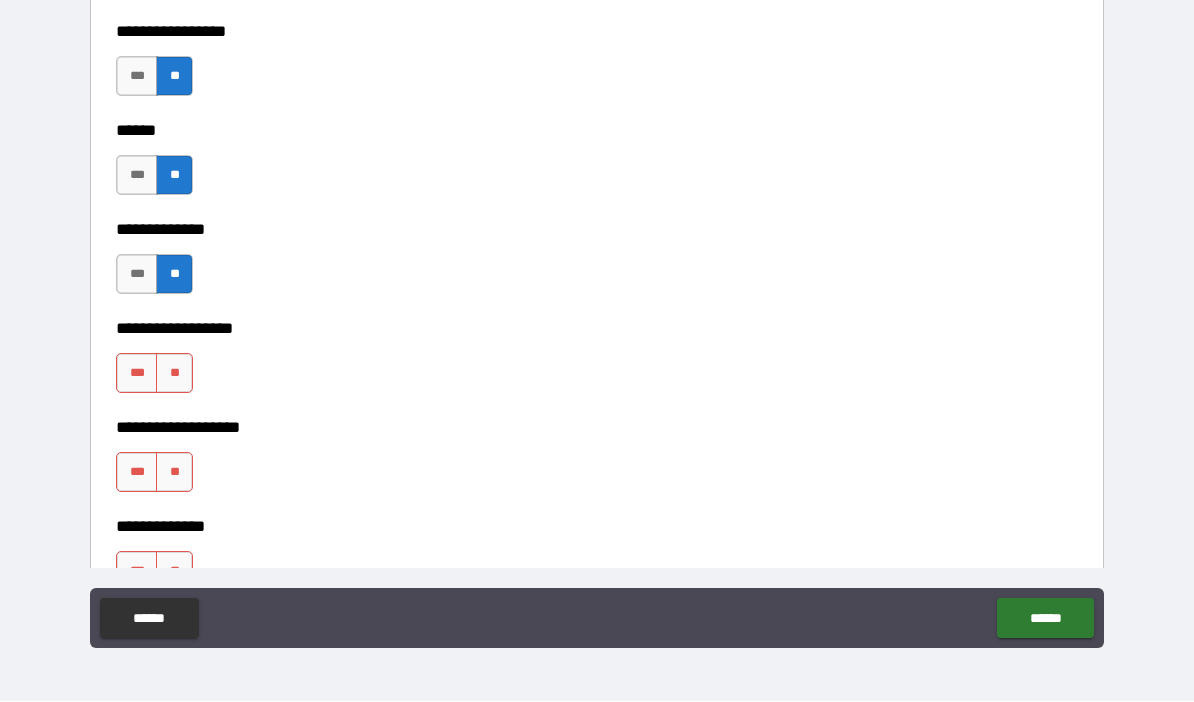 click on "**" at bounding box center (174, 473) 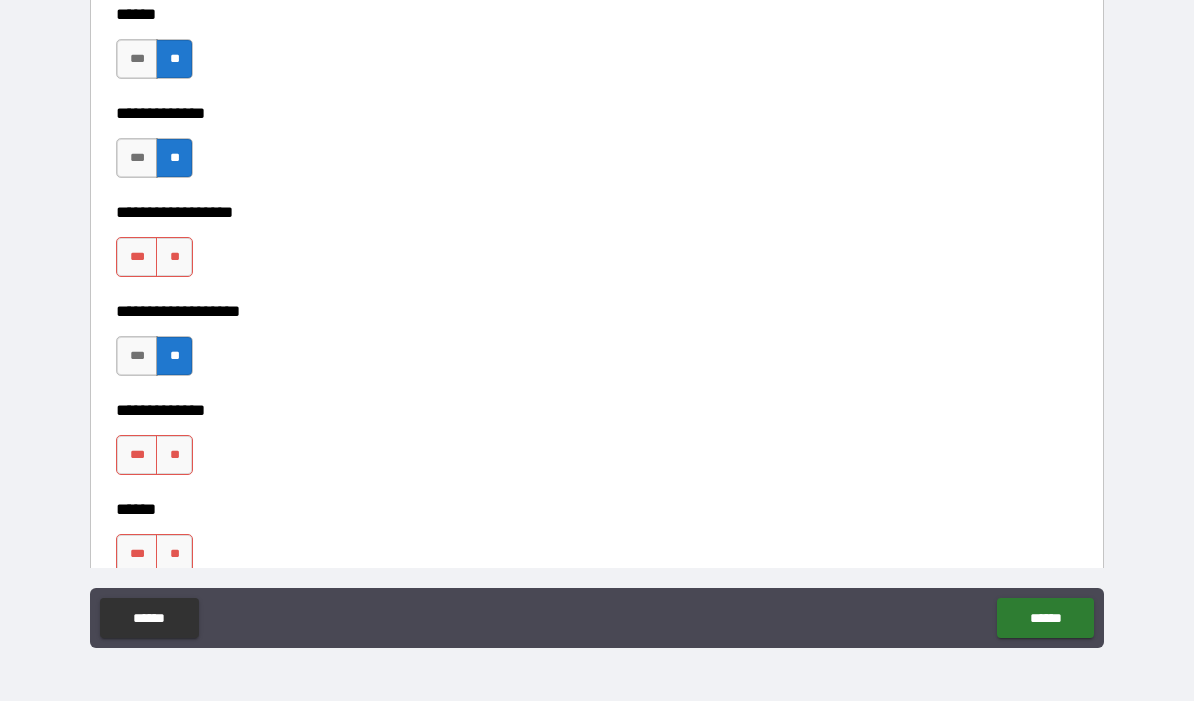 scroll, scrollTop: 3470, scrollLeft: 0, axis: vertical 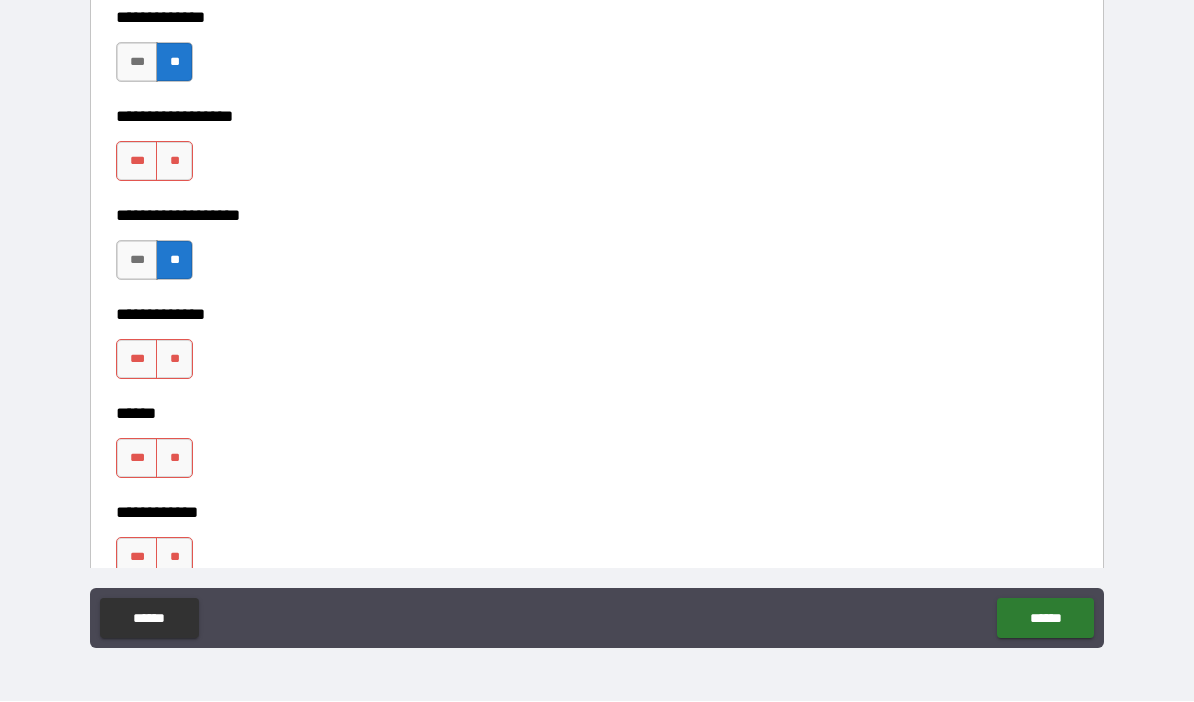 click on "**" at bounding box center (174, 360) 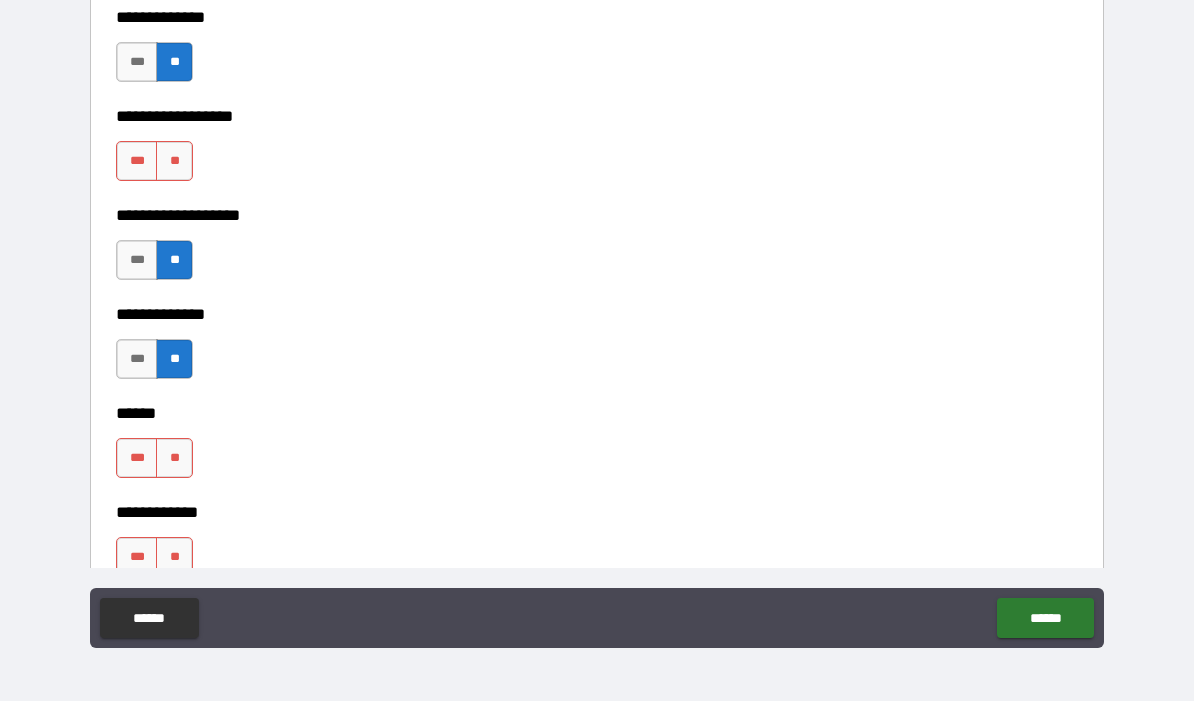 click on "**" at bounding box center (174, 459) 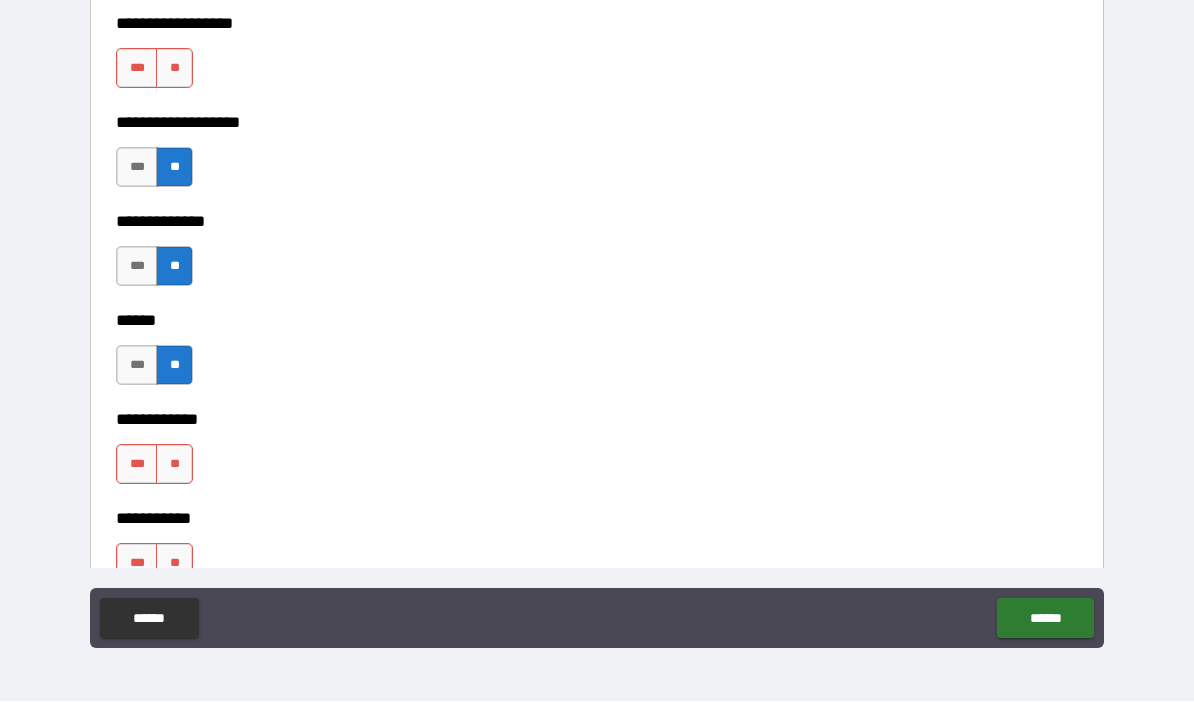 scroll, scrollTop: 3669, scrollLeft: 0, axis: vertical 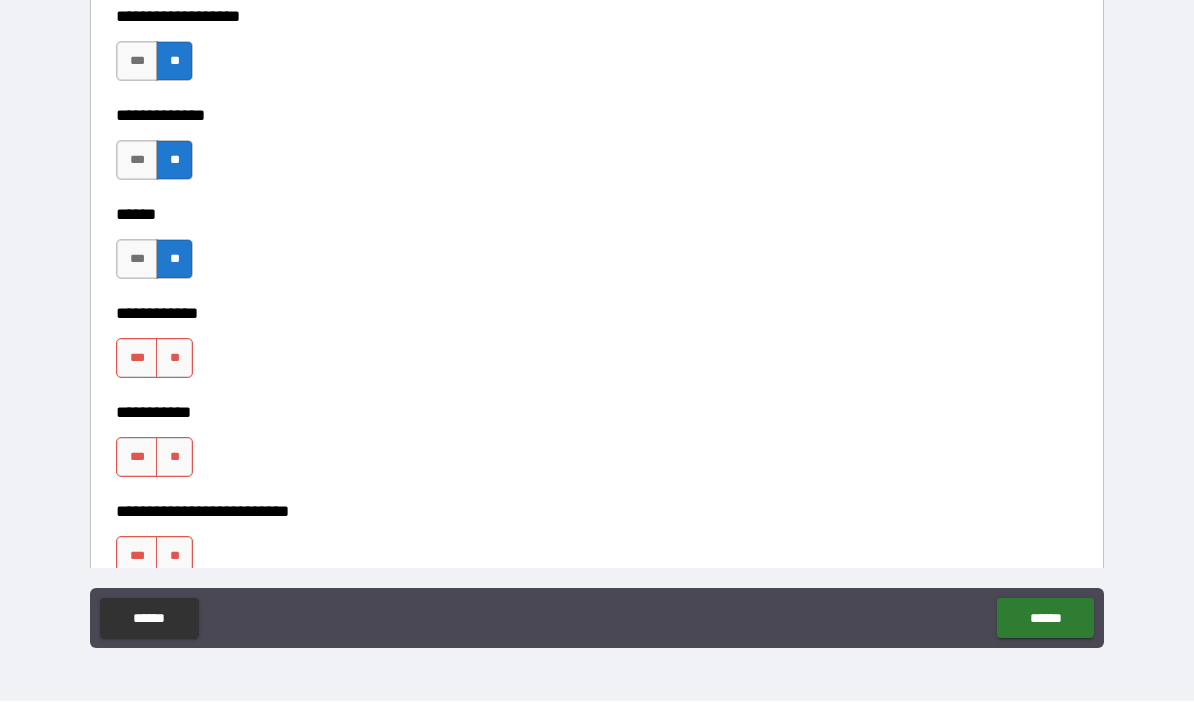 click on "**" at bounding box center (174, 359) 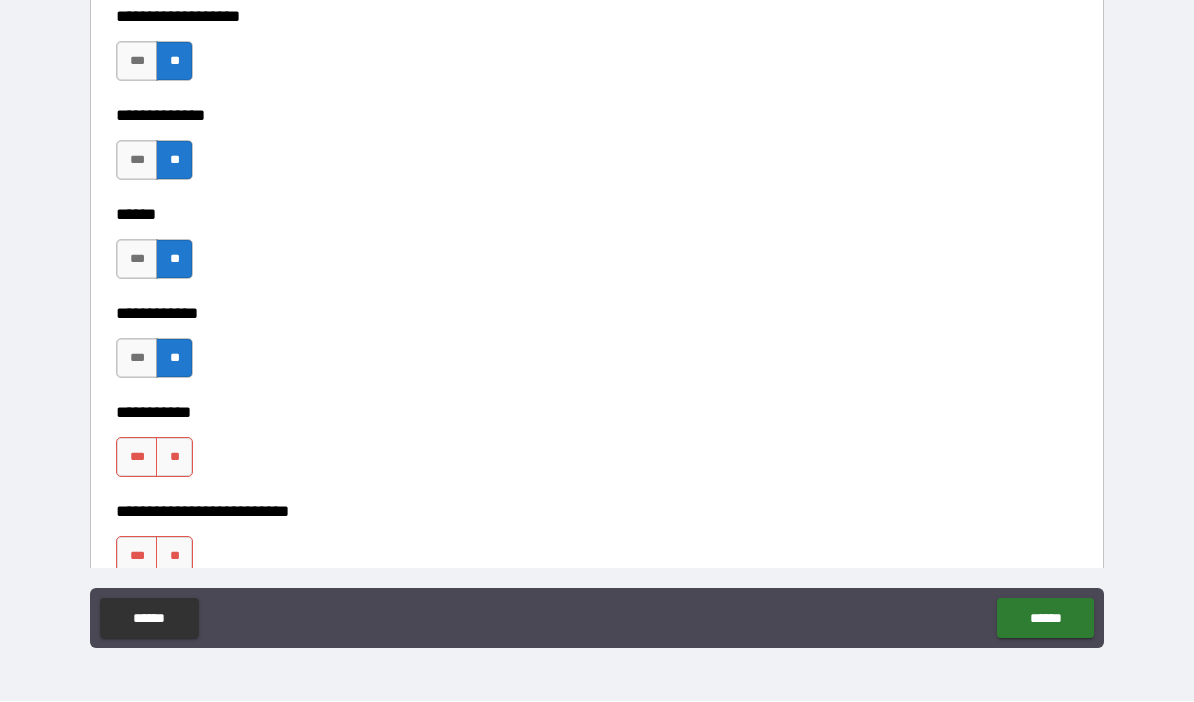 click on "**" at bounding box center (174, 458) 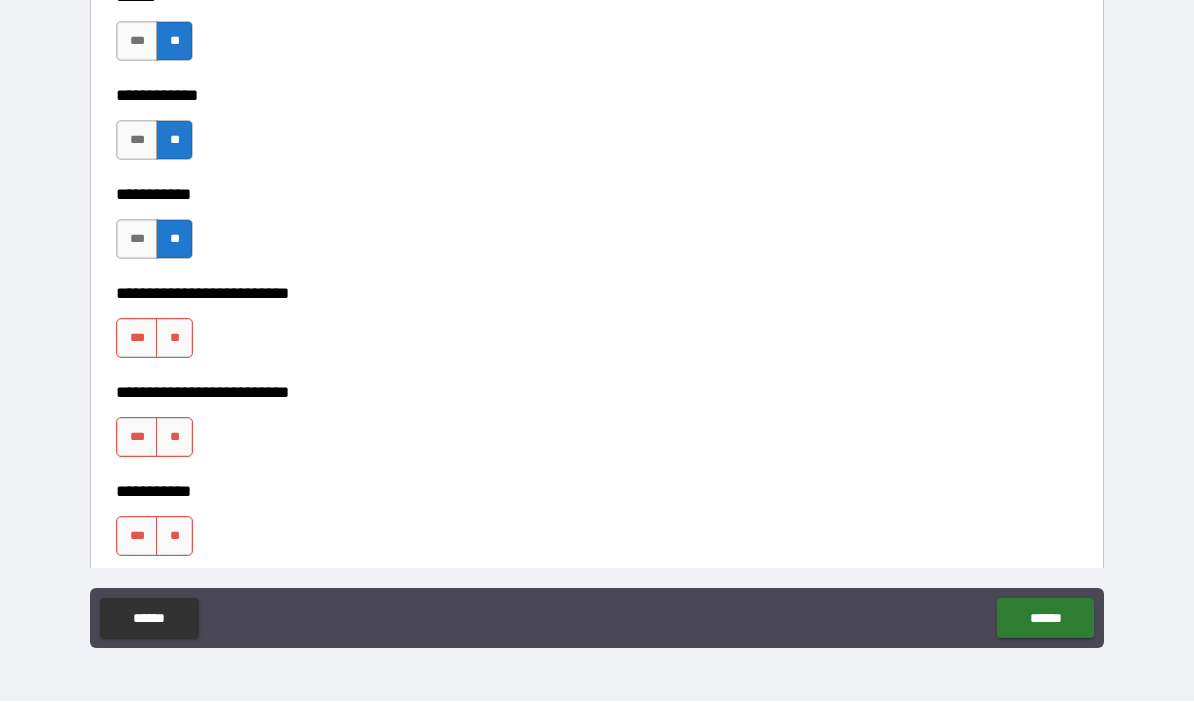 scroll, scrollTop: 3906, scrollLeft: 0, axis: vertical 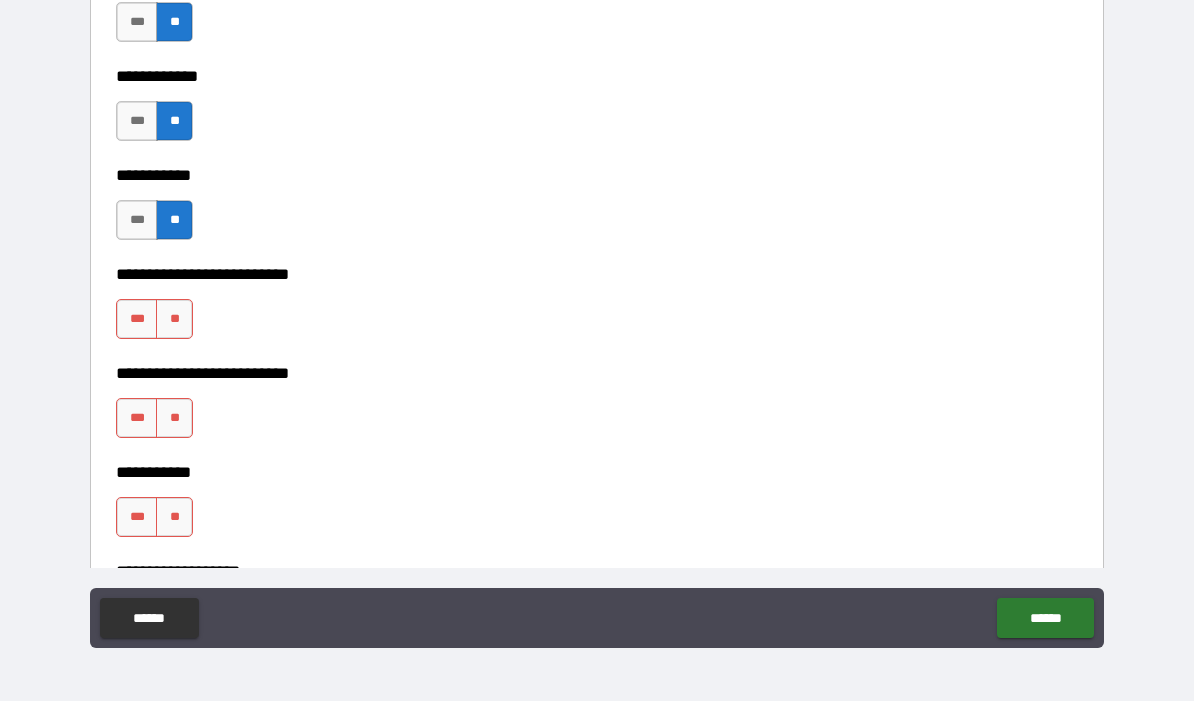 click on "**" at bounding box center [174, 320] 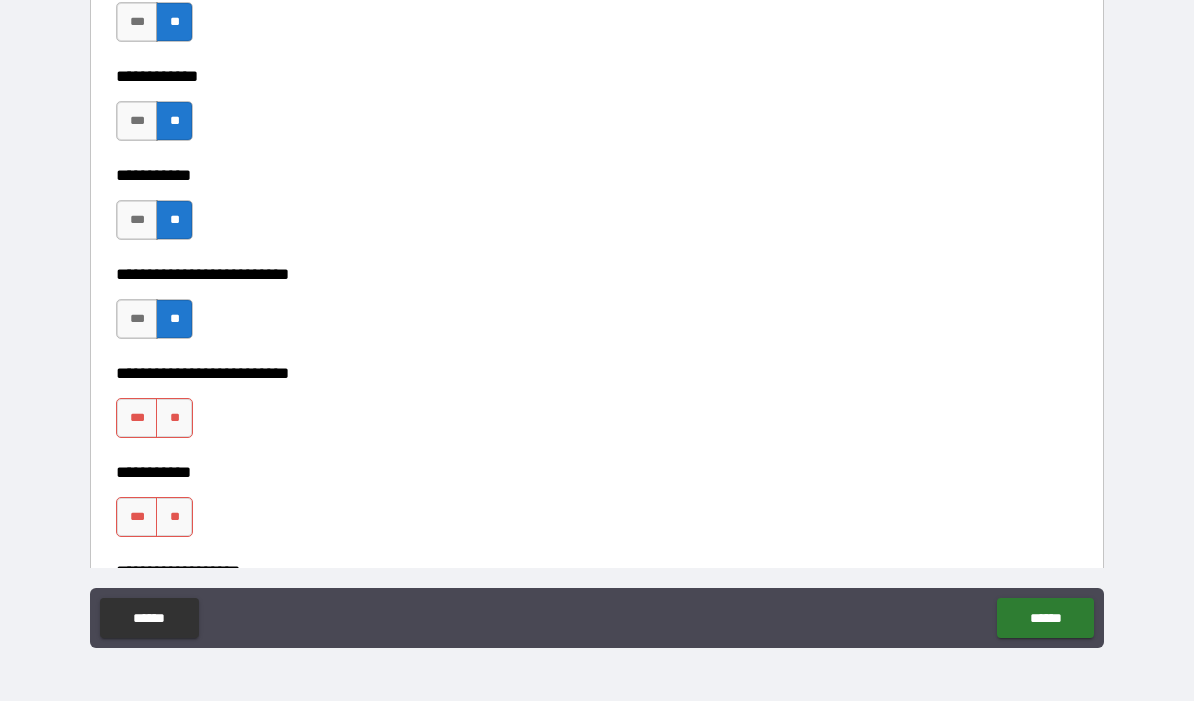 click on "**" at bounding box center (174, 419) 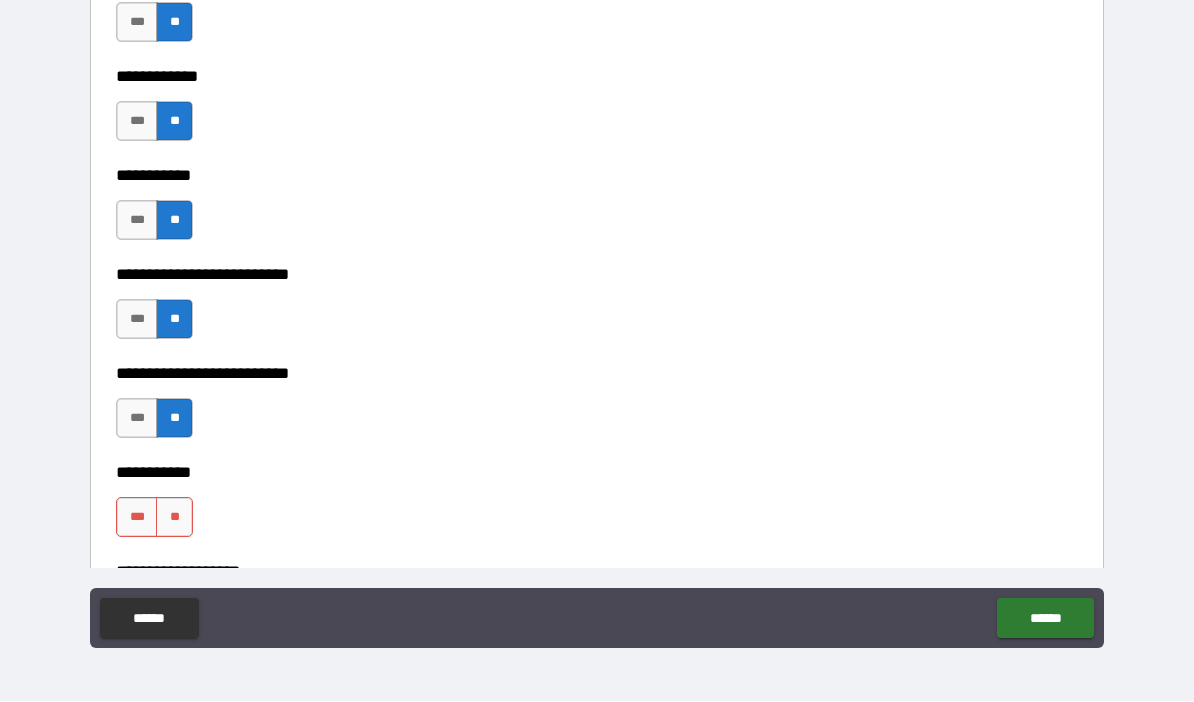 click on "**" at bounding box center [174, 518] 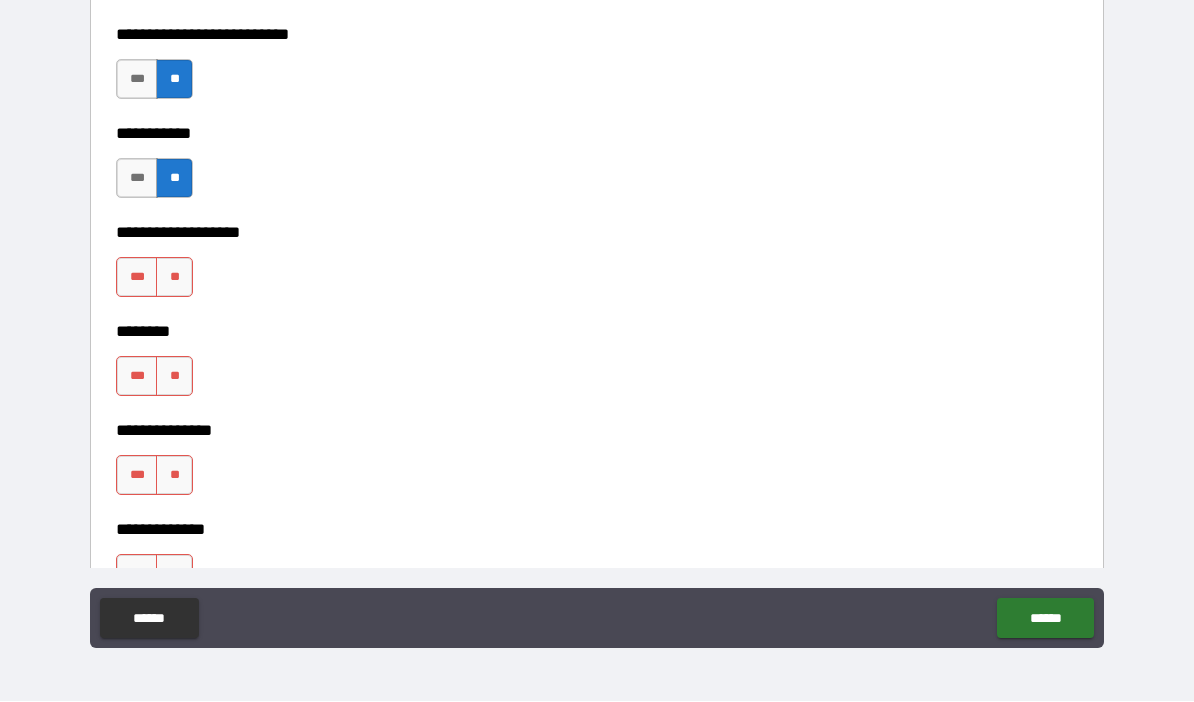 scroll, scrollTop: 4247, scrollLeft: 0, axis: vertical 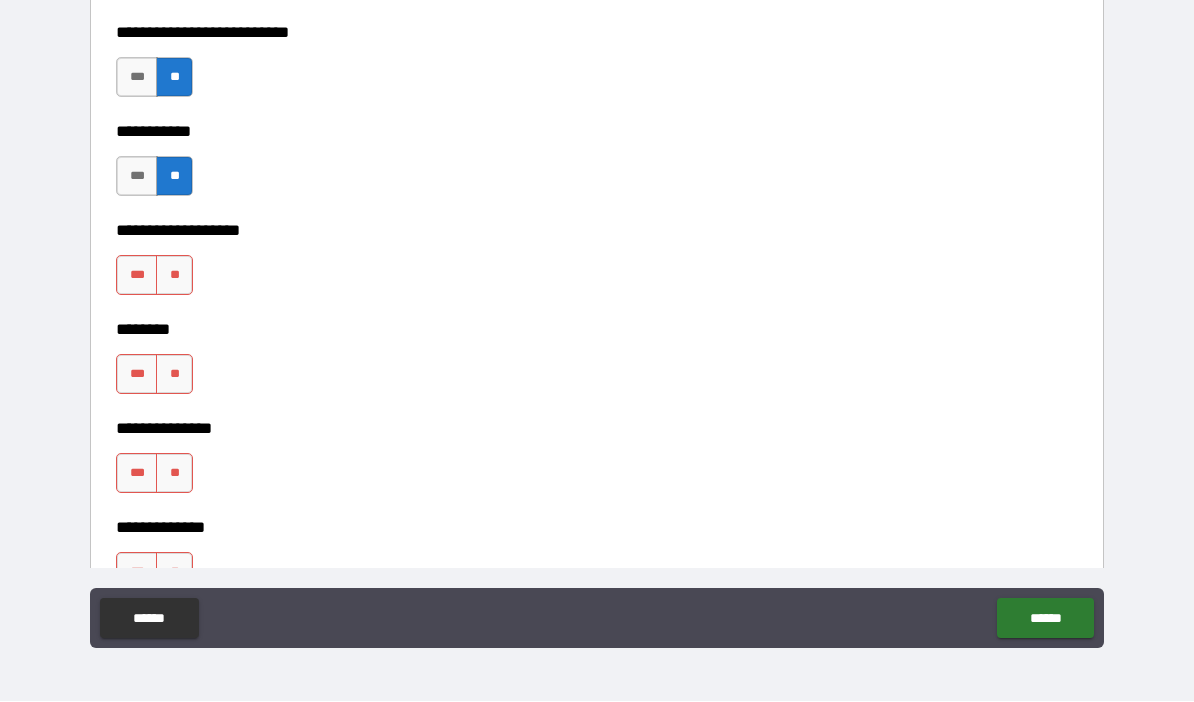 click on "**" at bounding box center [174, 375] 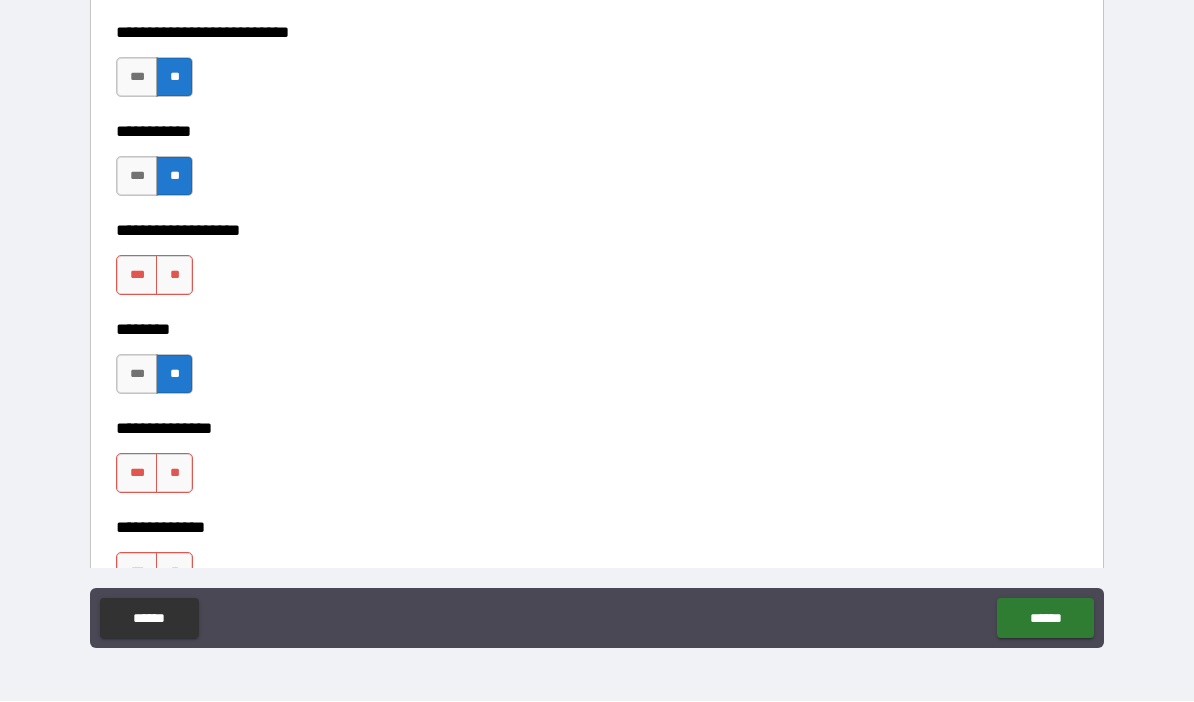 click on "**" at bounding box center (174, 474) 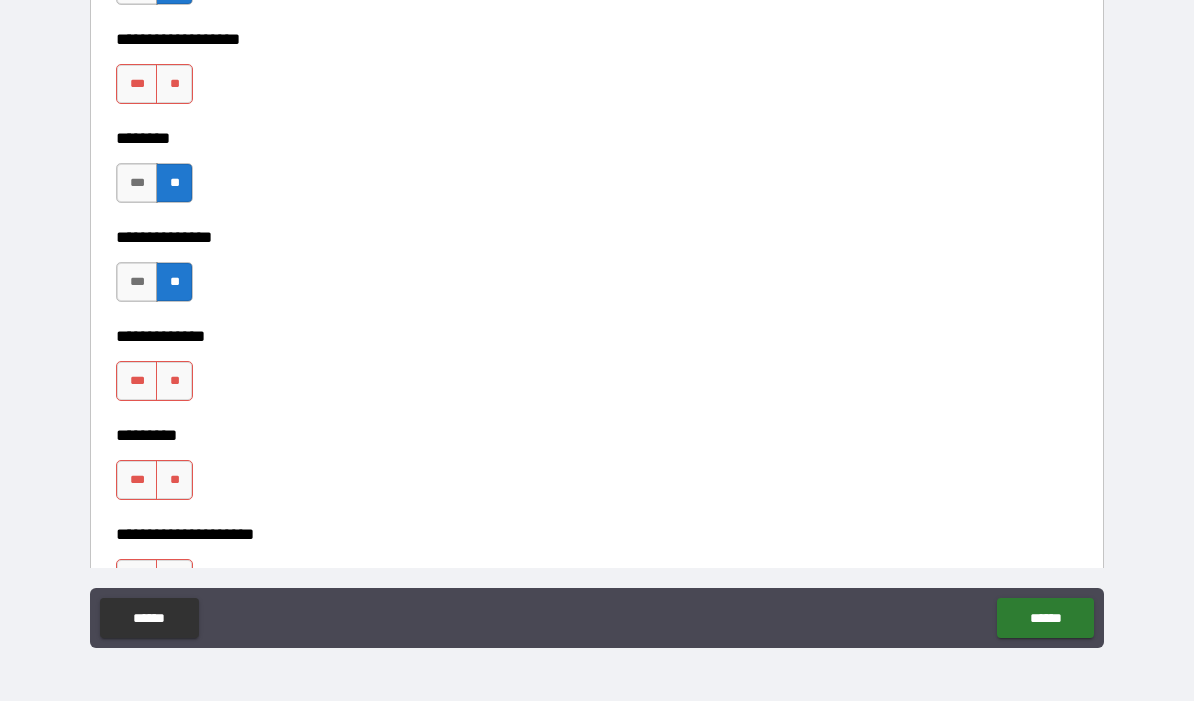 scroll, scrollTop: 4440, scrollLeft: 0, axis: vertical 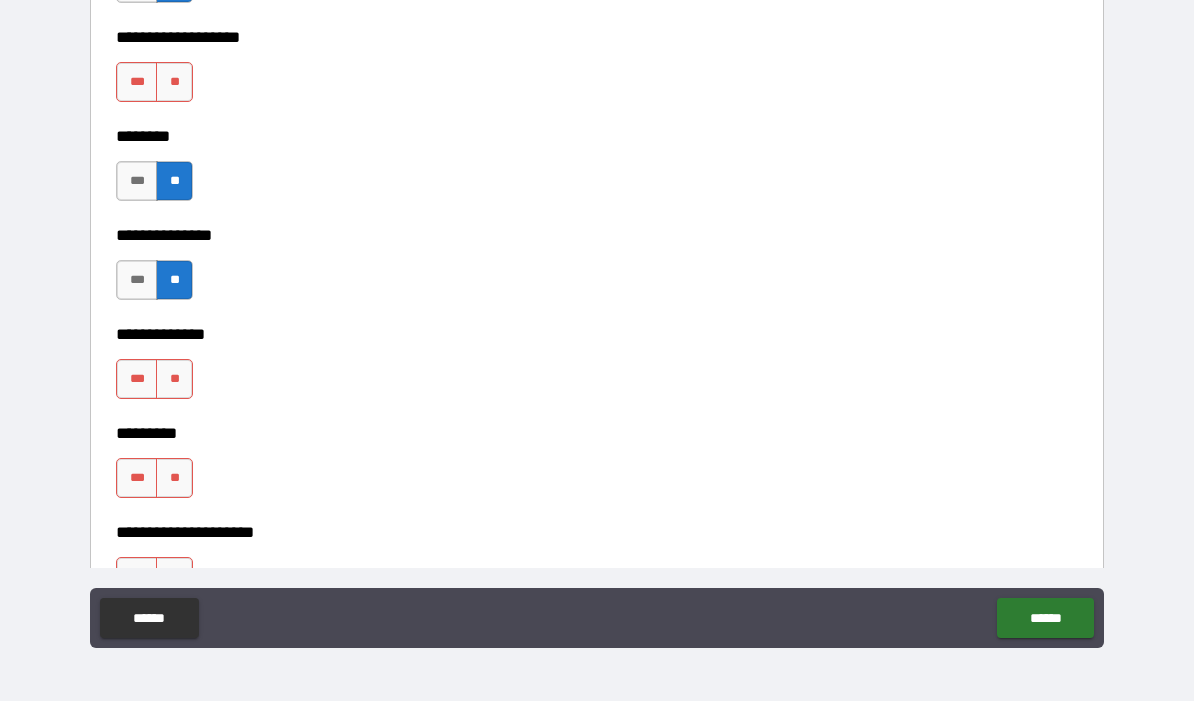 click on "**********" at bounding box center (597, 222) 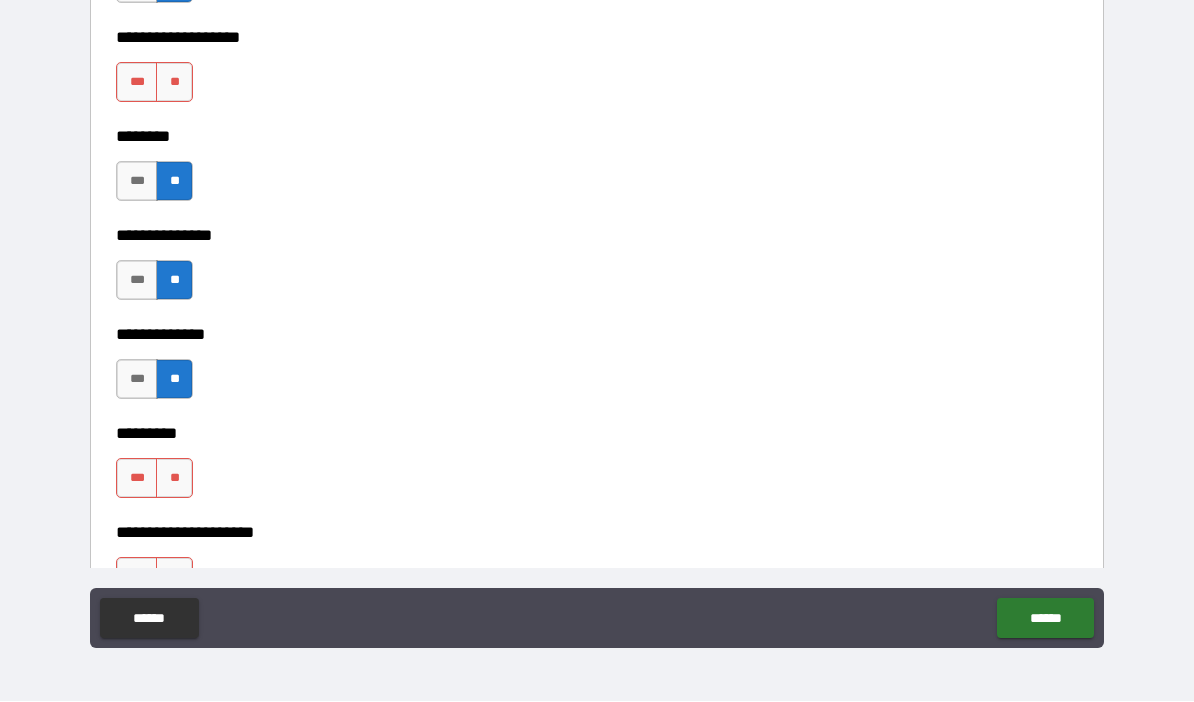 click on "**" at bounding box center (174, 479) 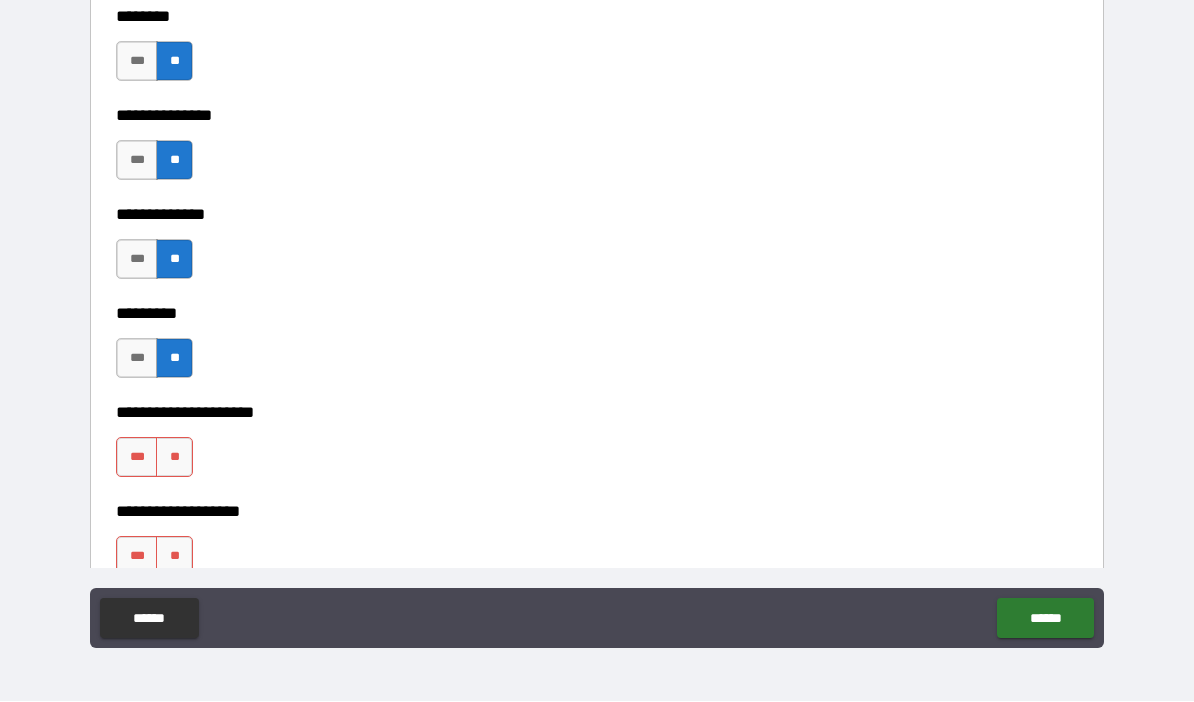 scroll, scrollTop: 4683, scrollLeft: 0, axis: vertical 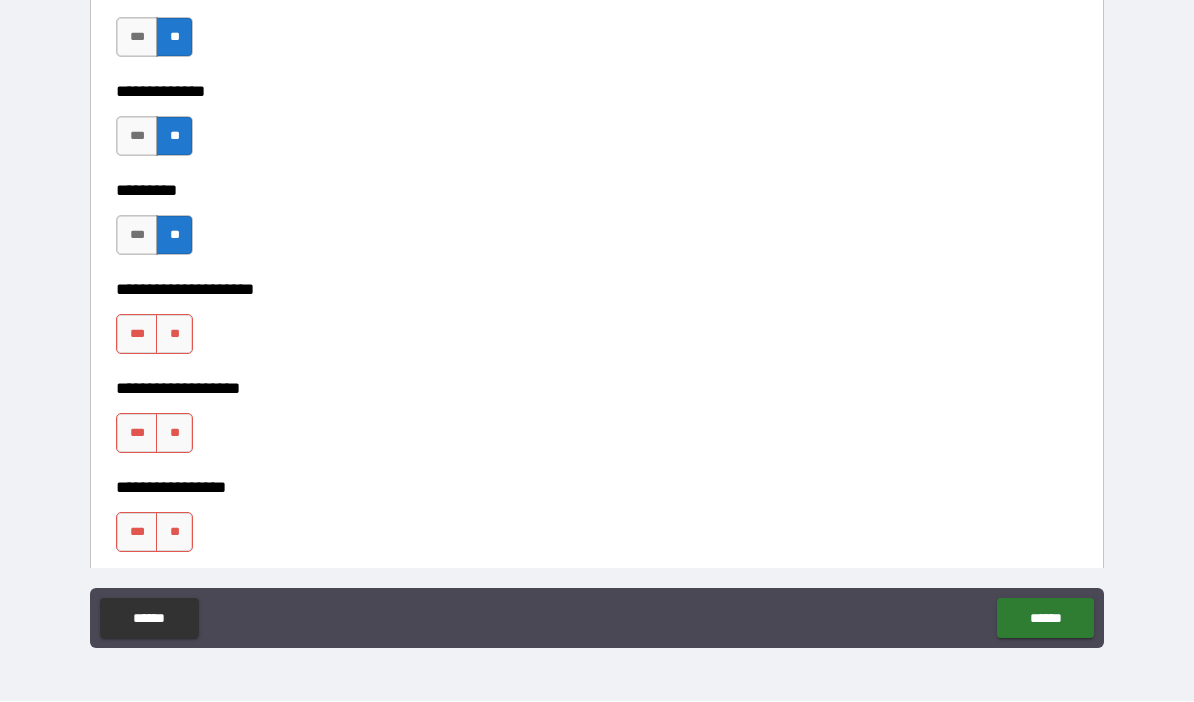 click on "**" at bounding box center (174, 335) 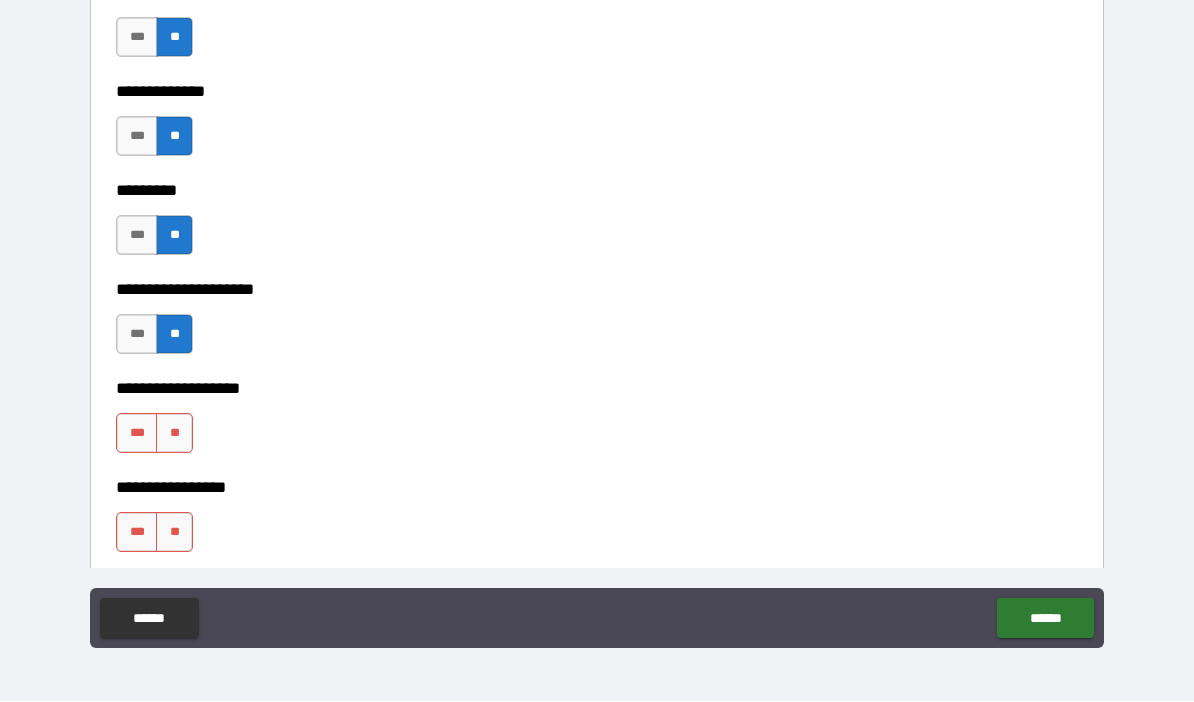 click on "**" at bounding box center [174, 434] 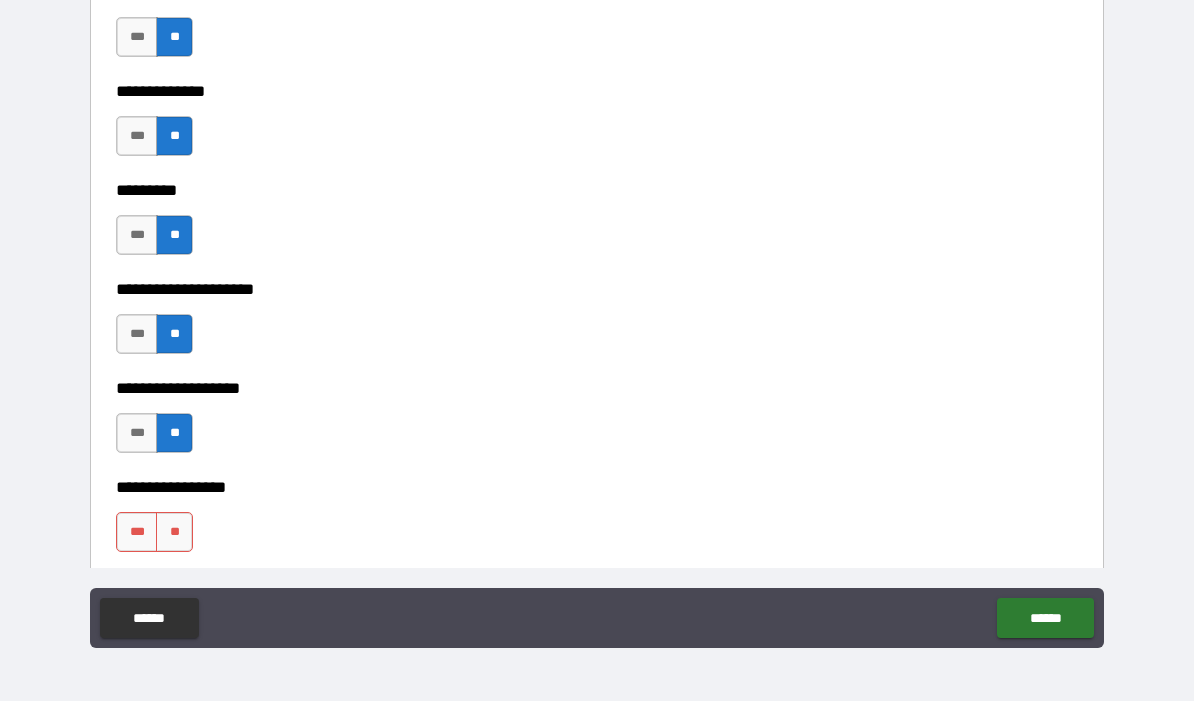 click on "**" at bounding box center (174, 533) 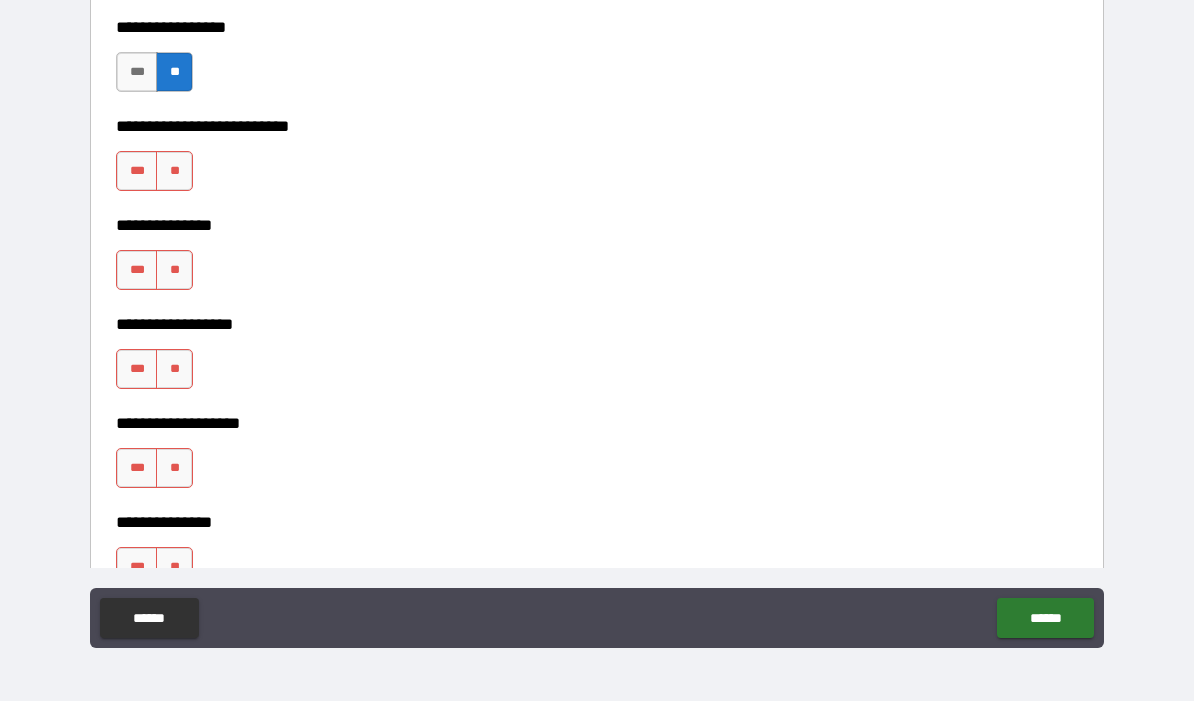 scroll, scrollTop: 5169, scrollLeft: 0, axis: vertical 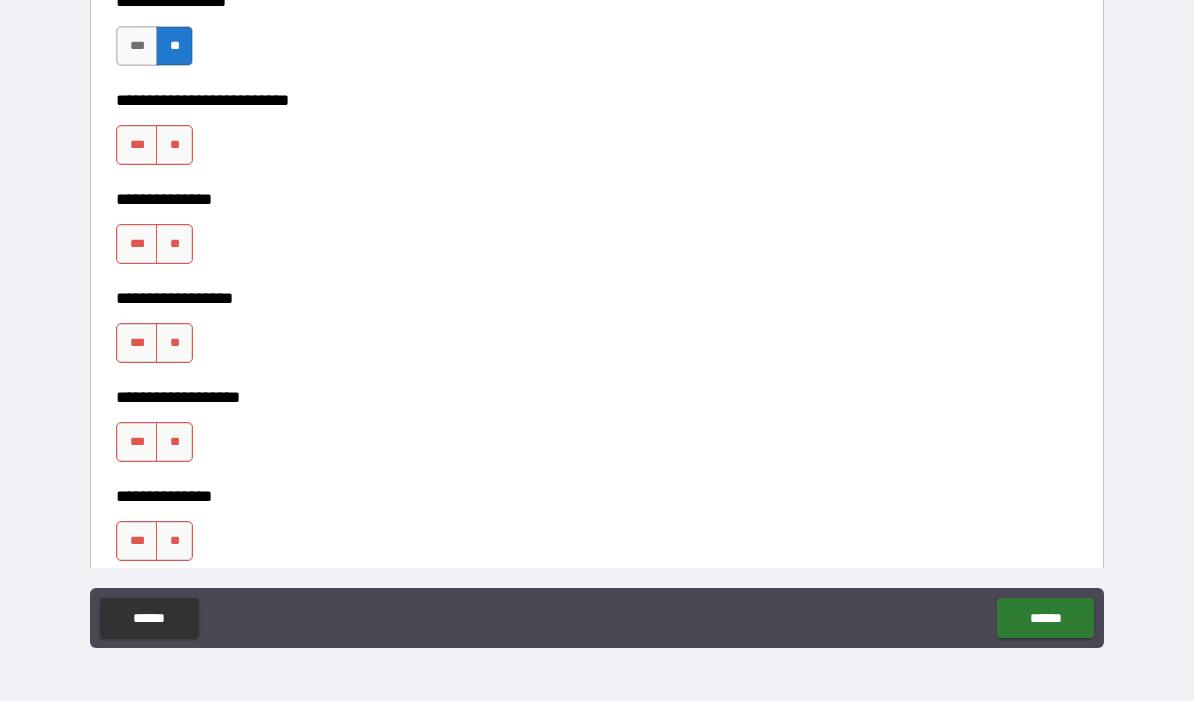 click on "**" at bounding box center (174, 146) 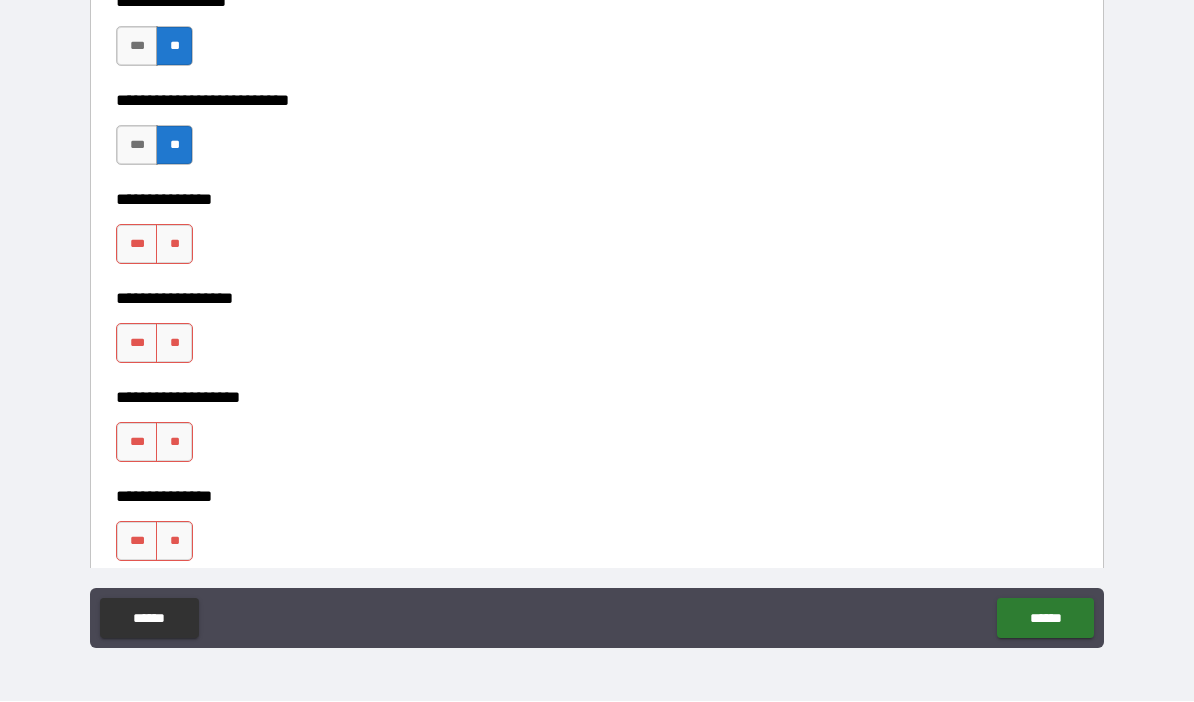 click on "**" at bounding box center [174, 245] 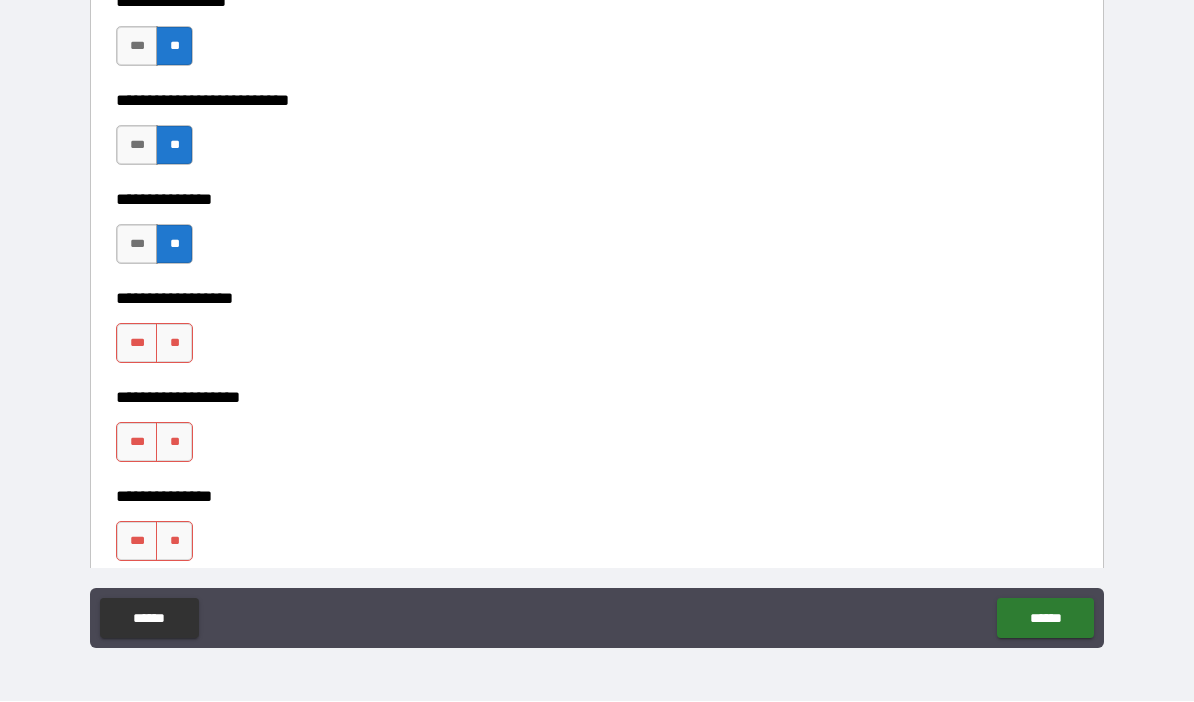 click on "**" at bounding box center [174, 344] 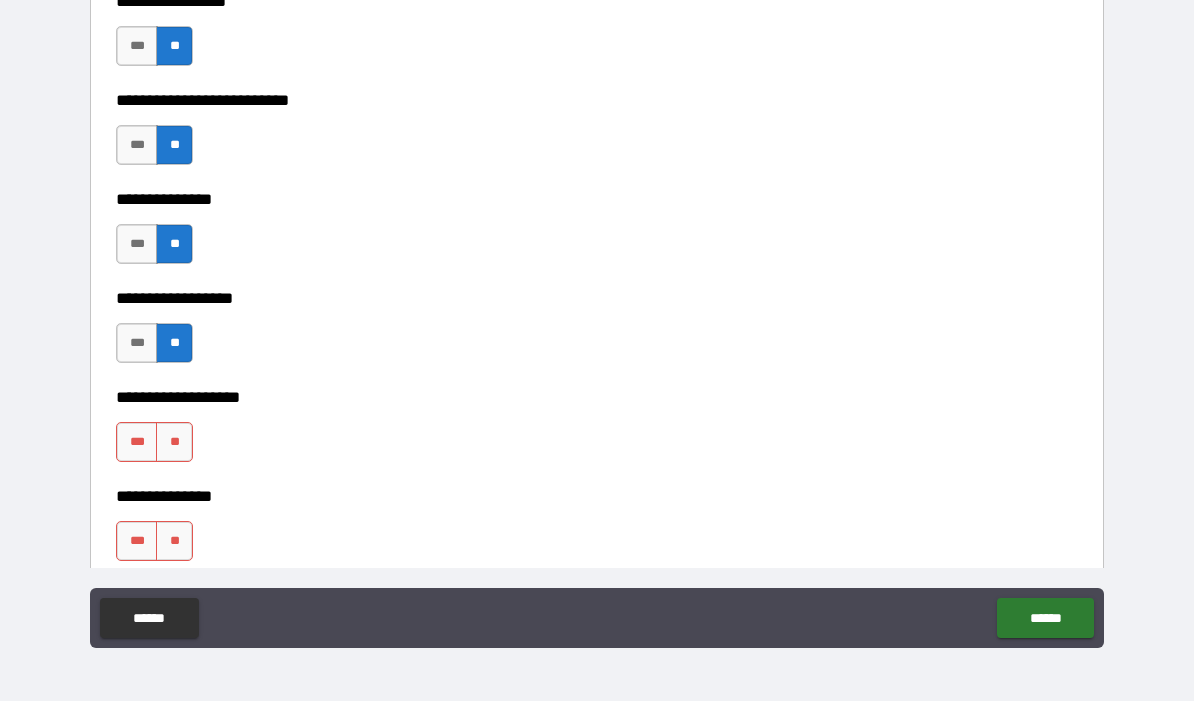 click on "**" at bounding box center [174, 443] 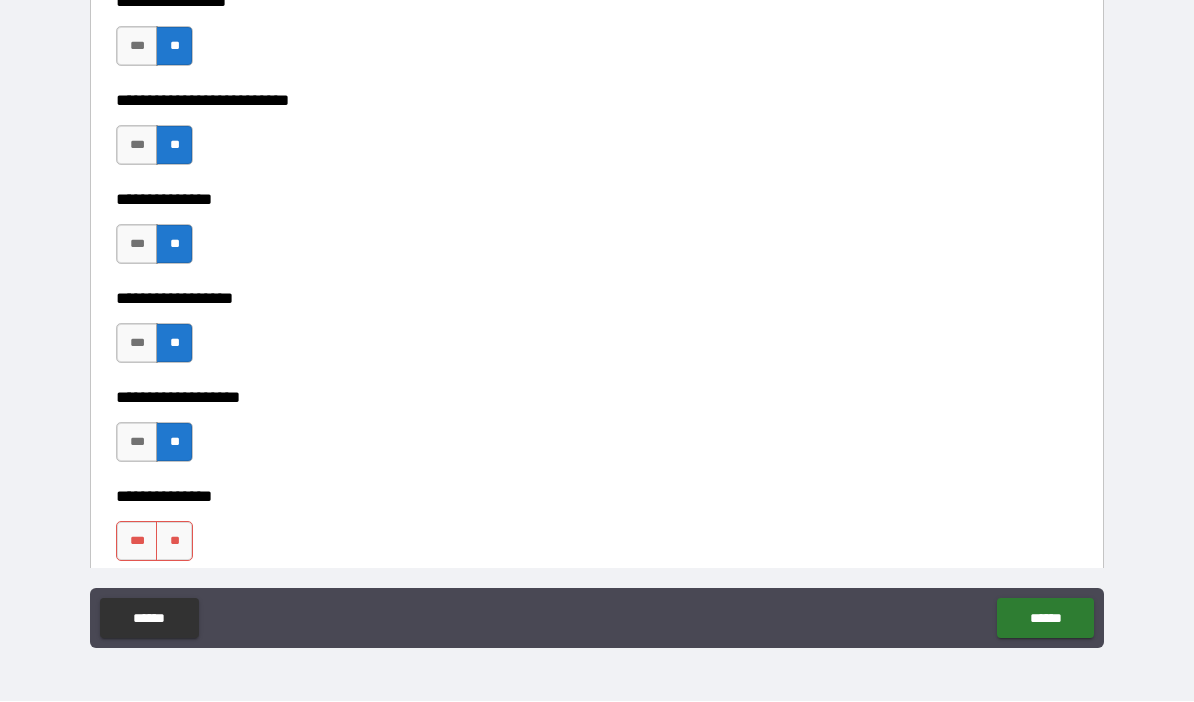 click on "**" at bounding box center [174, 542] 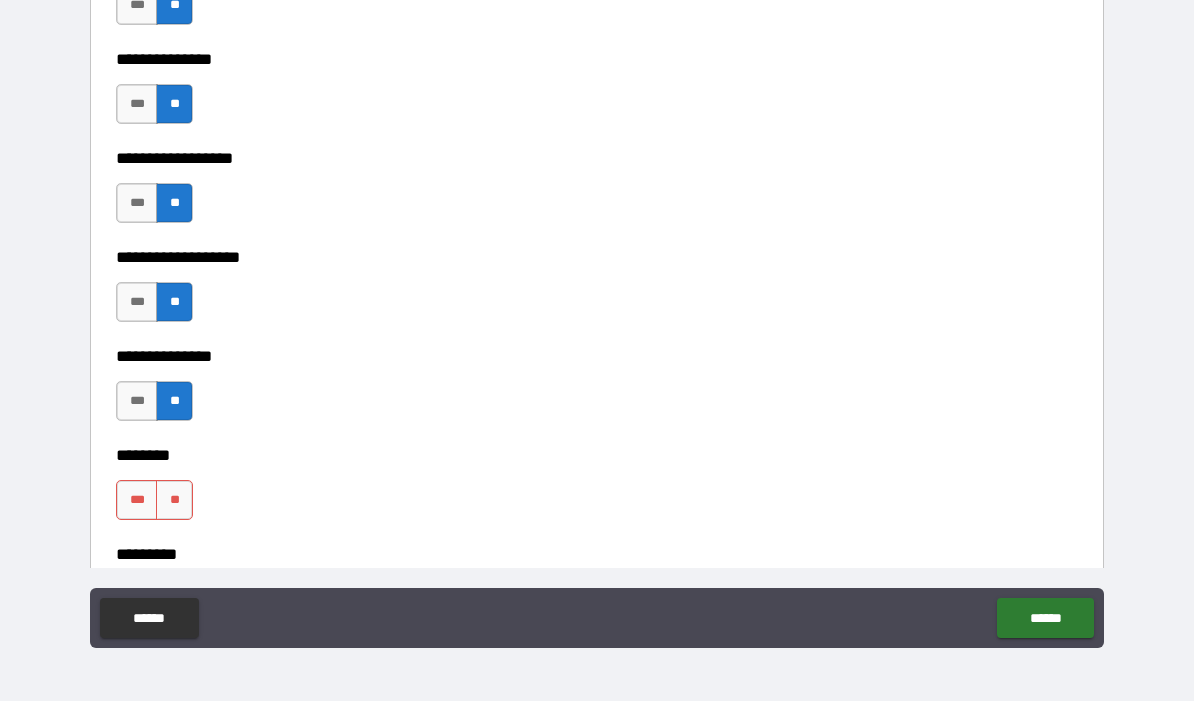 scroll, scrollTop: 5637, scrollLeft: 0, axis: vertical 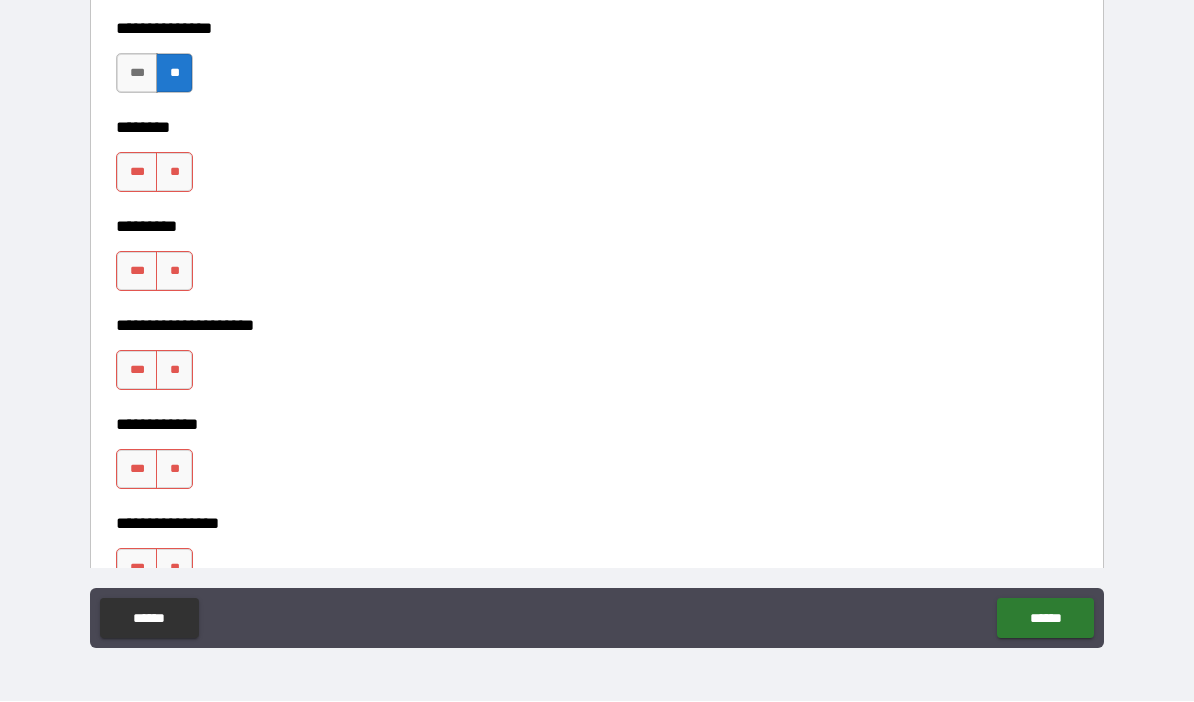 click on "**" at bounding box center [174, 173] 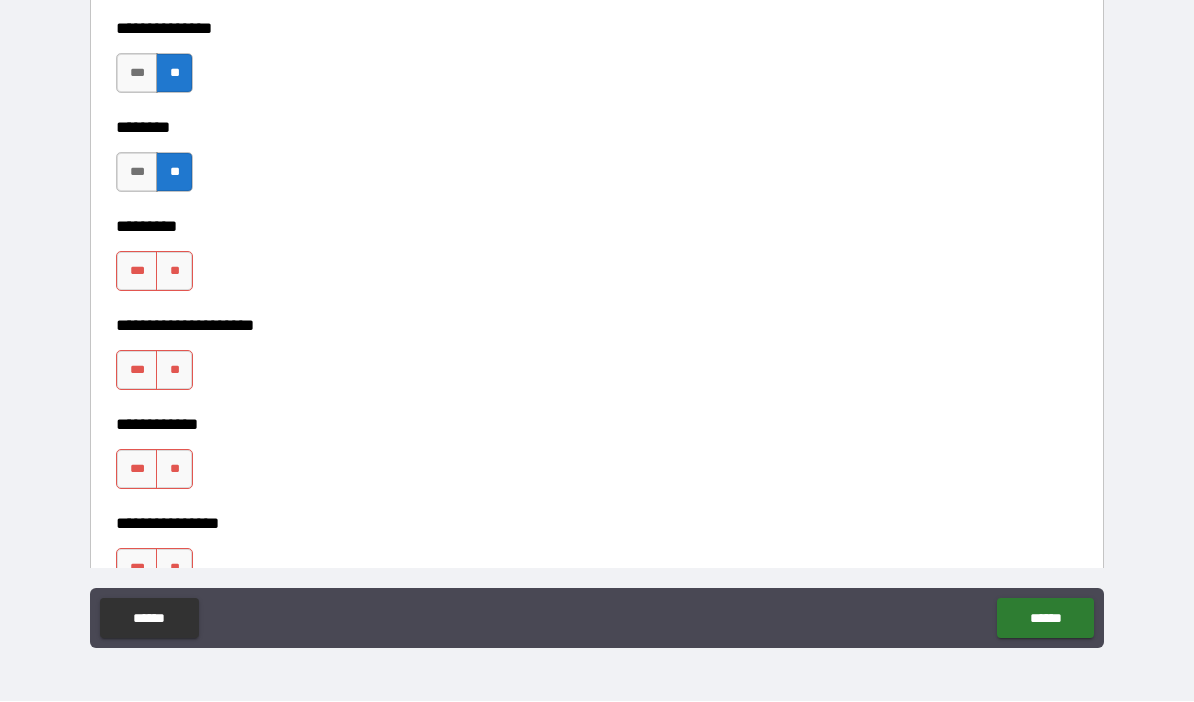 click on "**" at bounding box center [174, 272] 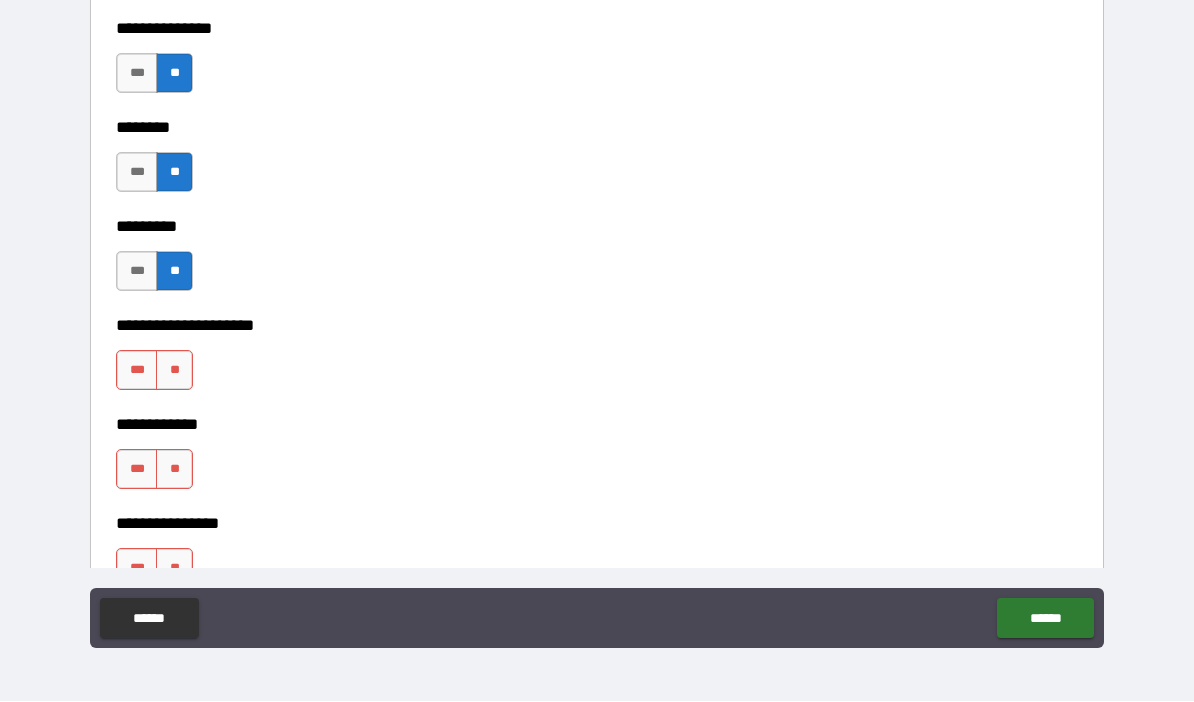 click on "**" at bounding box center (174, 371) 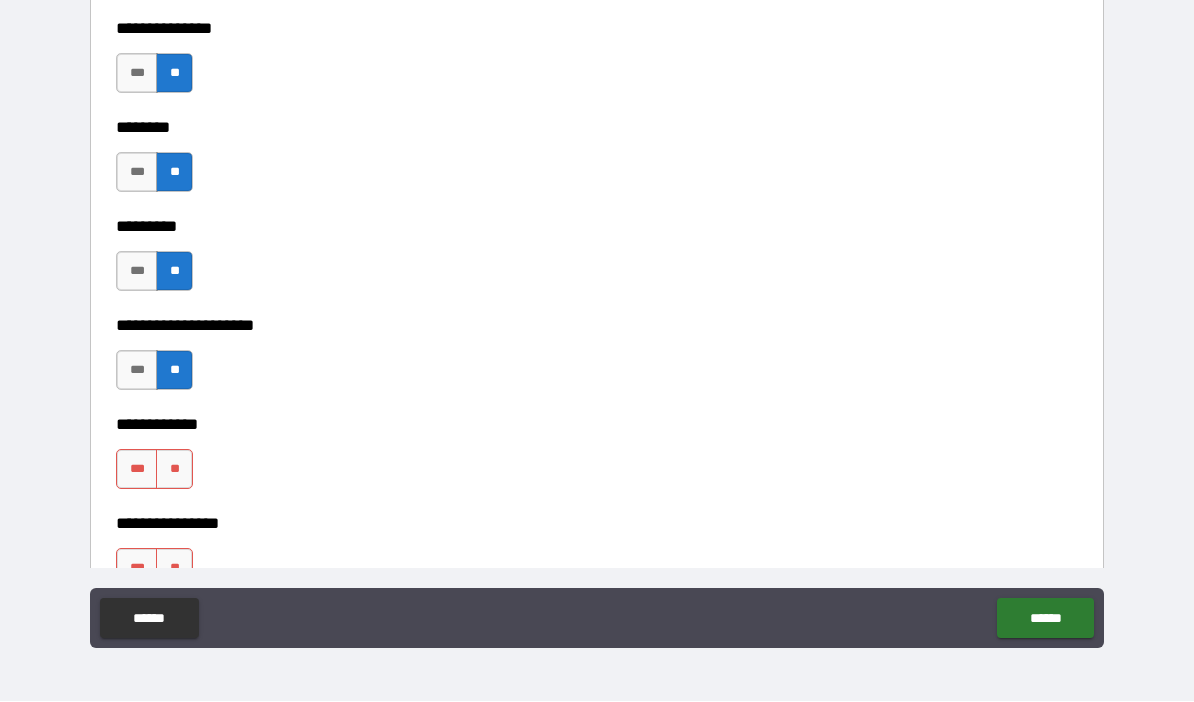 click on "**" at bounding box center [174, 470] 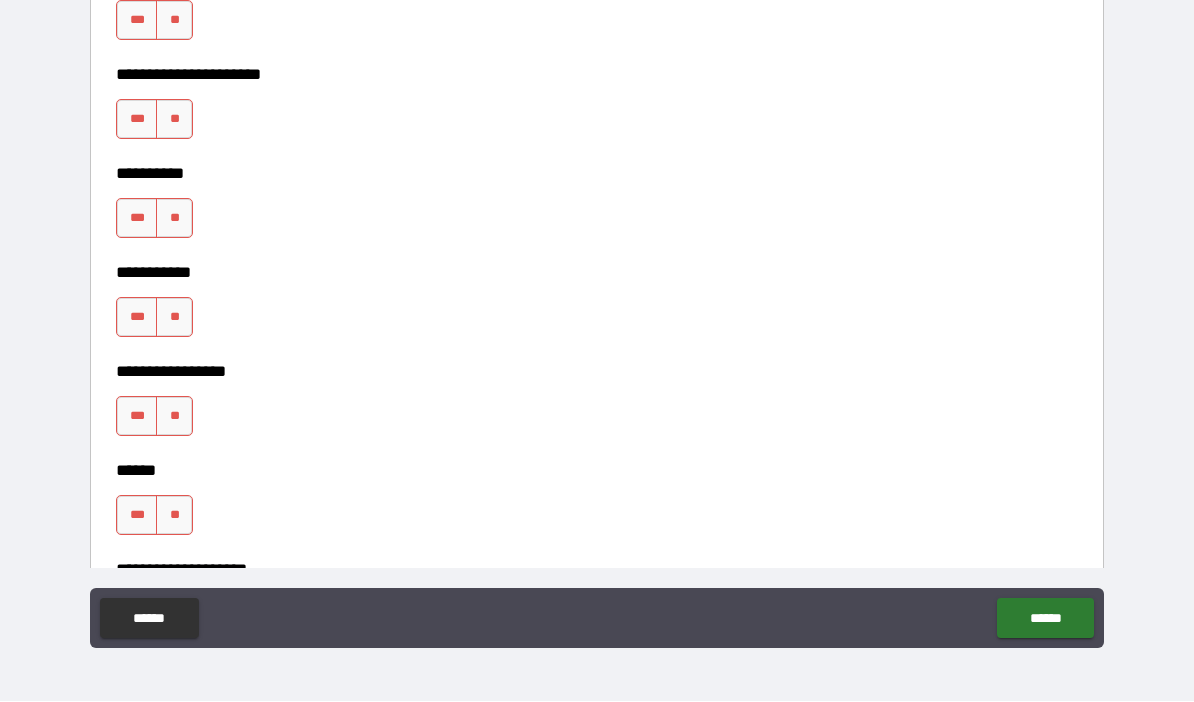 scroll, scrollTop: 6184, scrollLeft: 0, axis: vertical 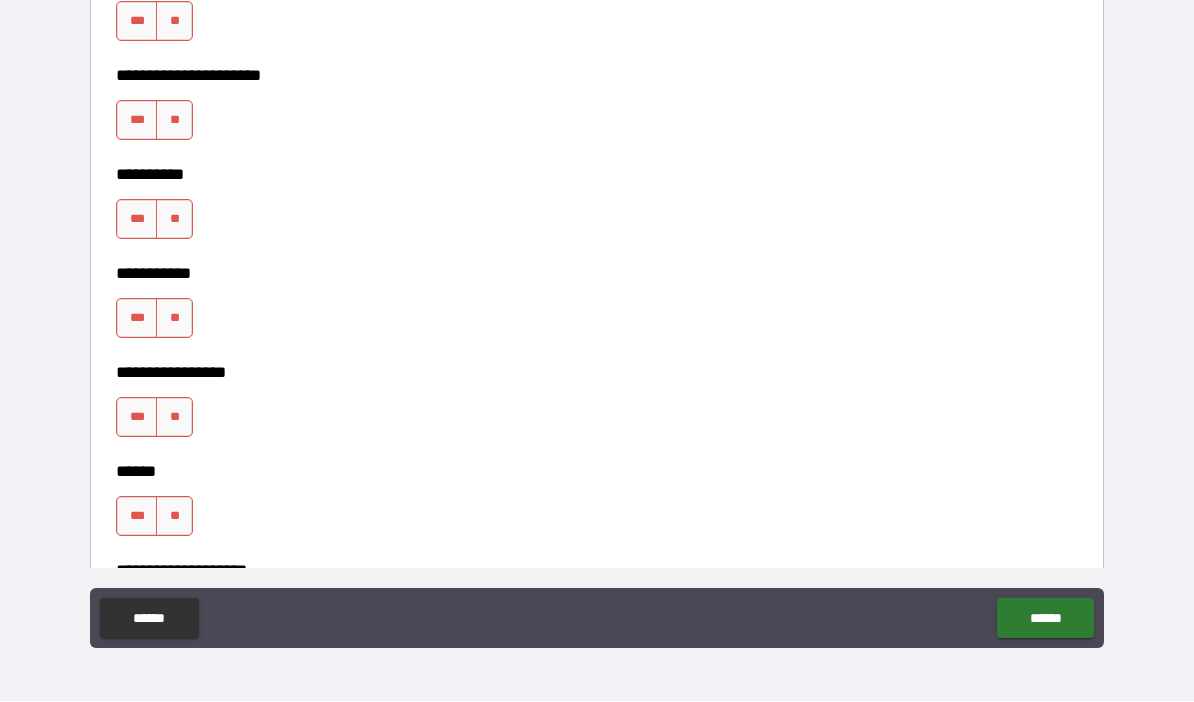 click on "**" at bounding box center (174, 22) 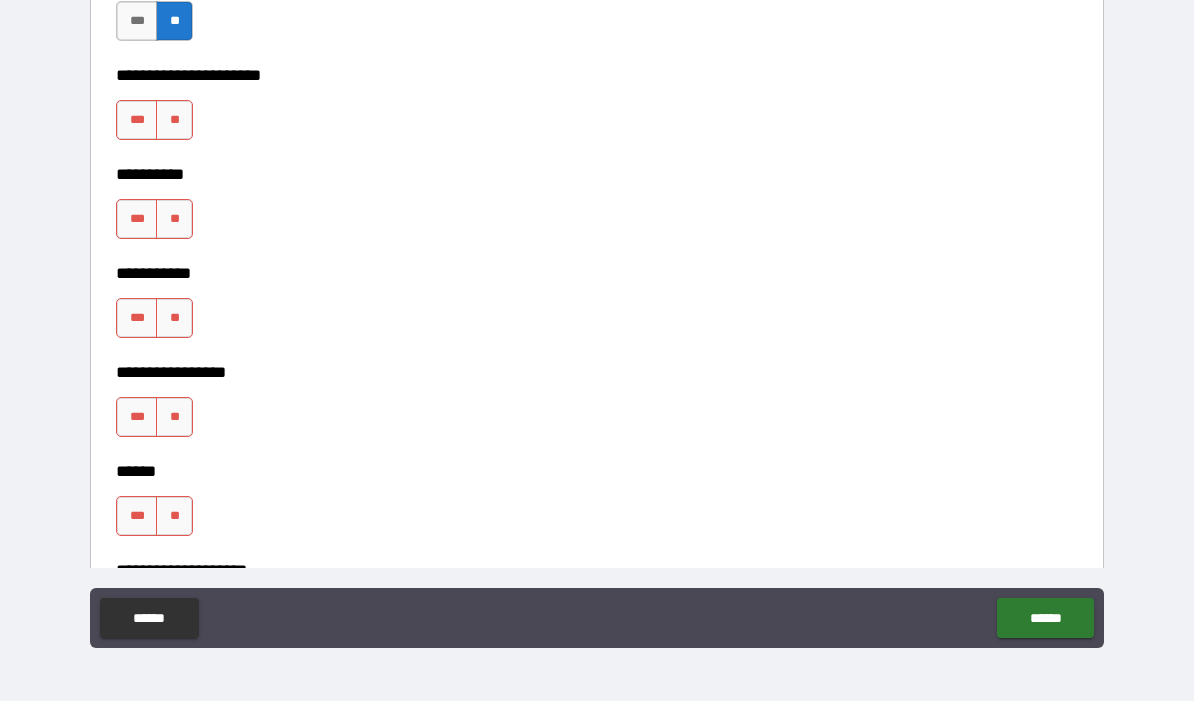 click on "**" at bounding box center [174, 121] 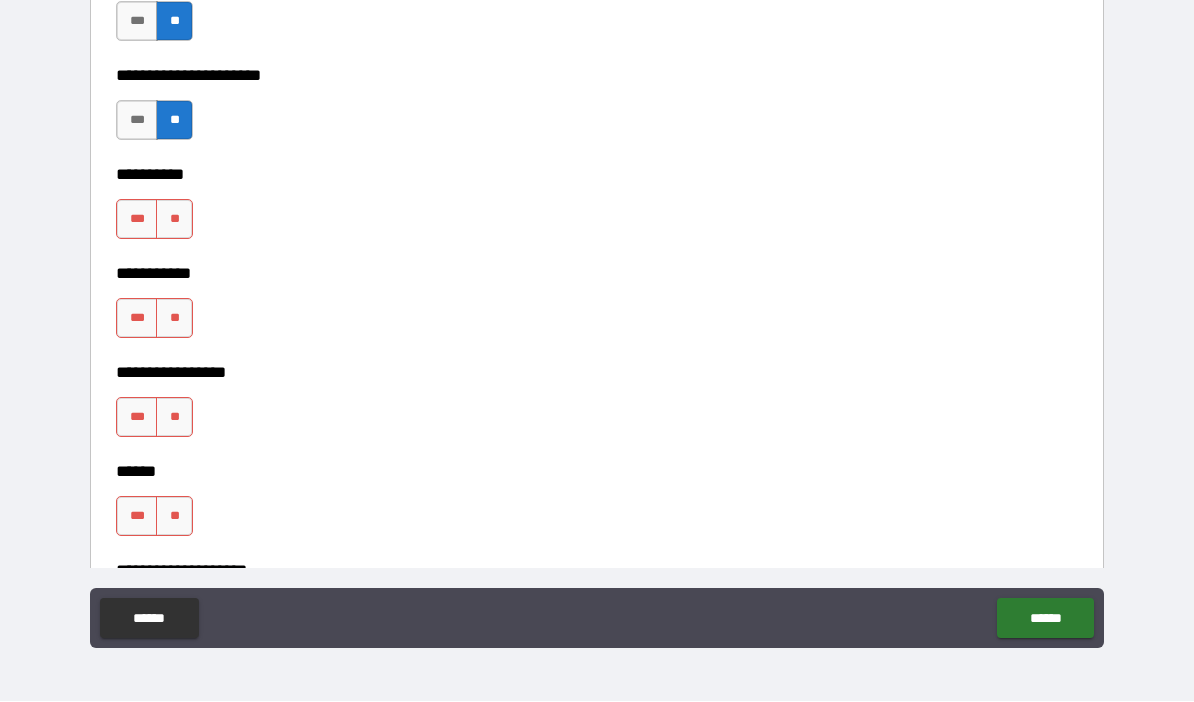click on "**" at bounding box center (174, 220) 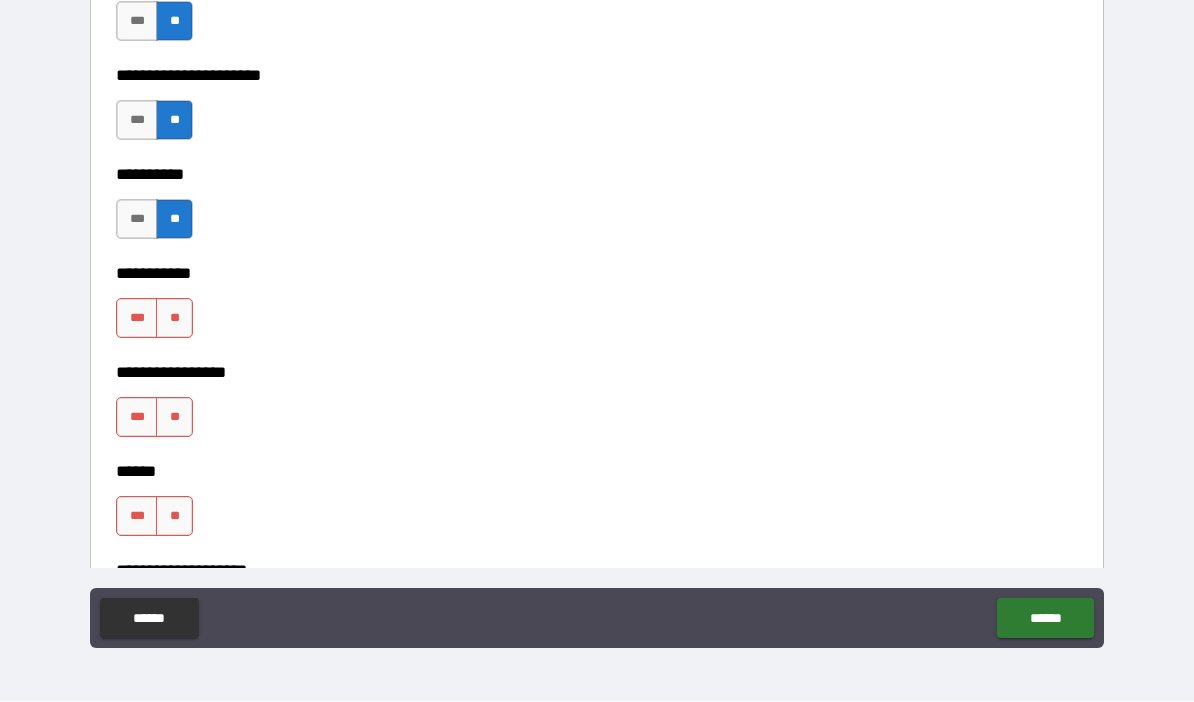 click on "**" at bounding box center (174, 319) 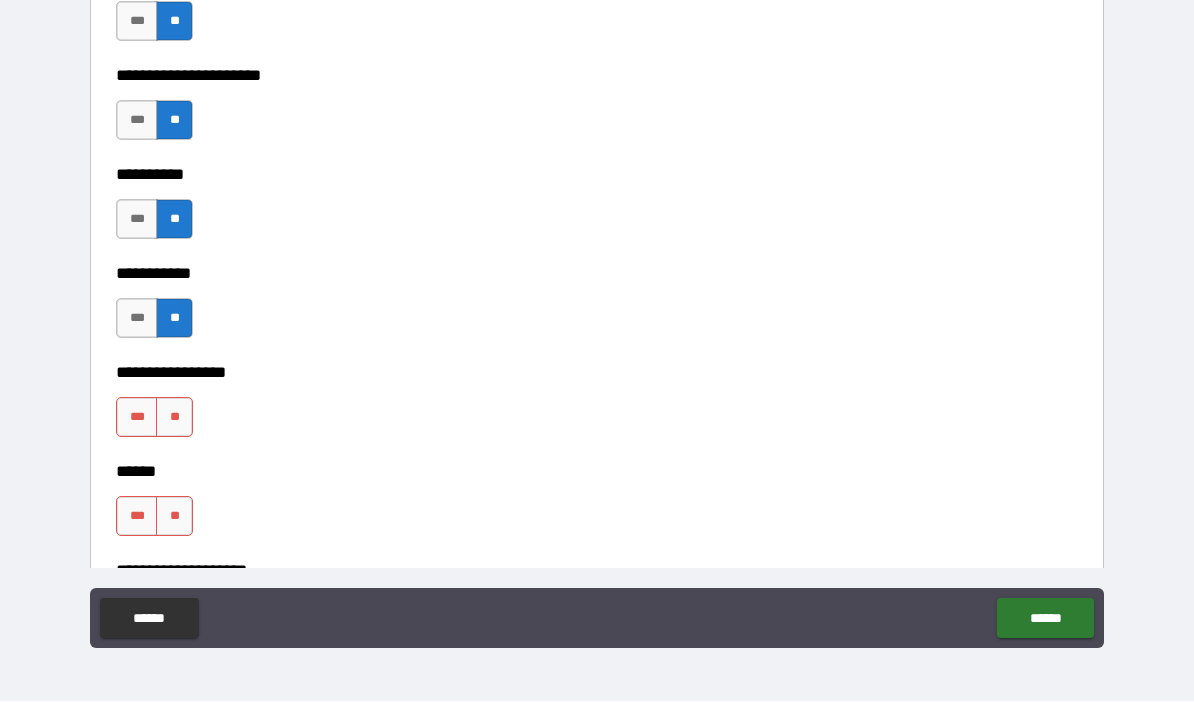 click on "**" at bounding box center (174, 418) 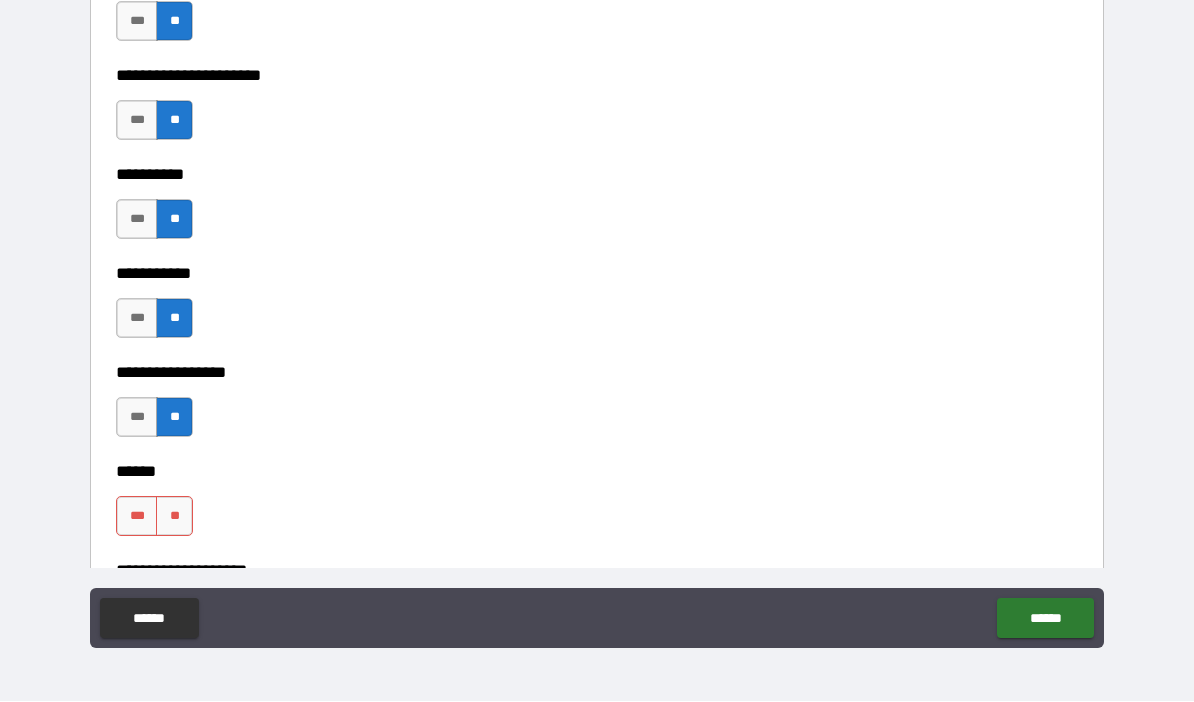 click on "**" at bounding box center (174, 517) 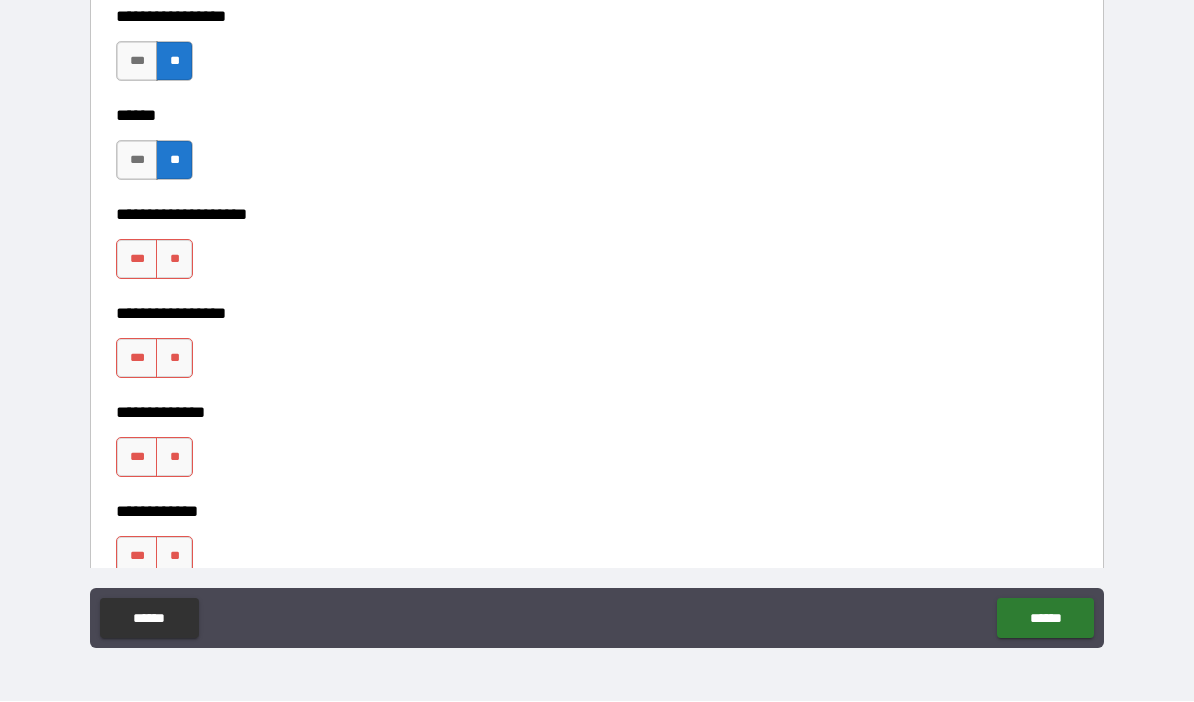 scroll, scrollTop: 6632, scrollLeft: 0, axis: vertical 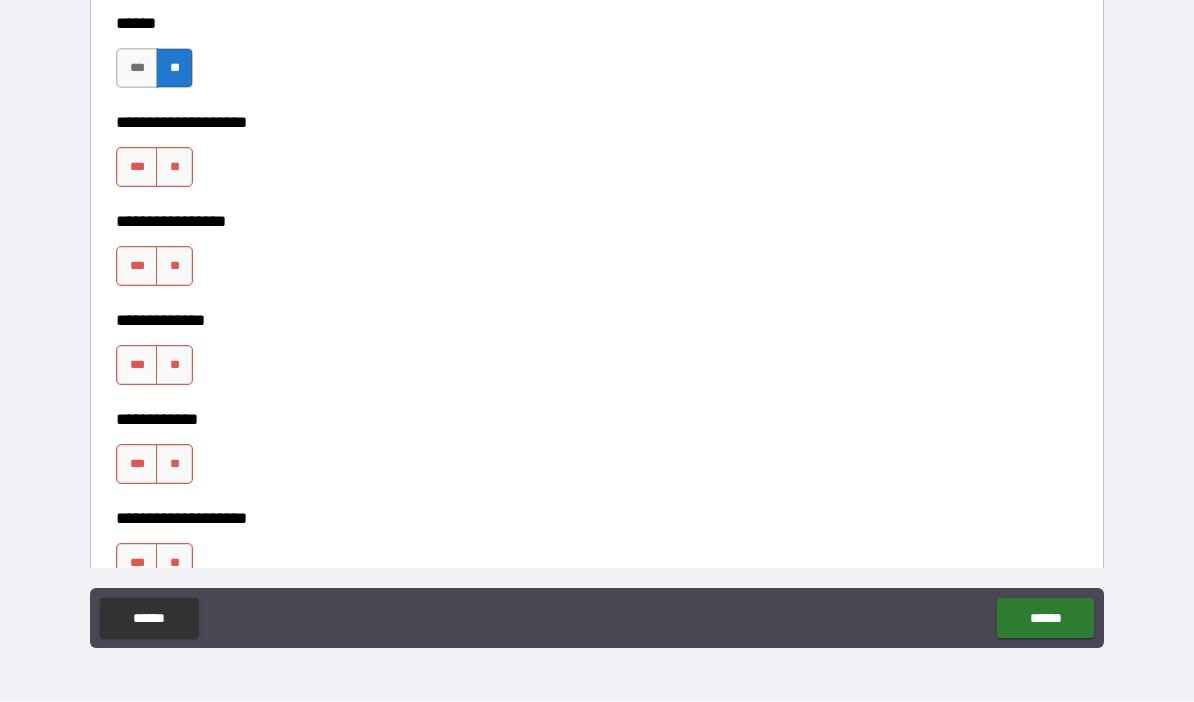 click on "**" at bounding box center [174, 168] 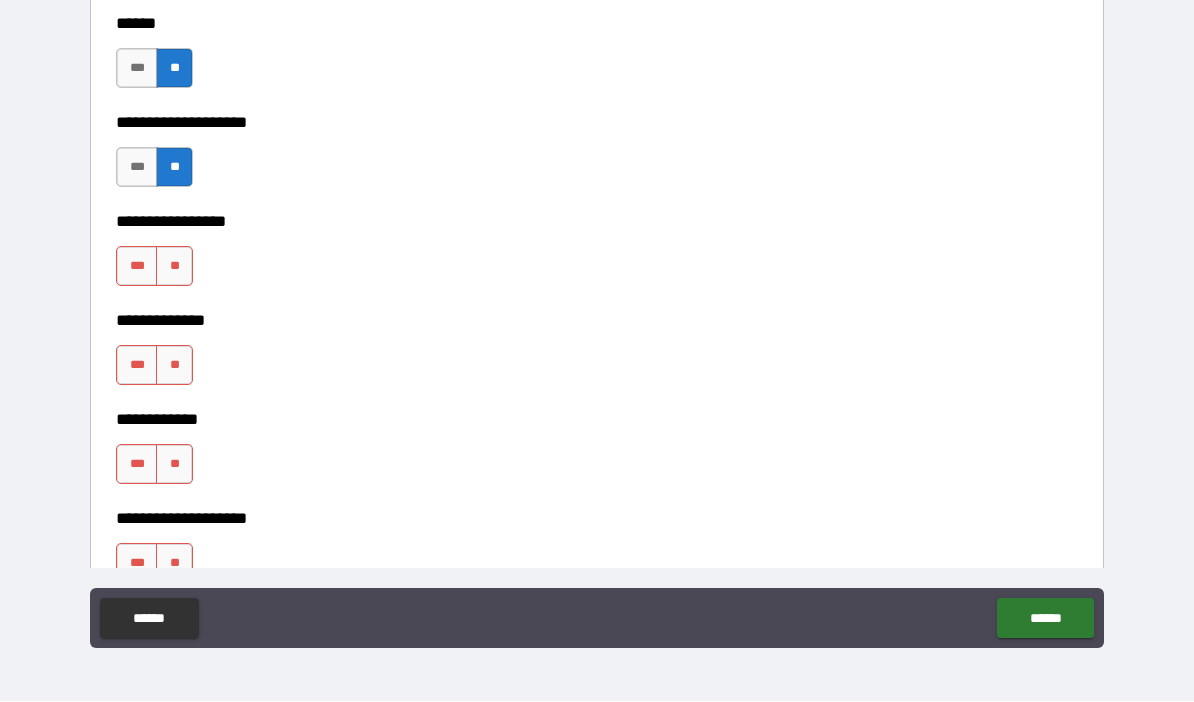 click on "**" at bounding box center (174, 267) 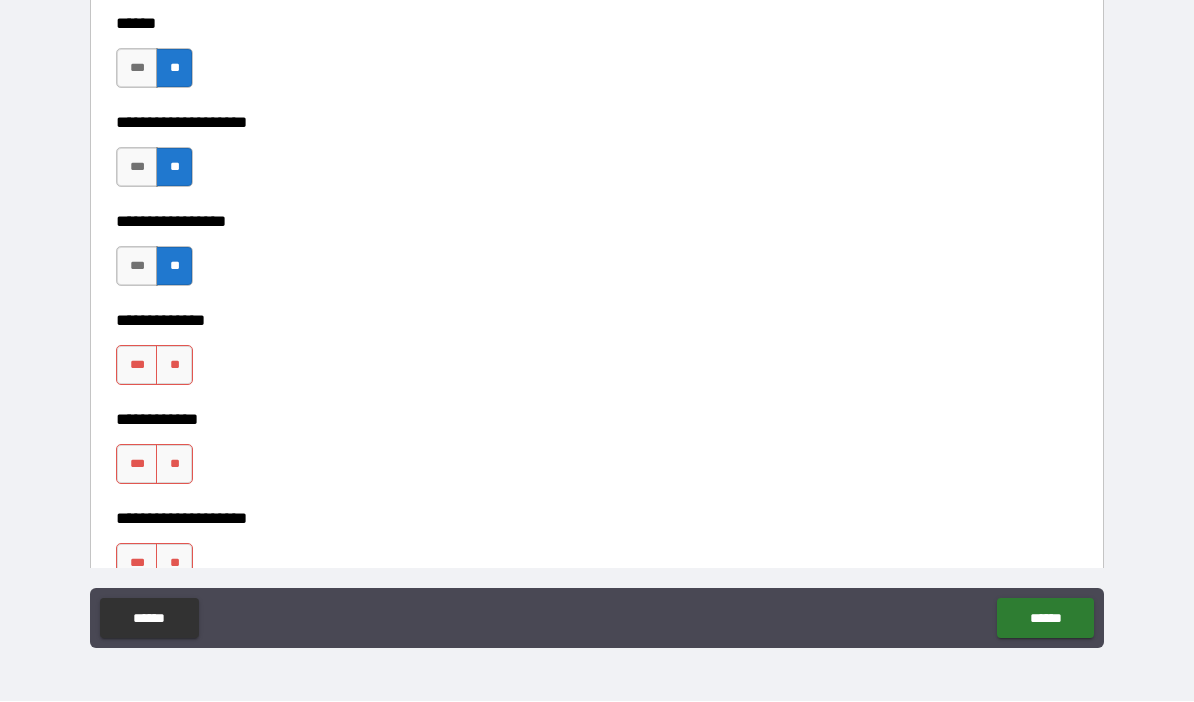 click on "**" at bounding box center (174, 366) 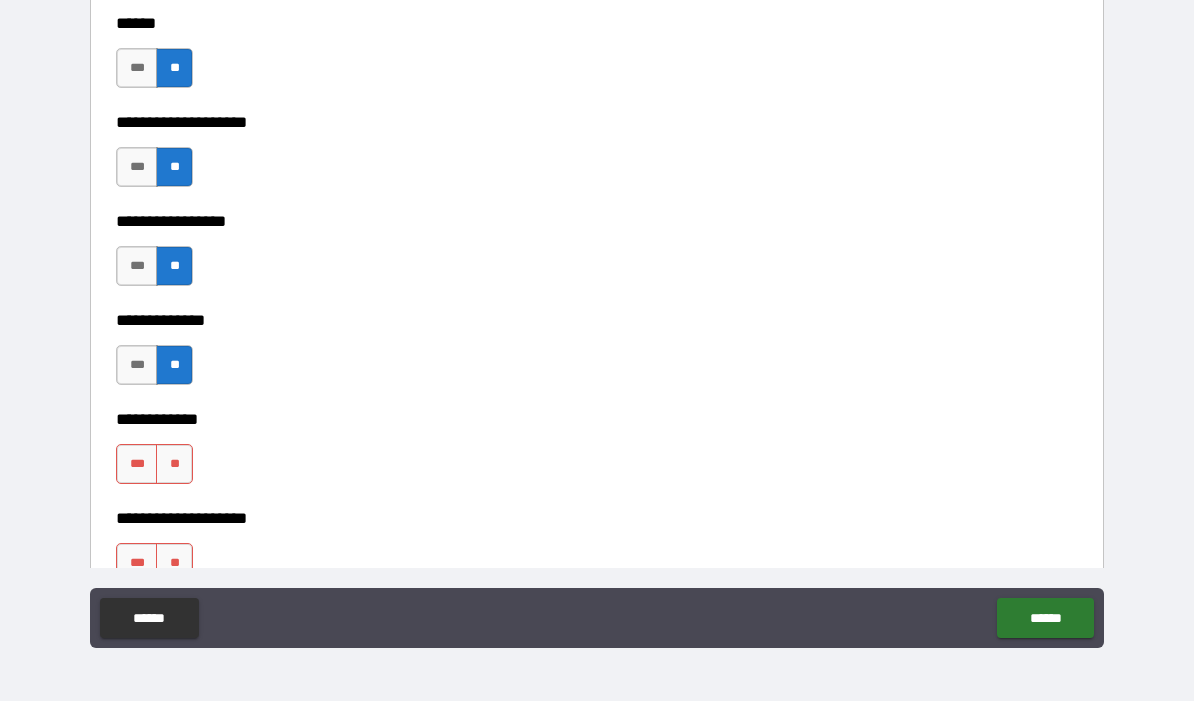 click on "**" at bounding box center [174, 465] 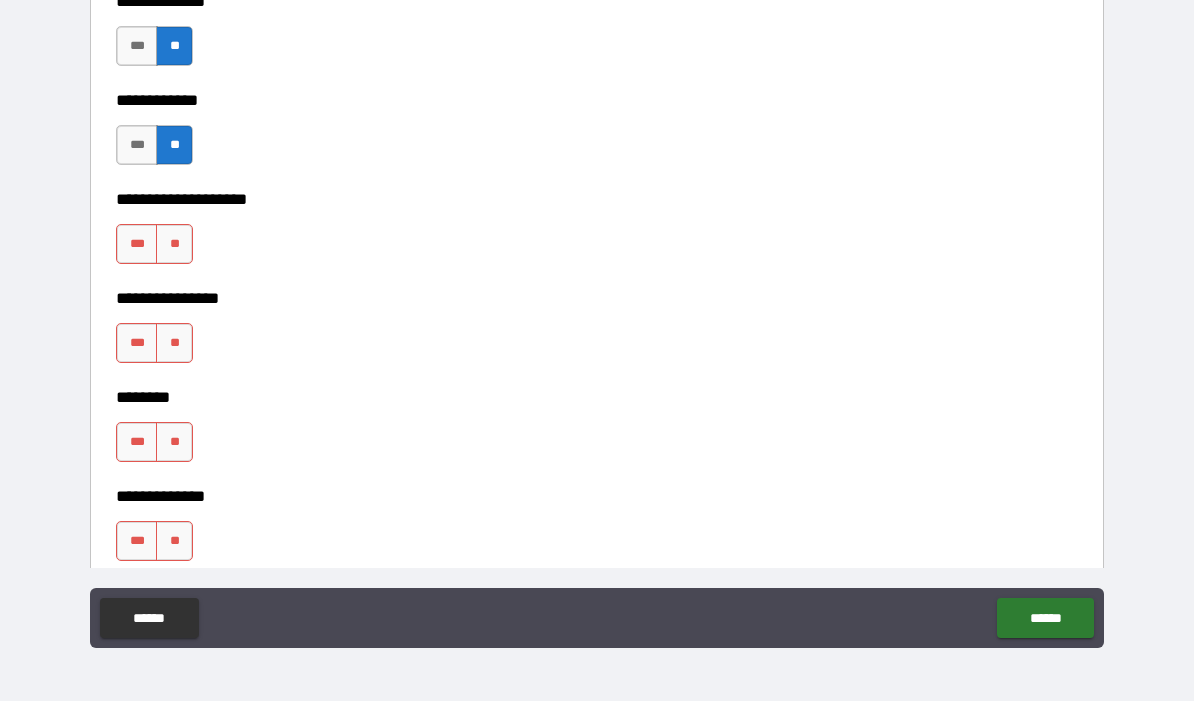 scroll, scrollTop: 6947, scrollLeft: 0, axis: vertical 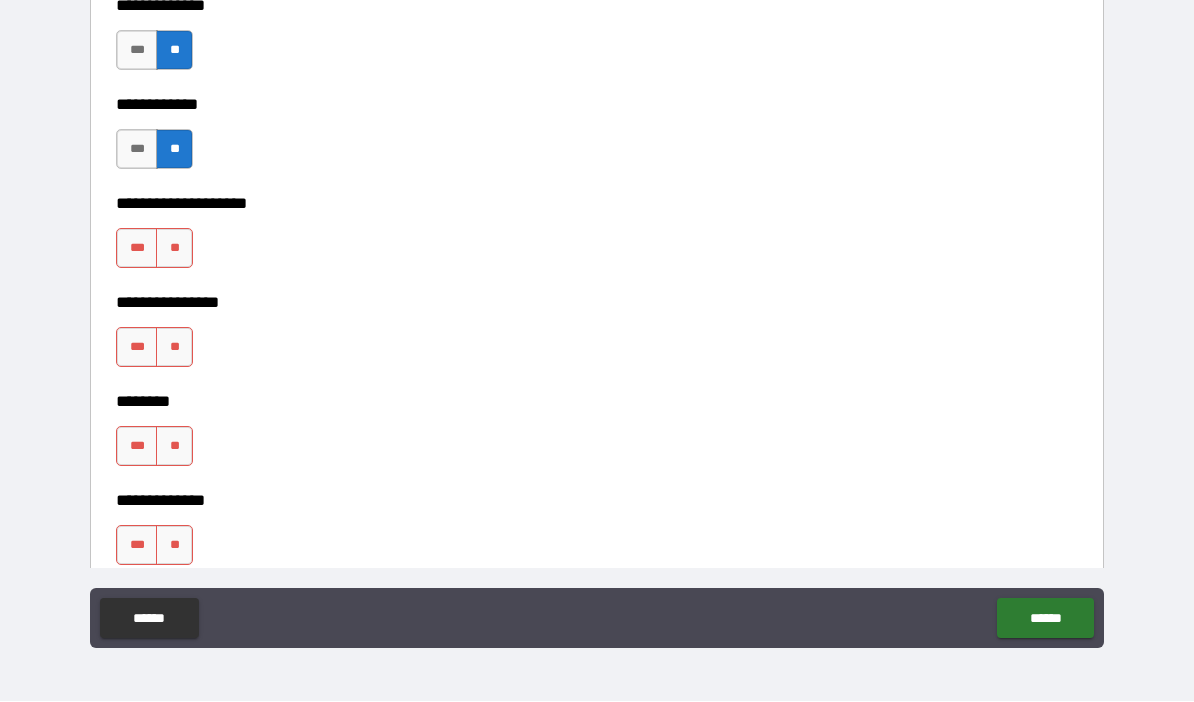 click on "**" at bounding box center (174, 249) 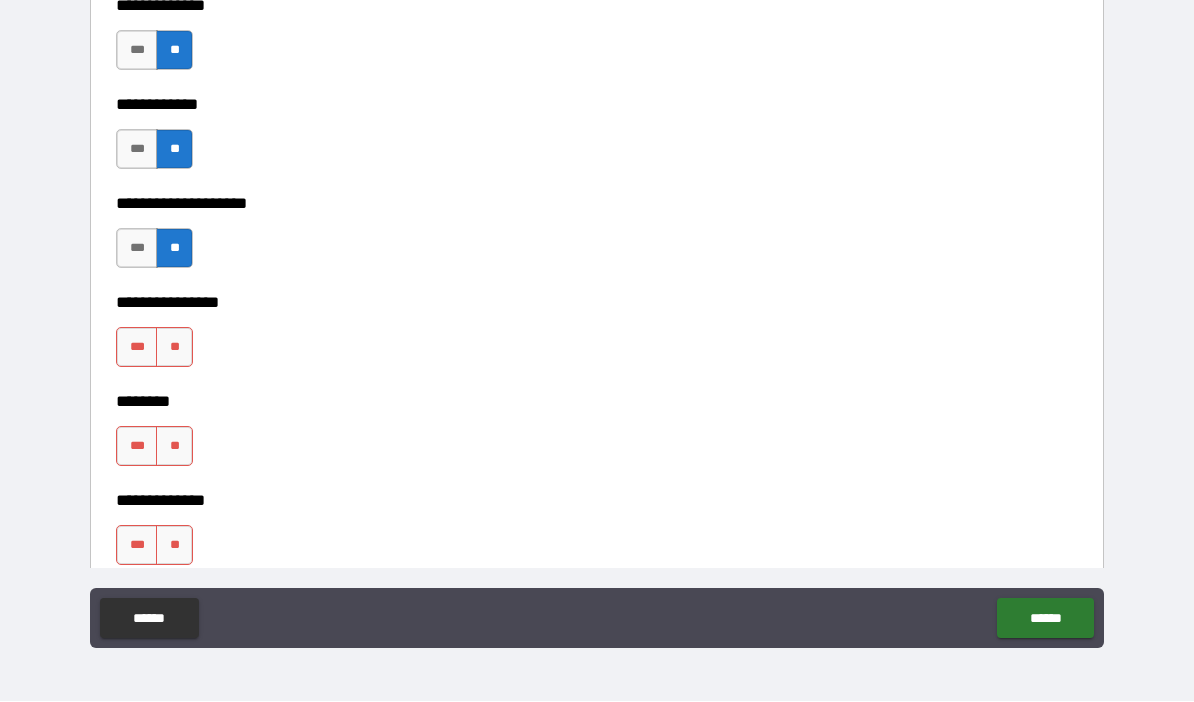 click on "**" at bounding box center (174, 348) 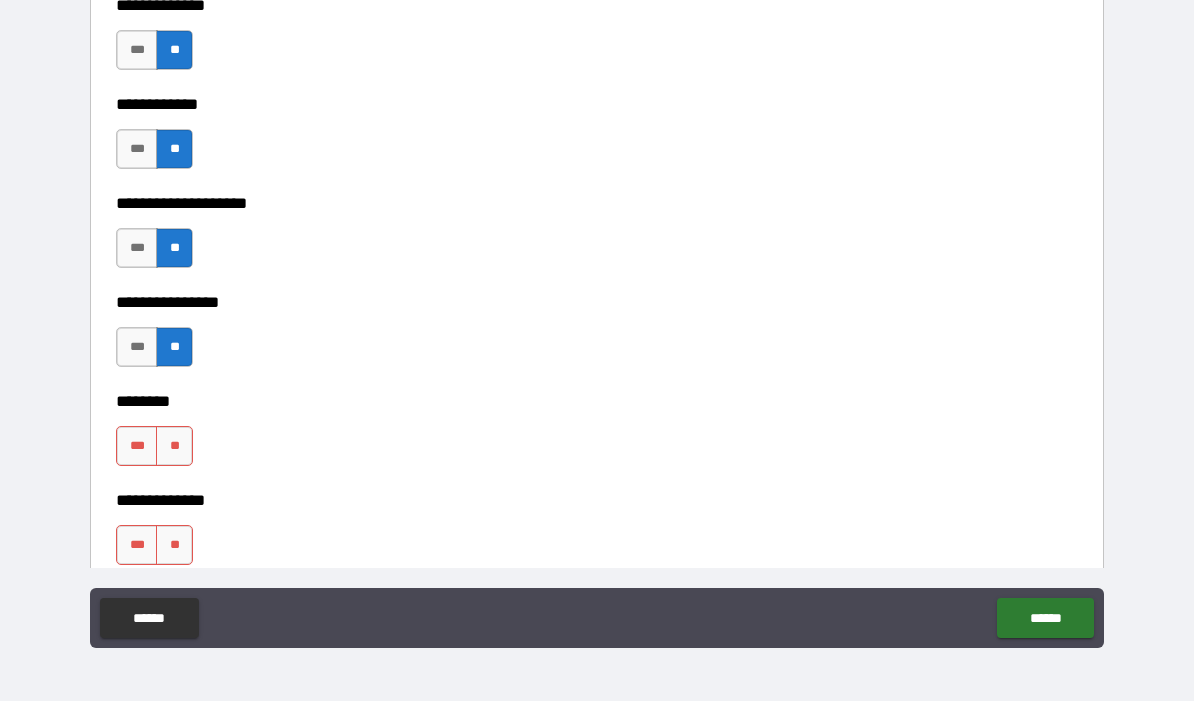 click on "**" at bounding box center (174, 447) 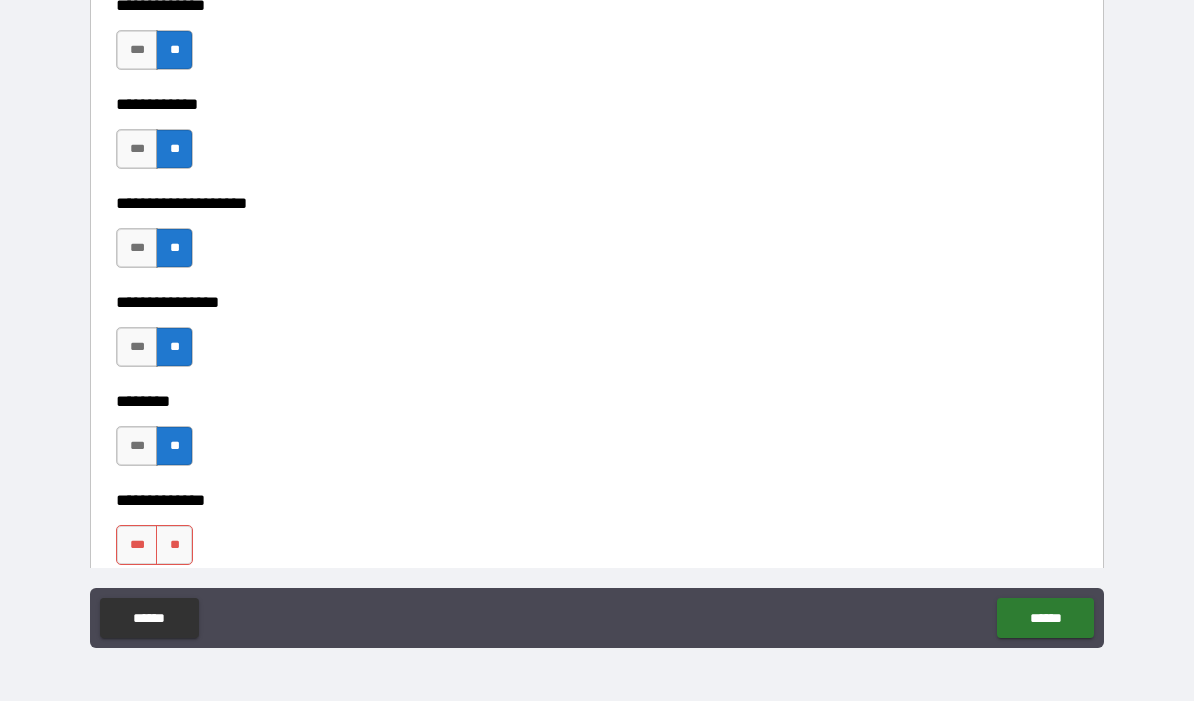 click on "**" at bounding box center (174, 546) 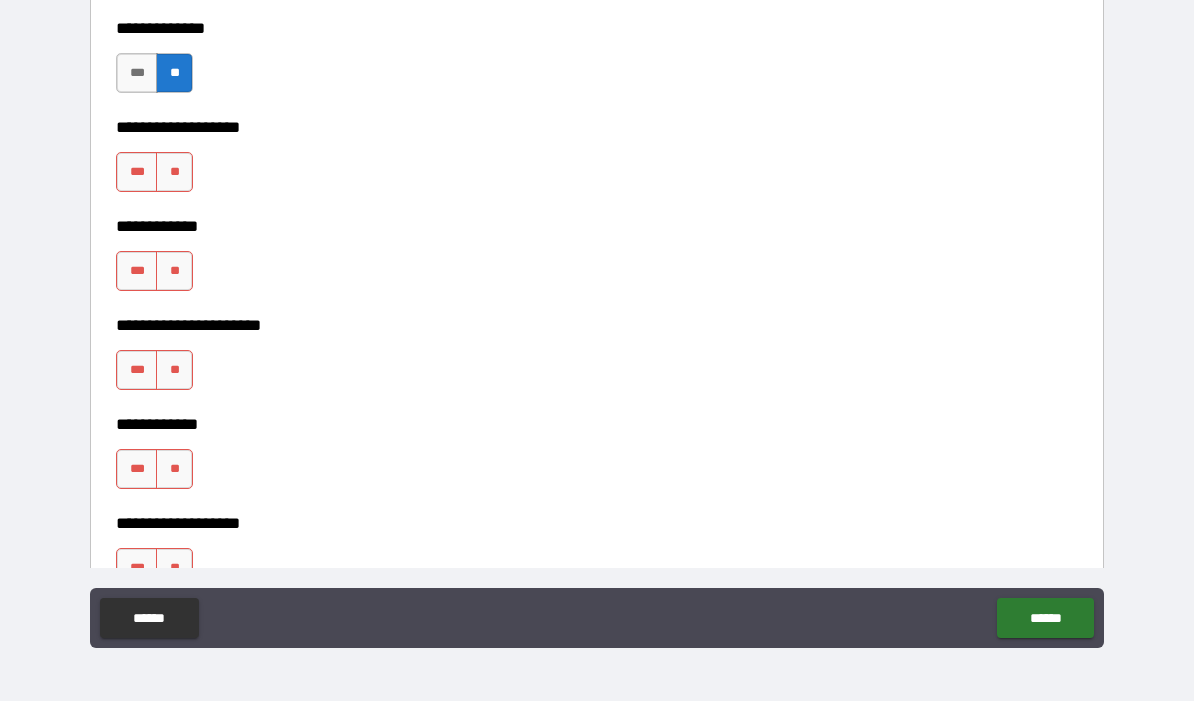 scroll, scrollTop: 7466, scrollLeft: 0, axis: vertical 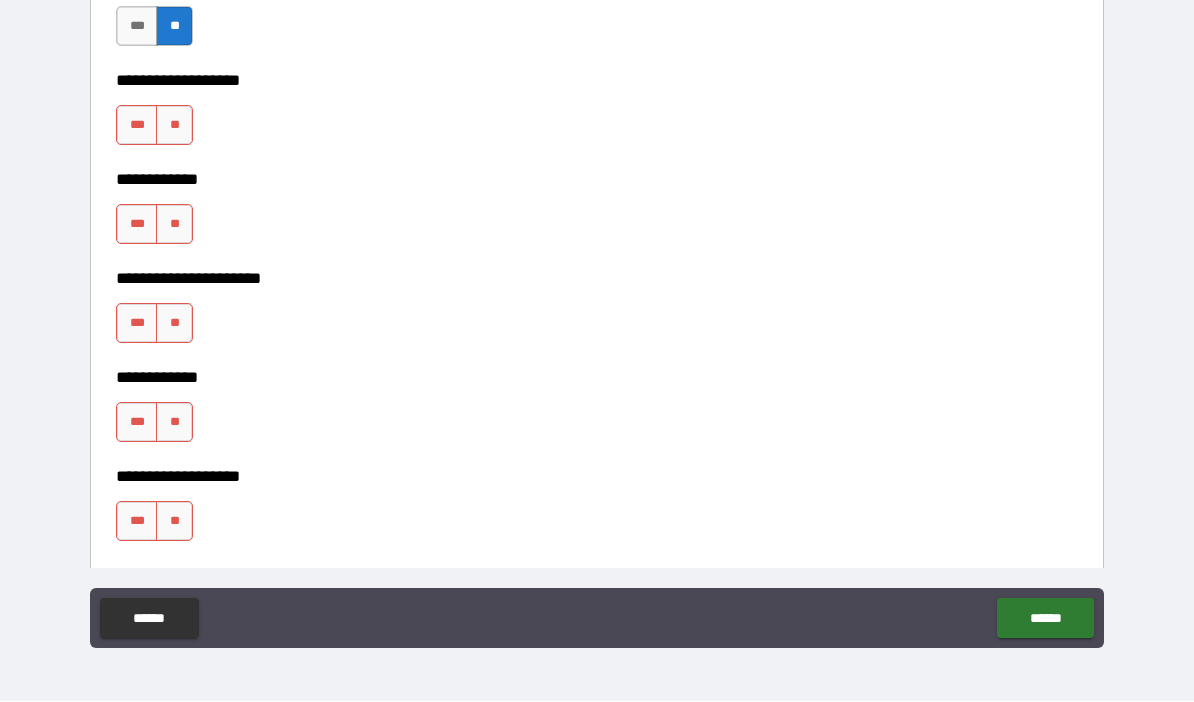 click on "**" at bounding box center [174, 126] 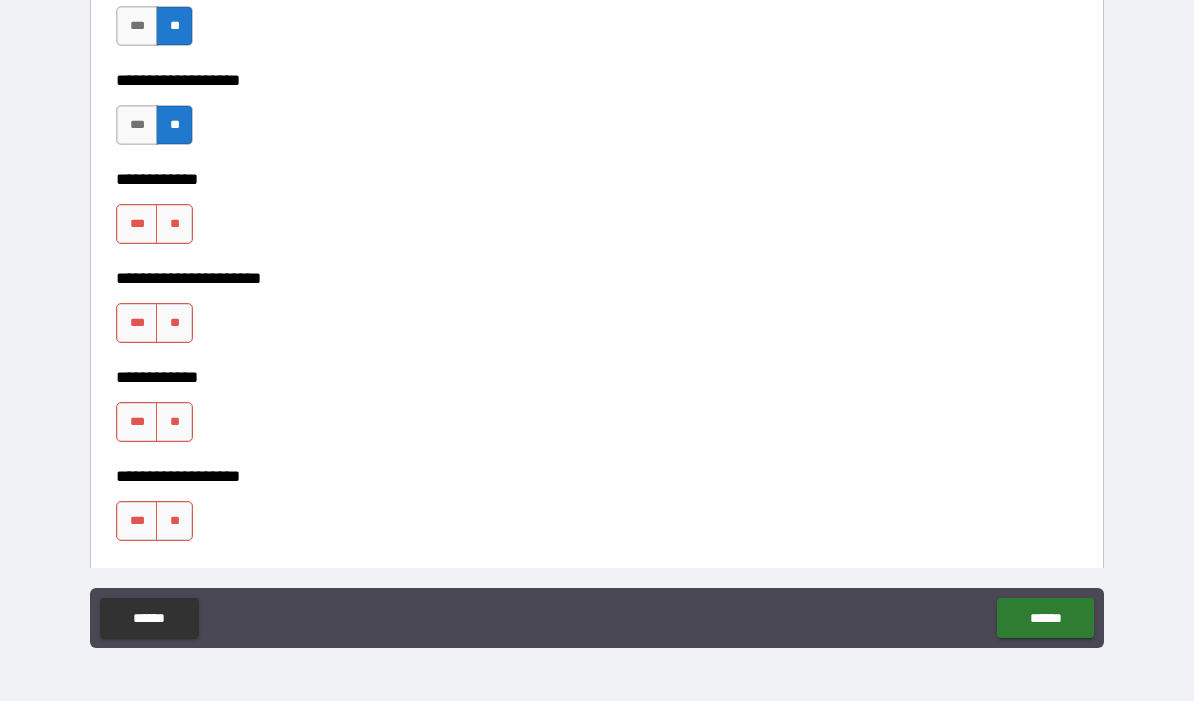 click on "**" at bounding box center (174, 225) 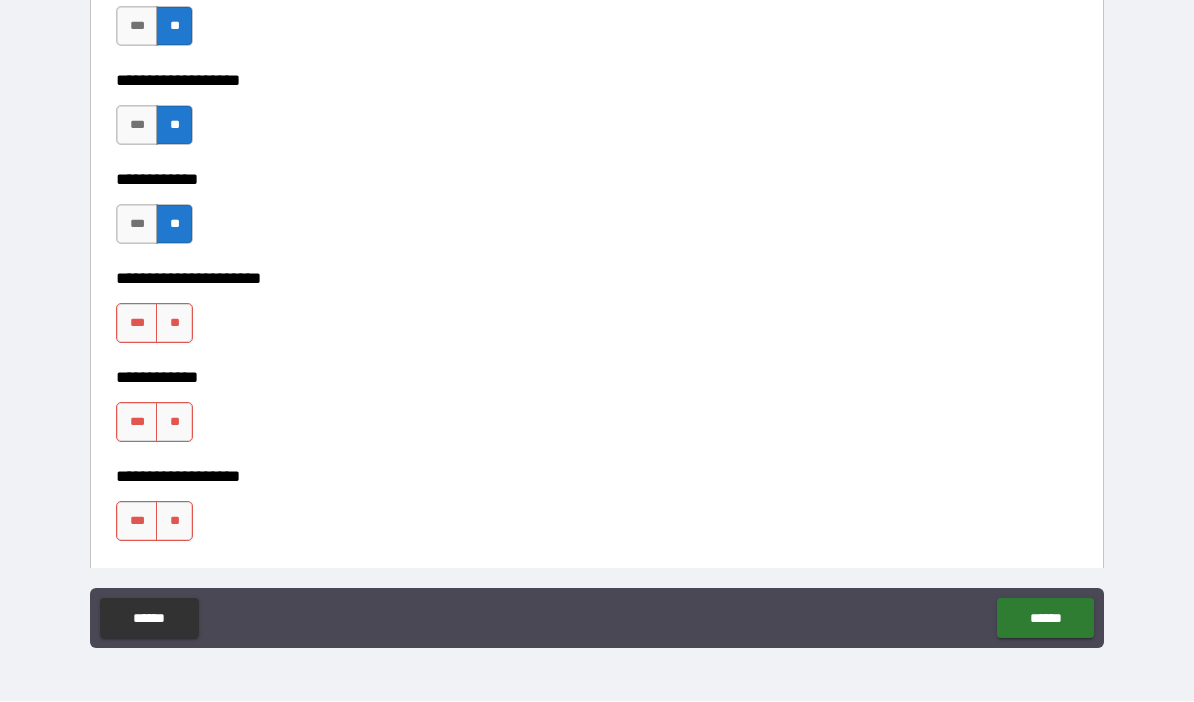 click on "**" at bounding box center (174, 324) 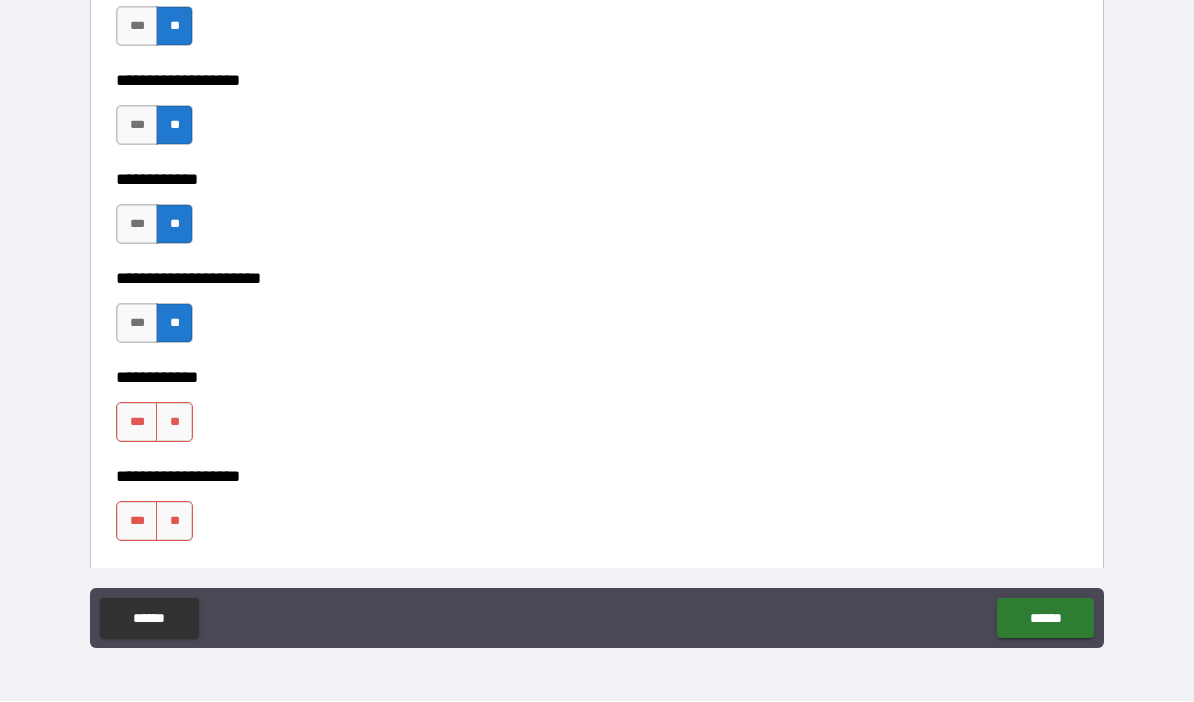 click on "**" at bounding box center [174, 423] 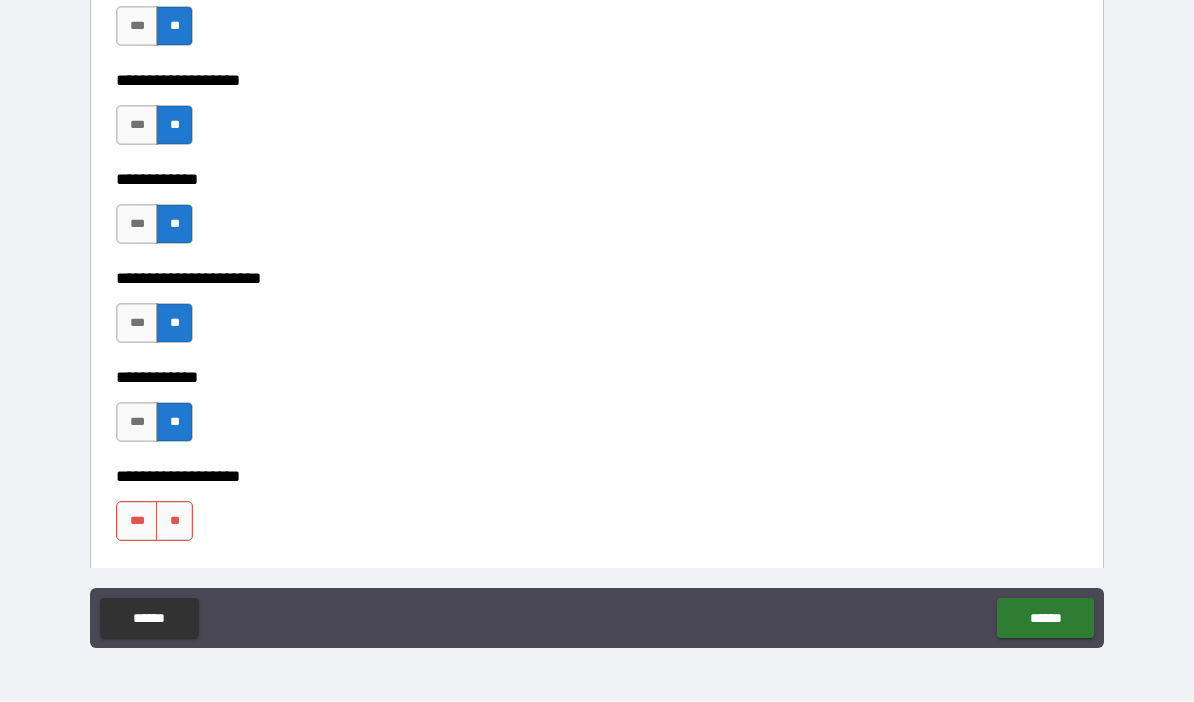 click on "**" at bounding box center (174, 522) 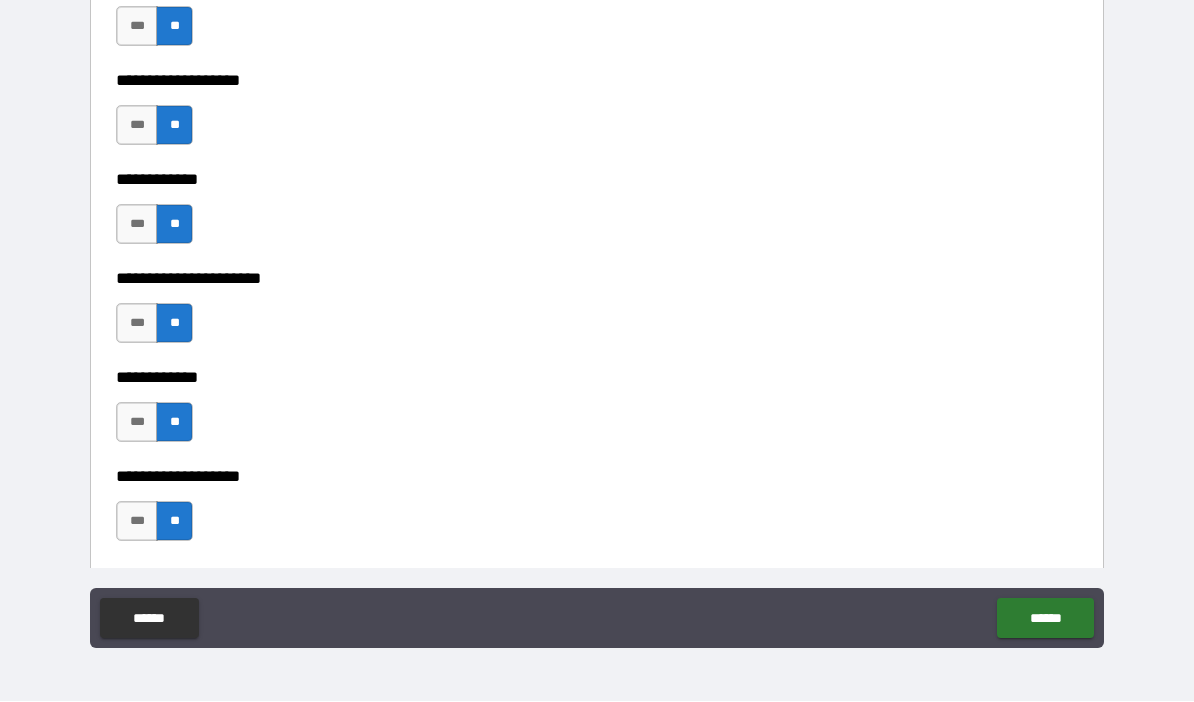 click on "***" at bounding box center (137, 324) 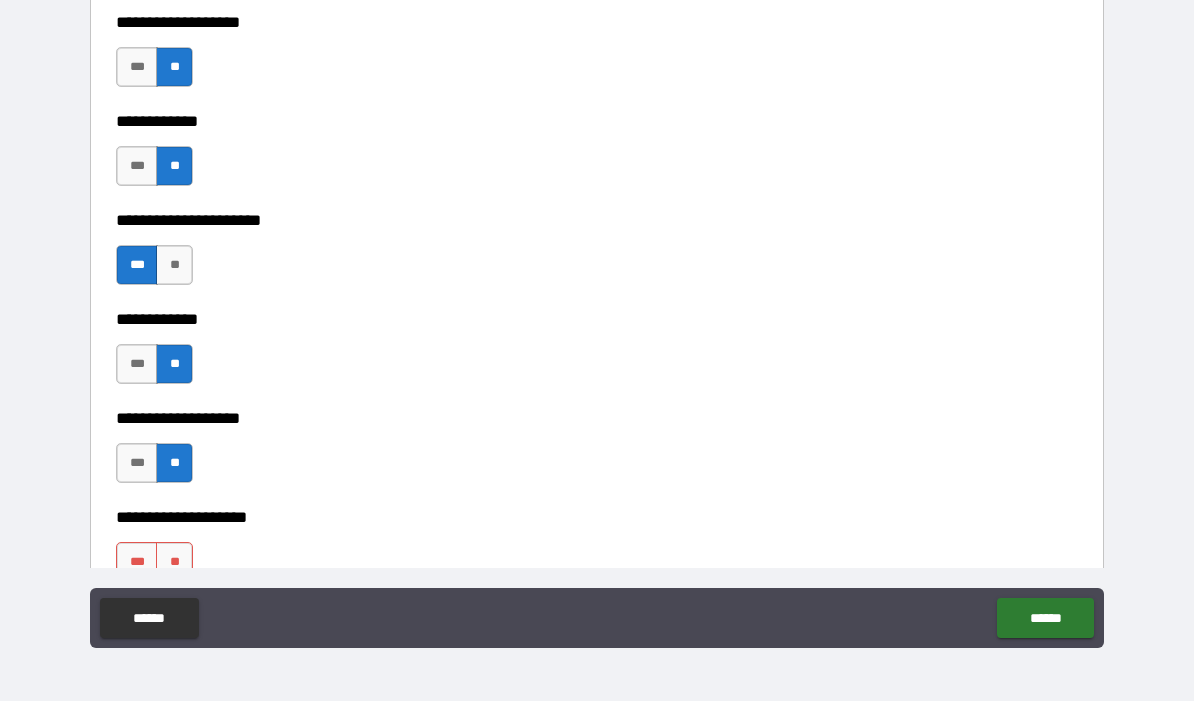 scroll, scrollTop: 7671, scrollLeft: 0, axis: vertical 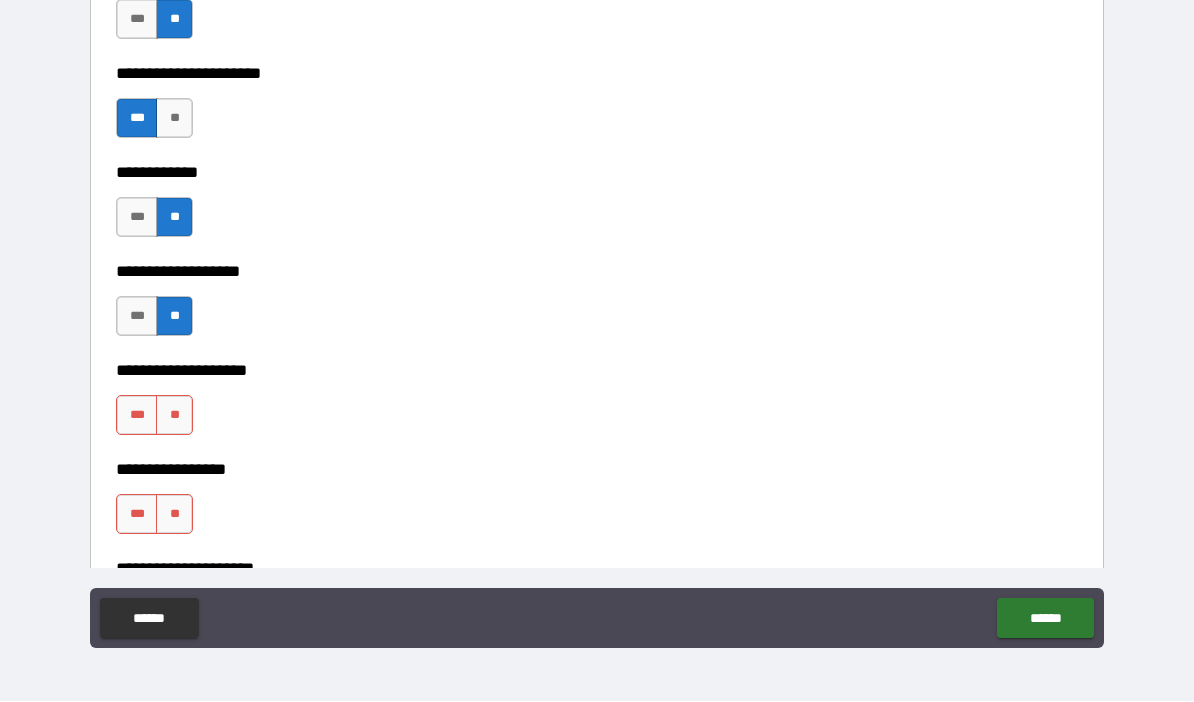 click on "**" at bounding box center (174, 416) 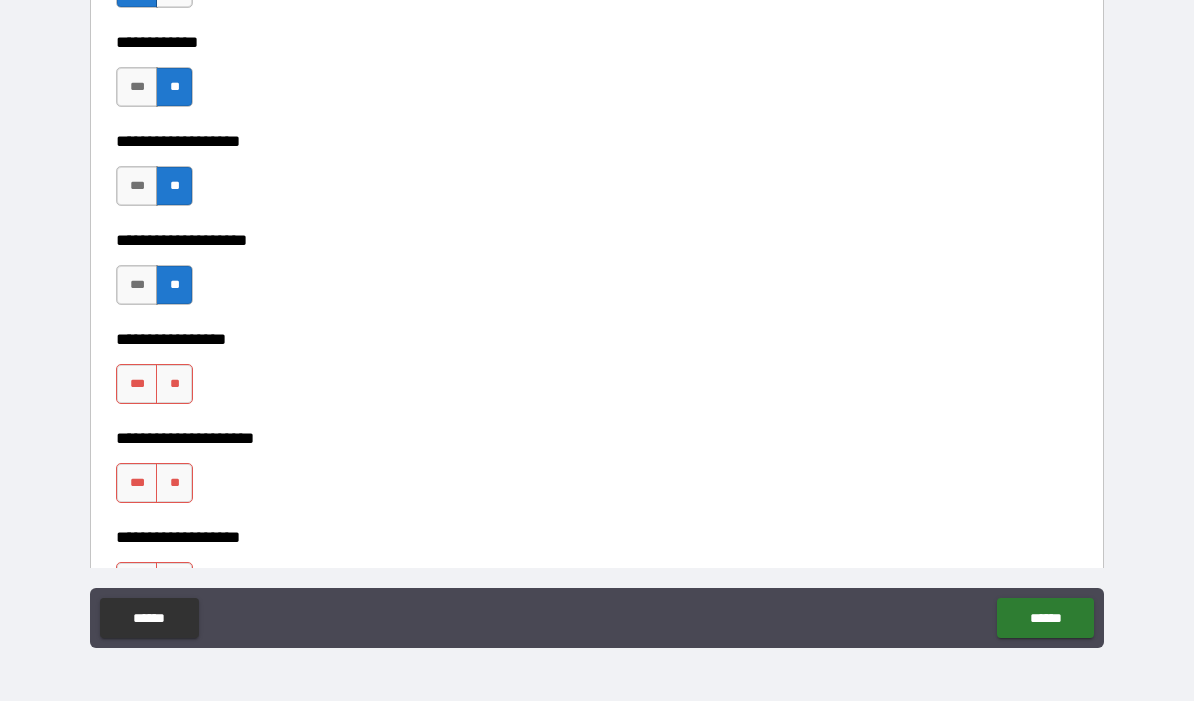 scroll, scrollTop: 7805, scrollLeft: 0, axis: vertical 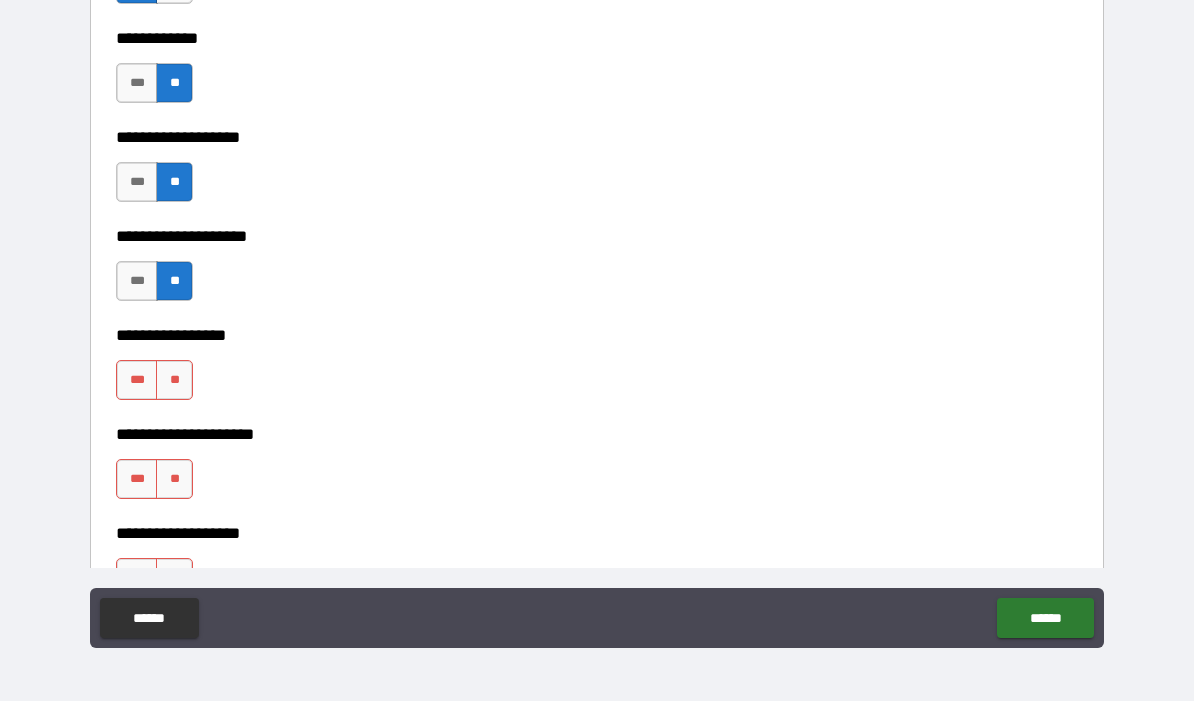 click on "**" at bounding box center [174, 381] 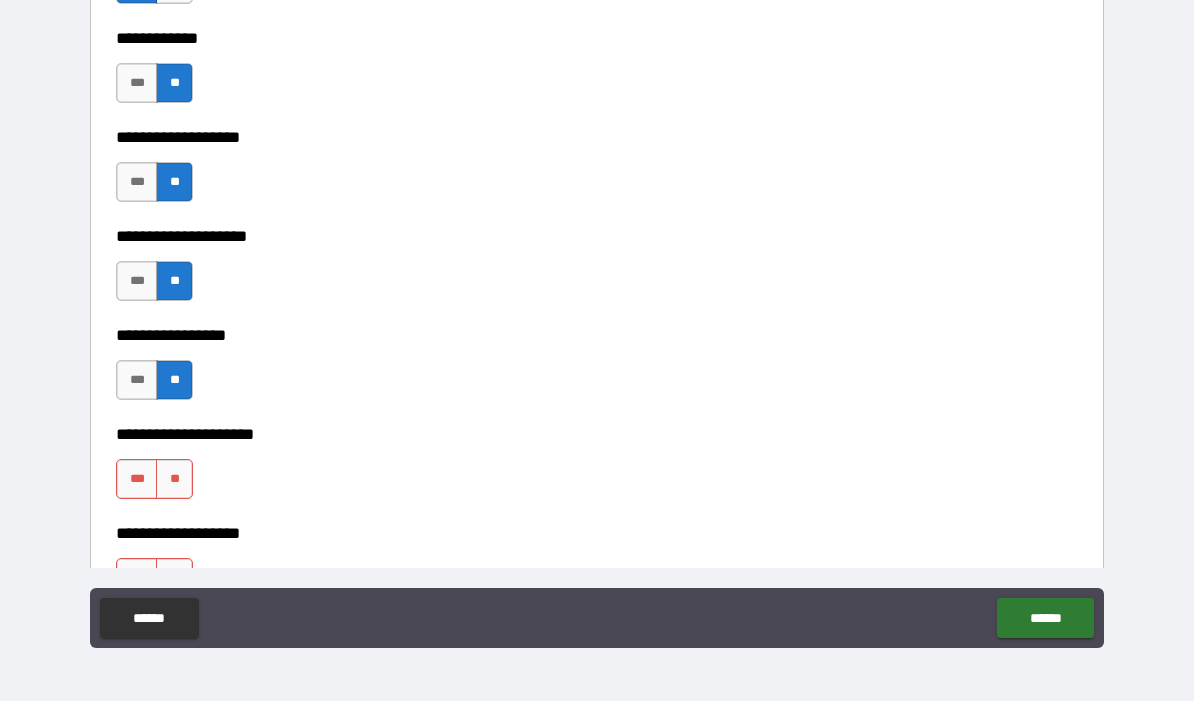click on "**" at bounding box center (174, 480) 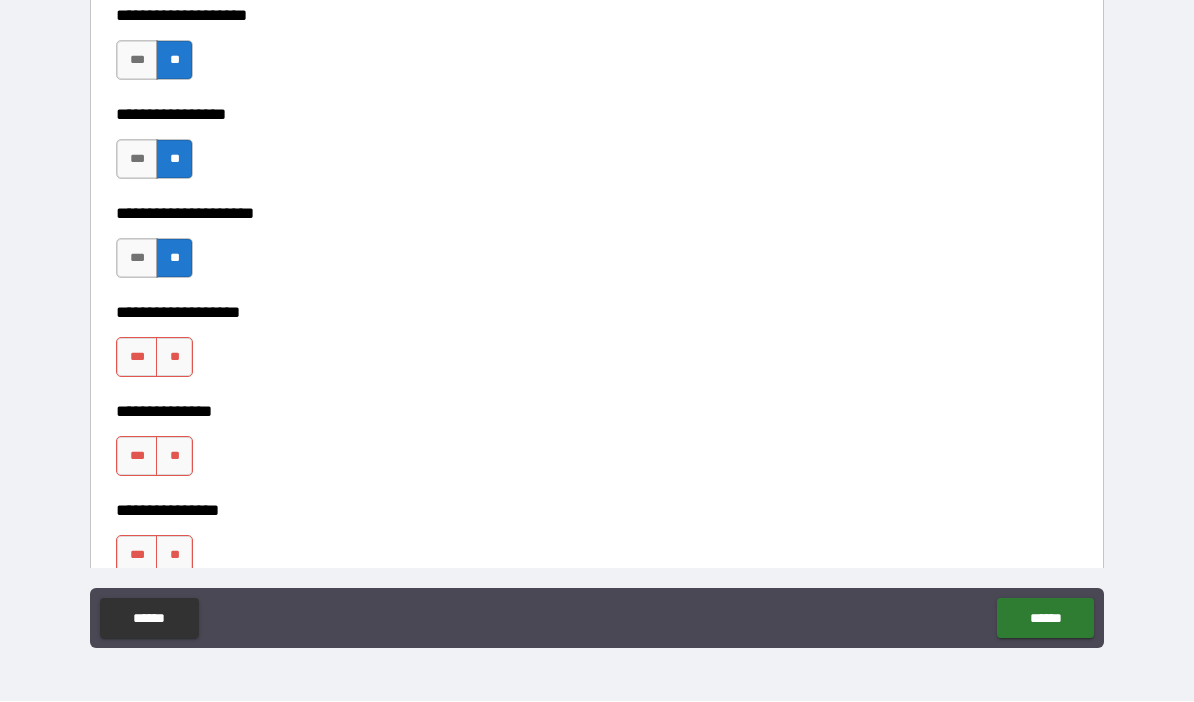 scroll, scrollTop: 8058, scrollLeft: 0, axis: vertical 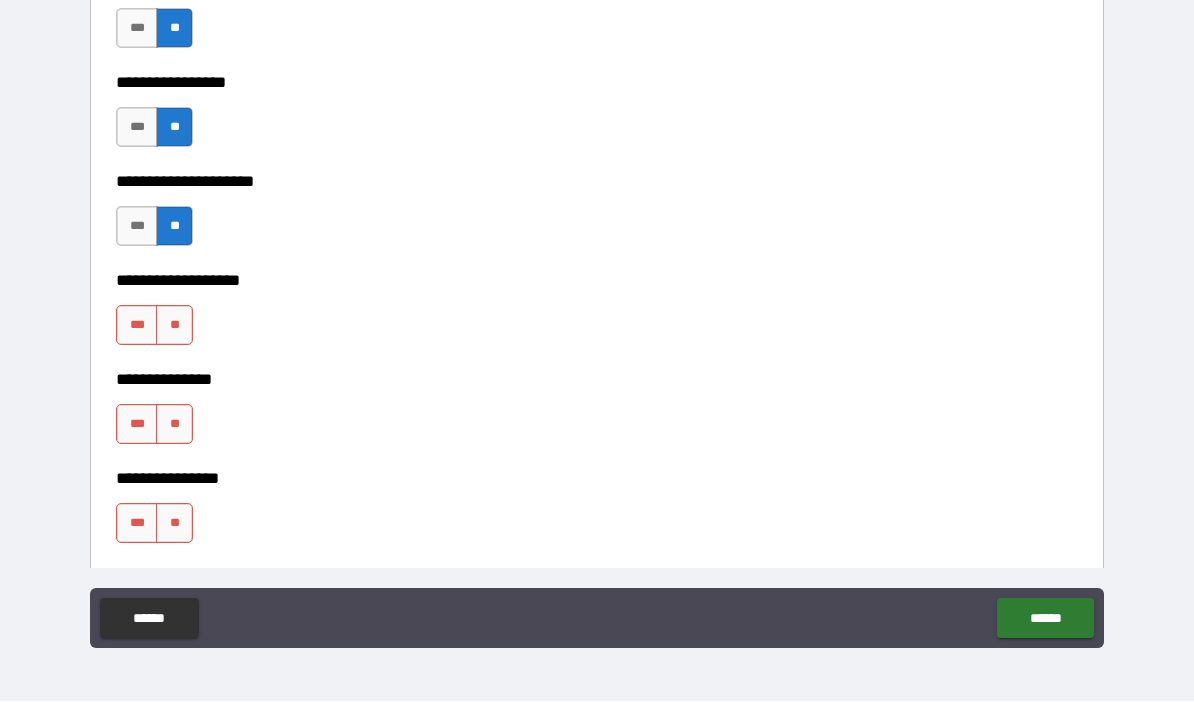 click on "**" at bounding box center [174, 326] 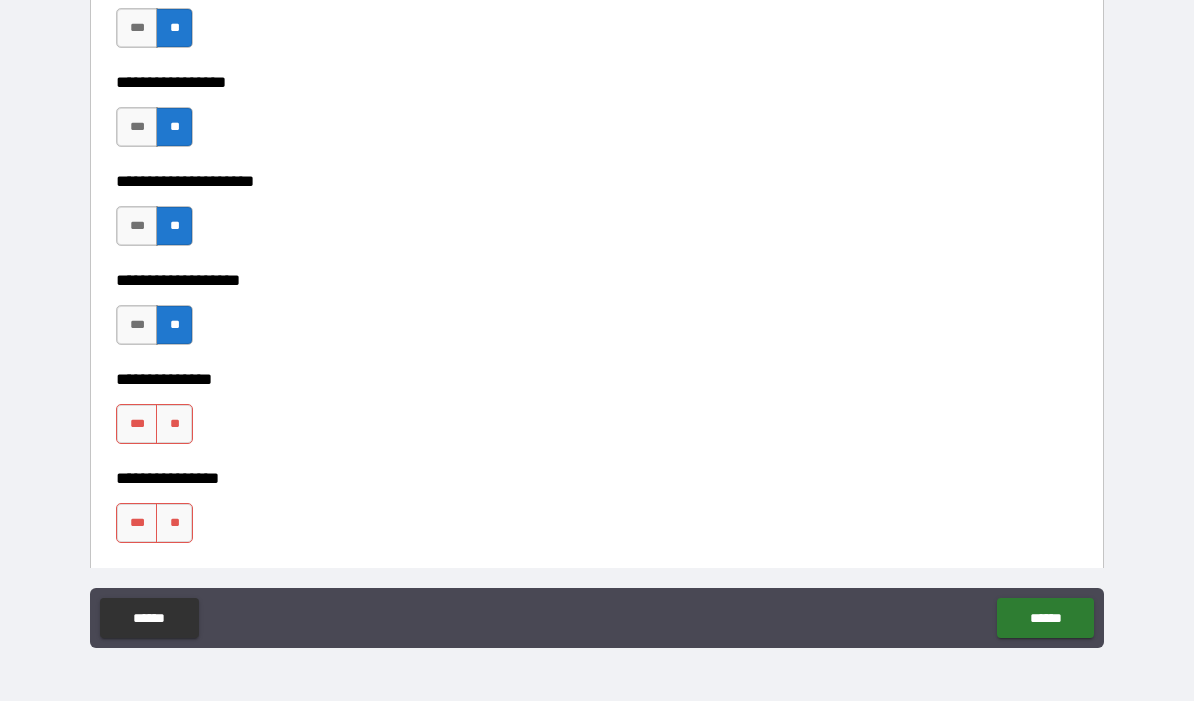 click on "**" at bounding box center (174, 425) 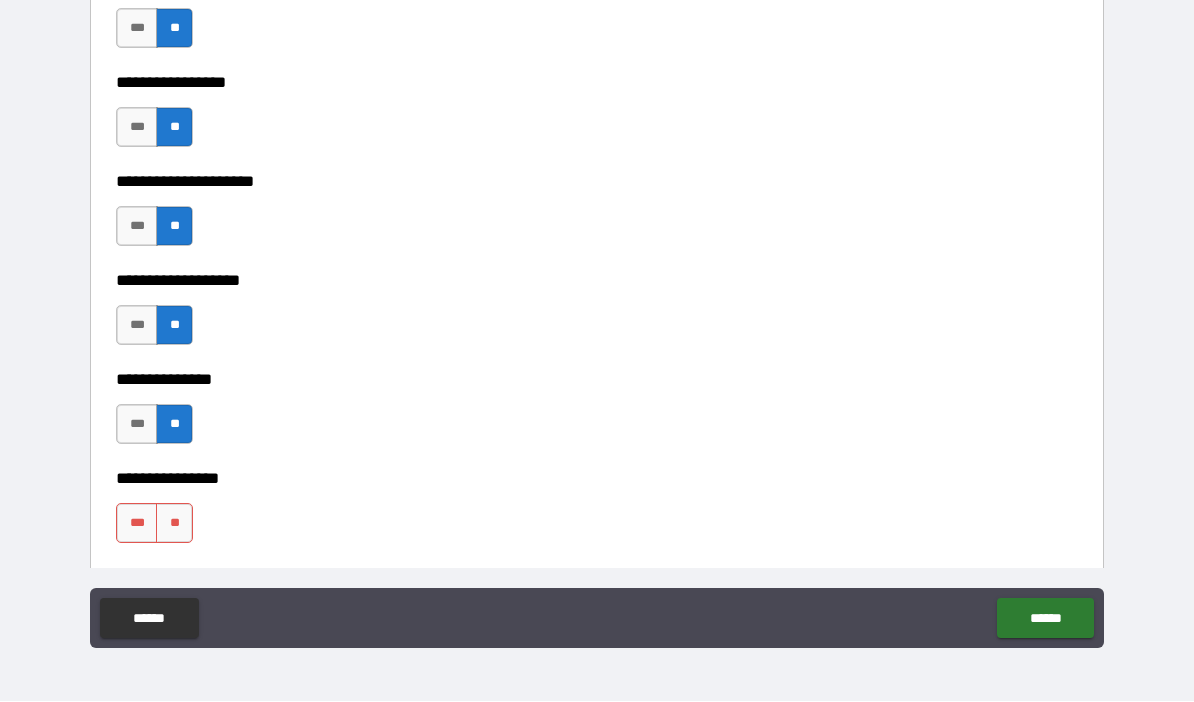 click on "**" at bounding box center (174, 524) 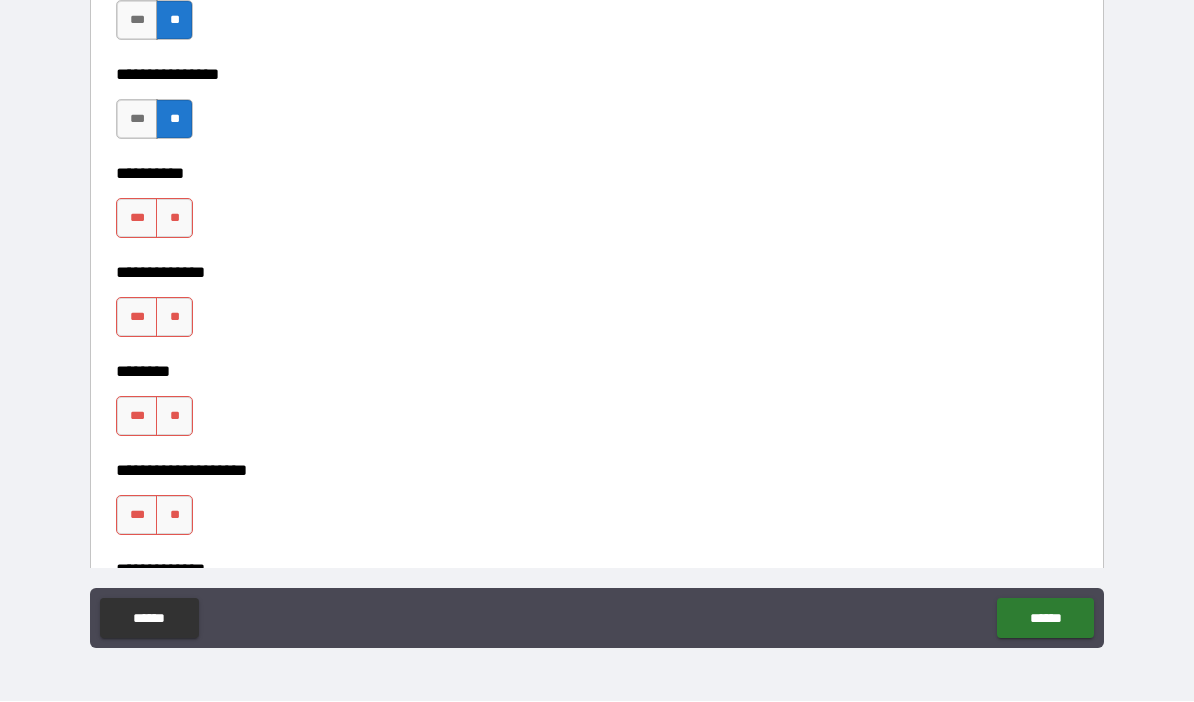 scroll, scrollTop: 8509, scrollLeft: 0, axis: vertical 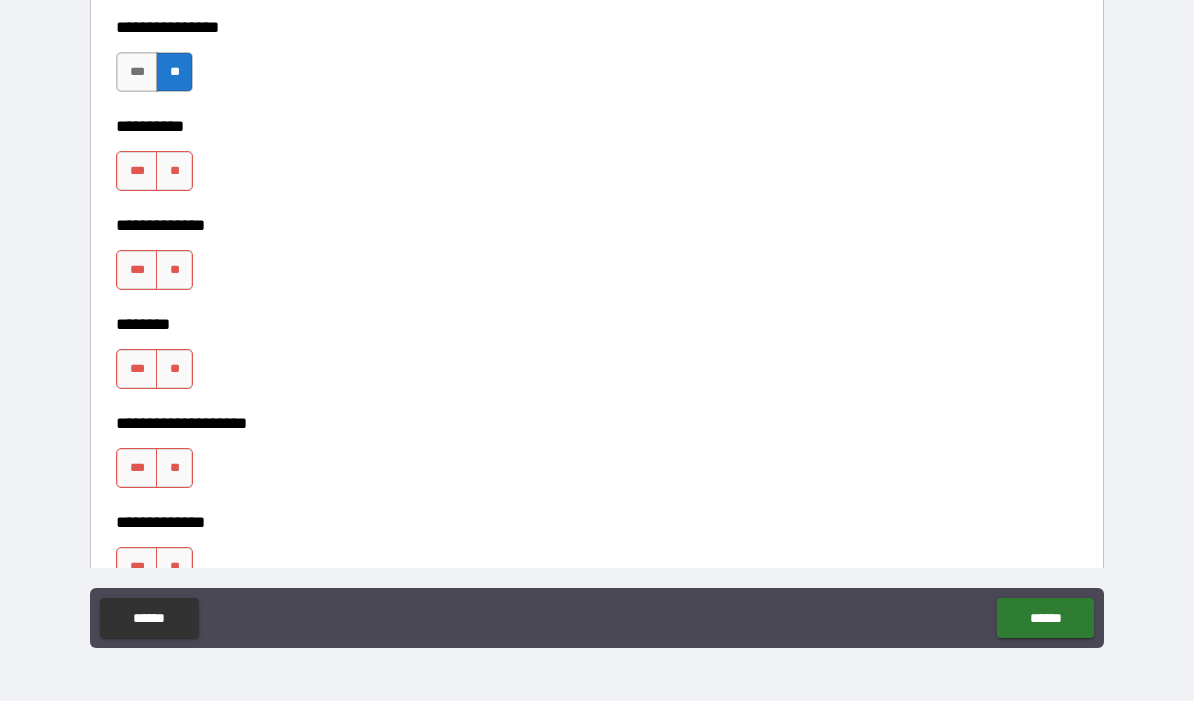 click on "**" at bounding box center [174, 172] 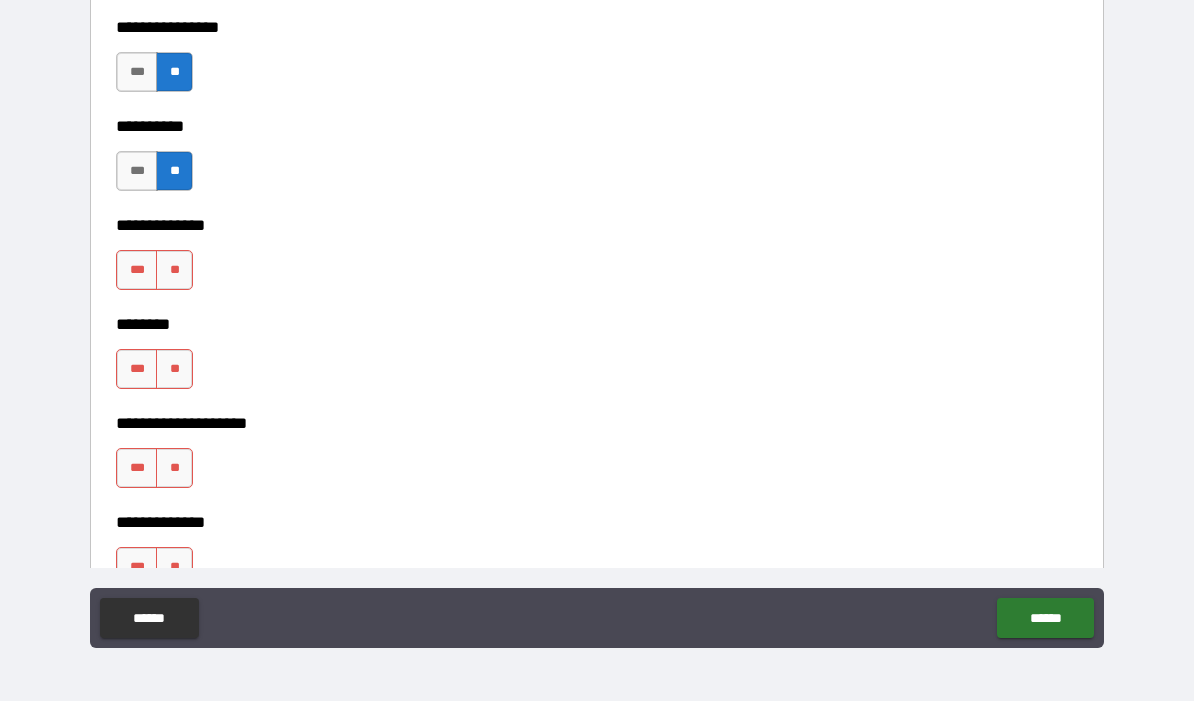 click on "**" at bounding box center (174, 271) 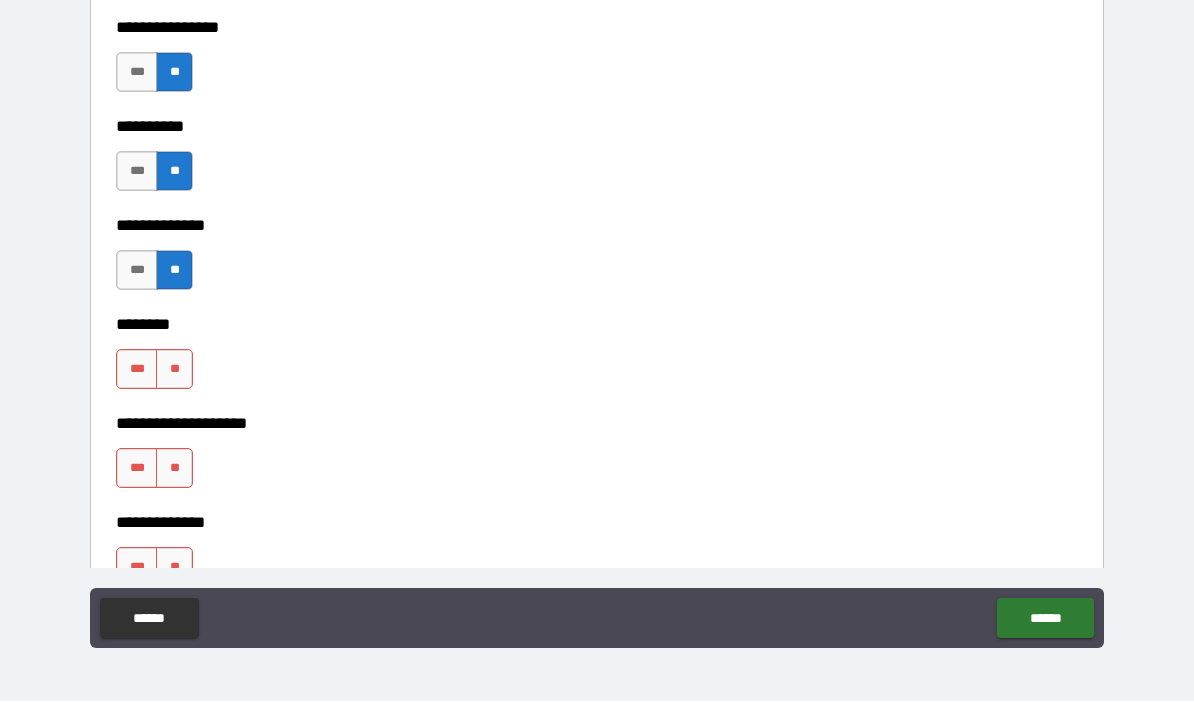 click on "**" at bounding box center [174, 370] 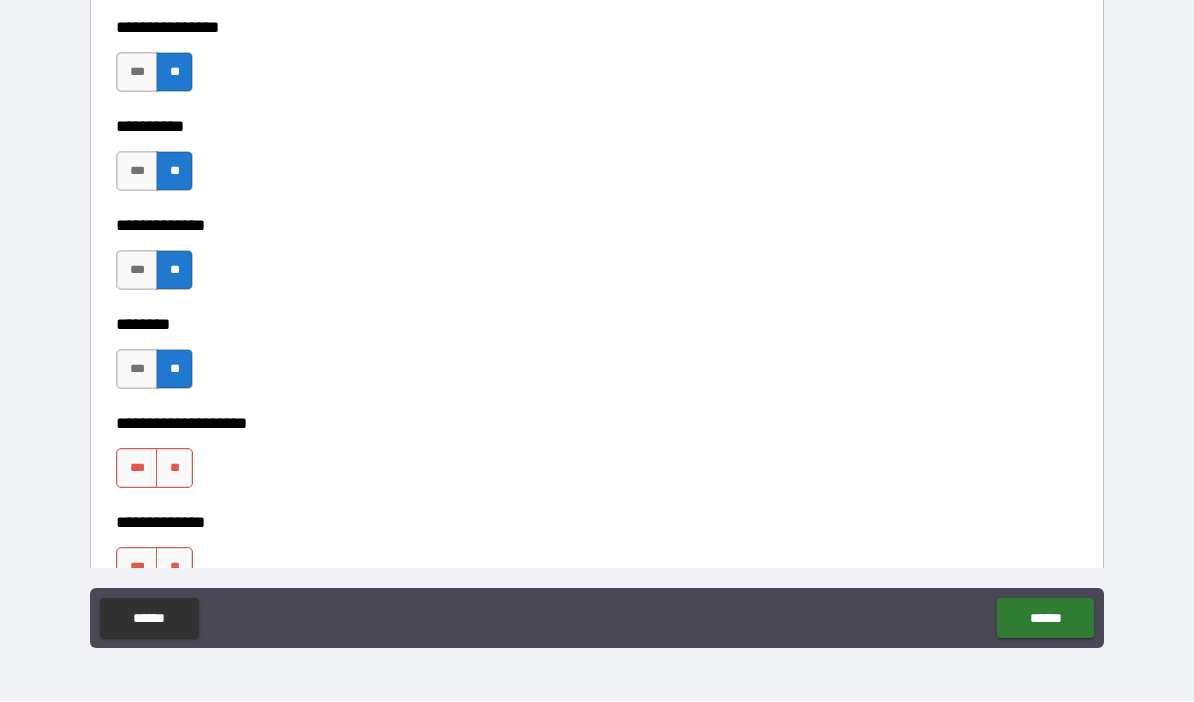 click on "**" at bounding box center (174, 469) 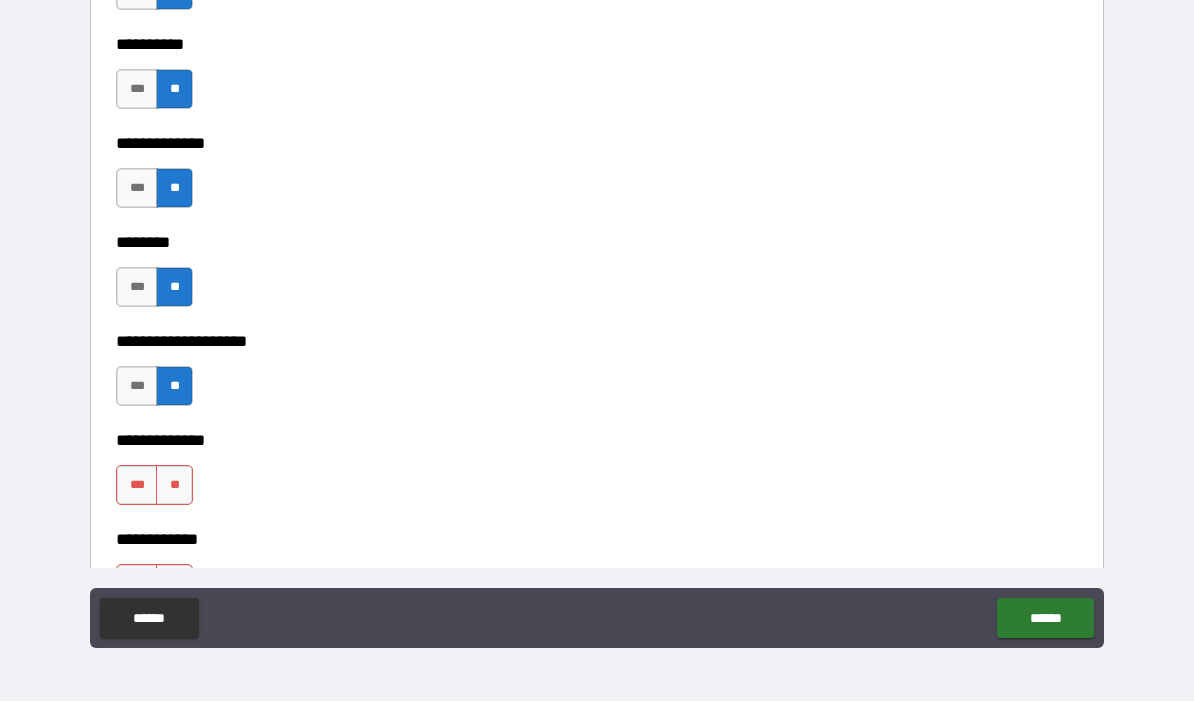 scroll, scrollTop: 8770, scrollLeft: 0, axis: vertical 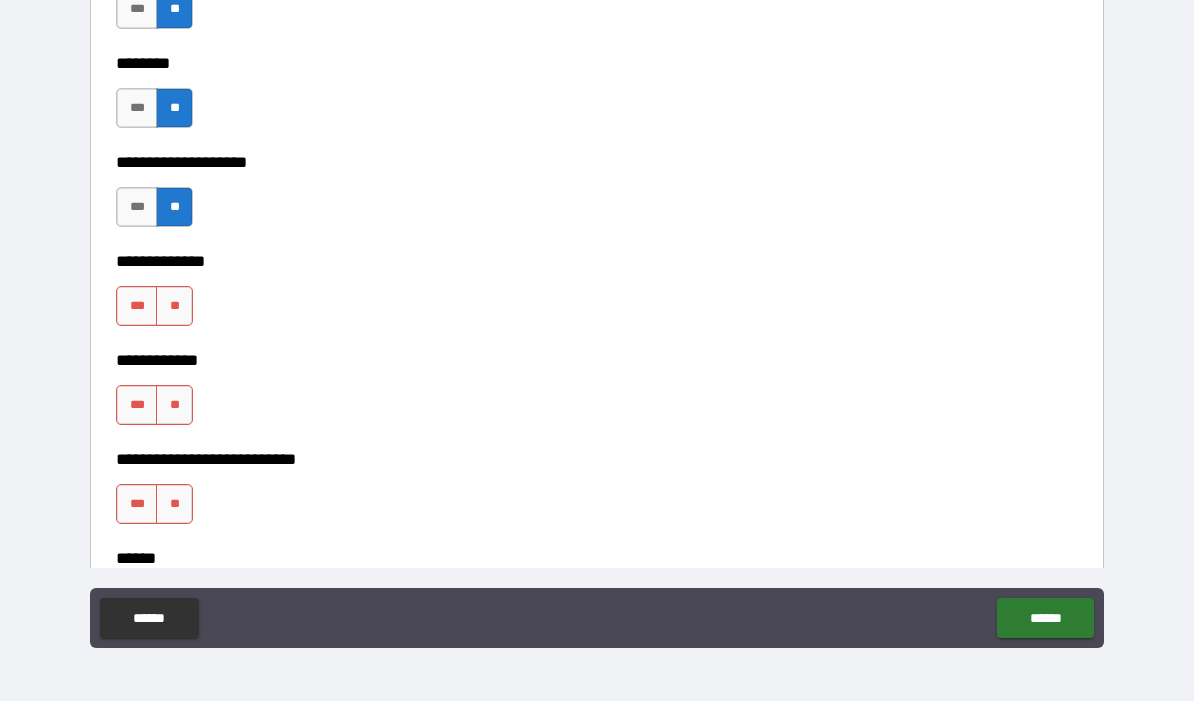 click on "***" at bounding box center [137, 307] 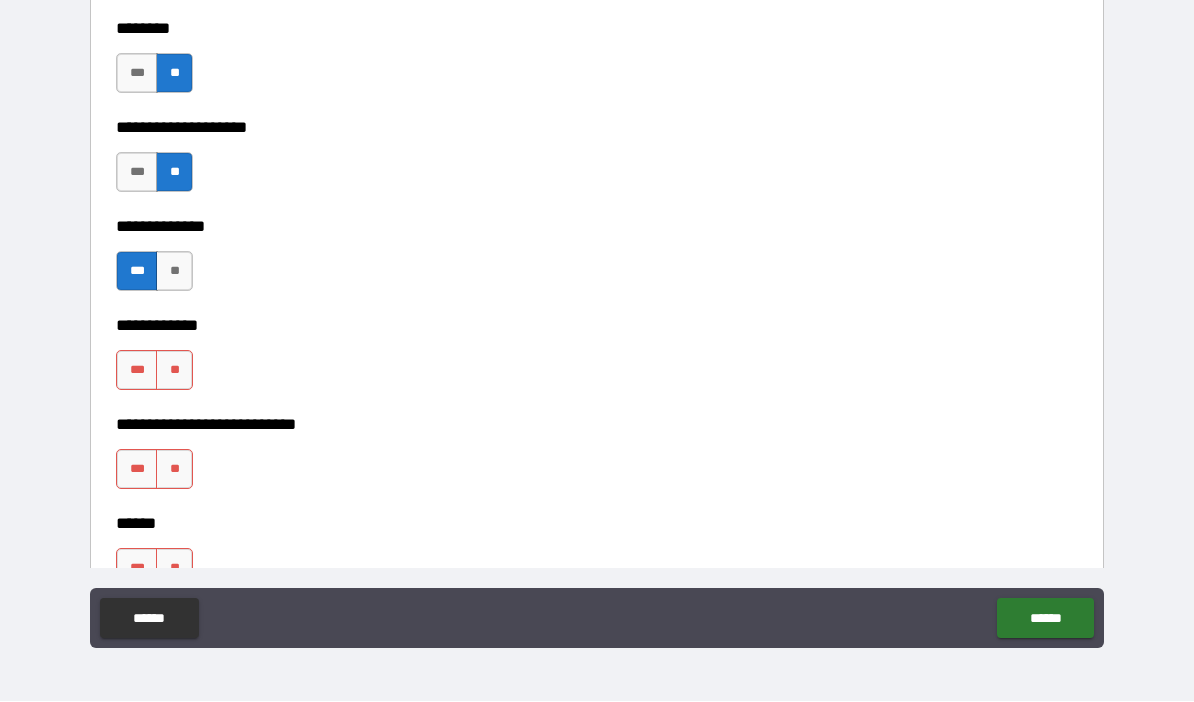 scroll, scrollTop: 8850, scrollLeft: 0, axis: vertical 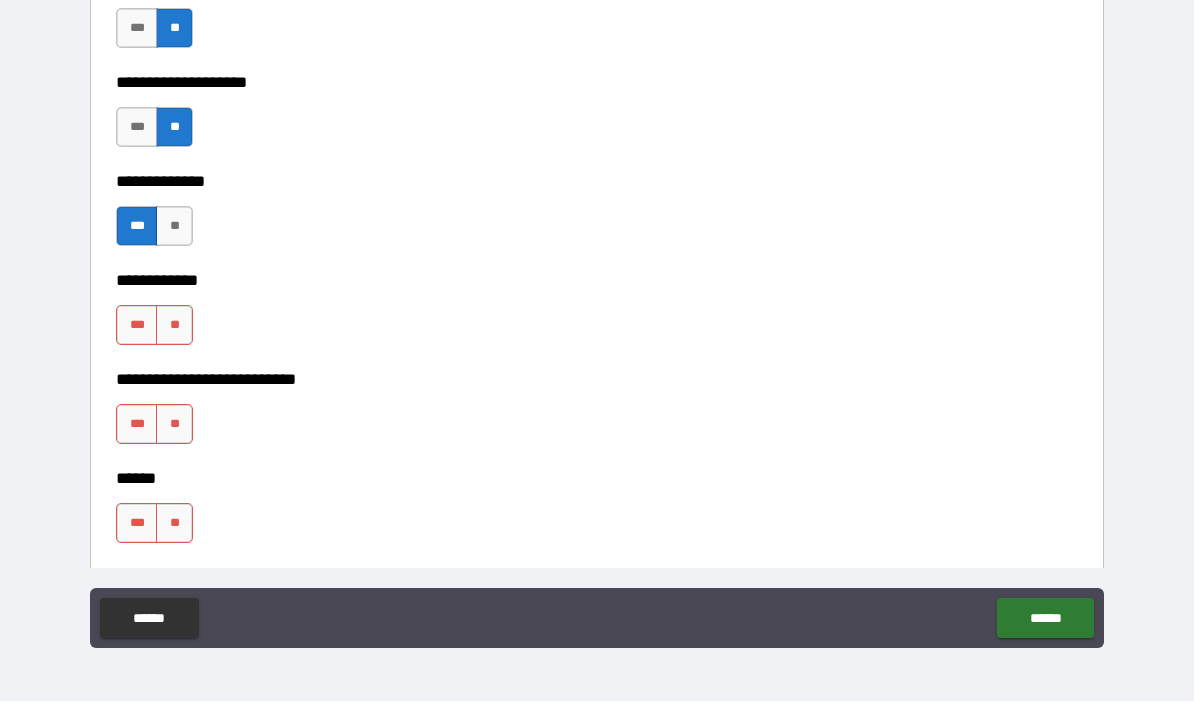 click on "**" at bounding box center [174, 326] 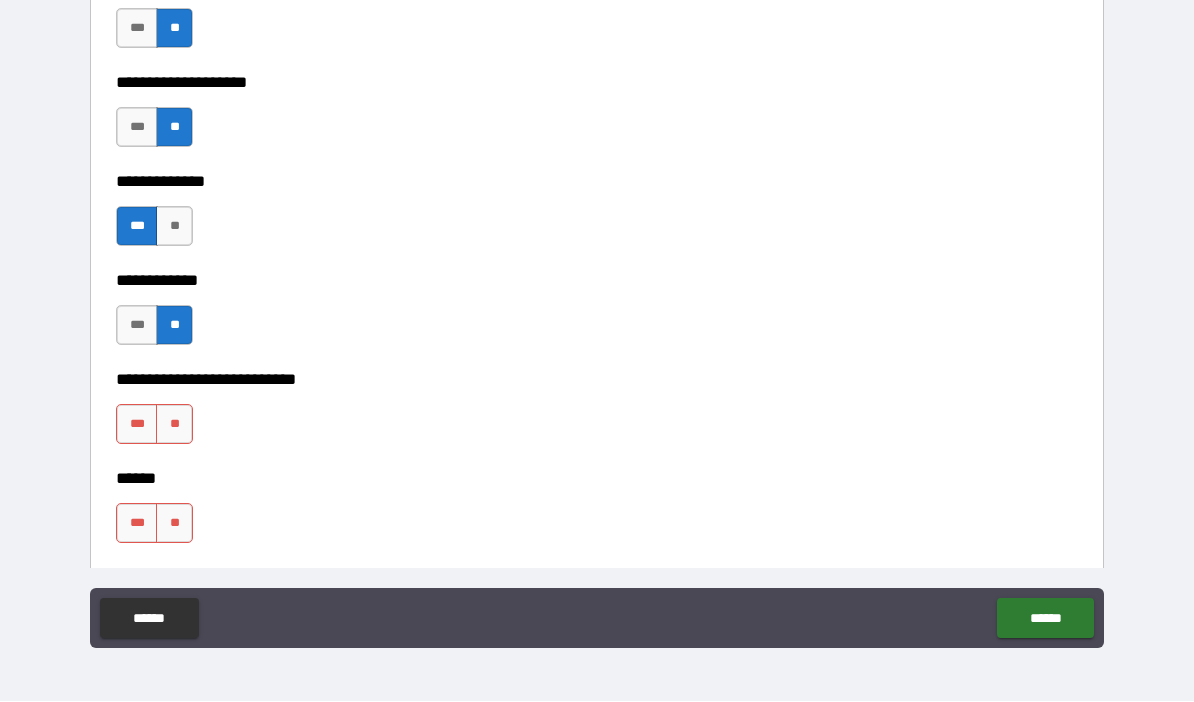 click on "**" at bounding box center (174, 425) 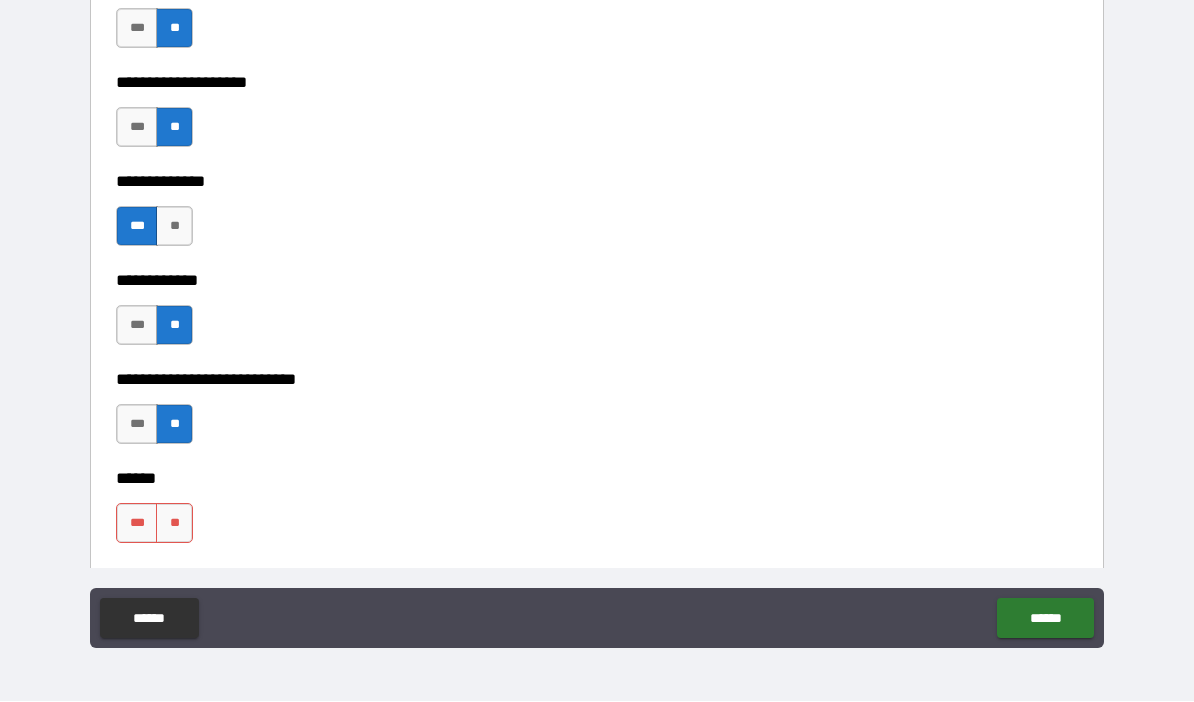 click on "**" at bounding box center (174, 524) 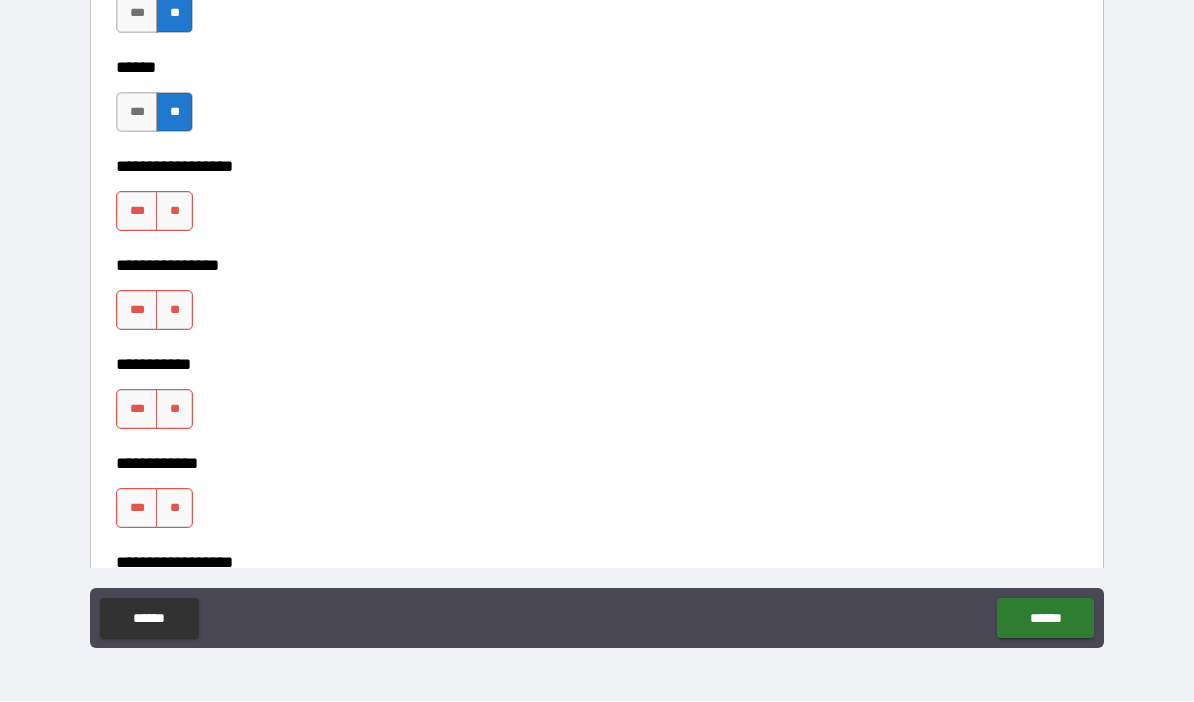 scroll, scrollTop: 9273, scrollLeft: 0, axis: vertical 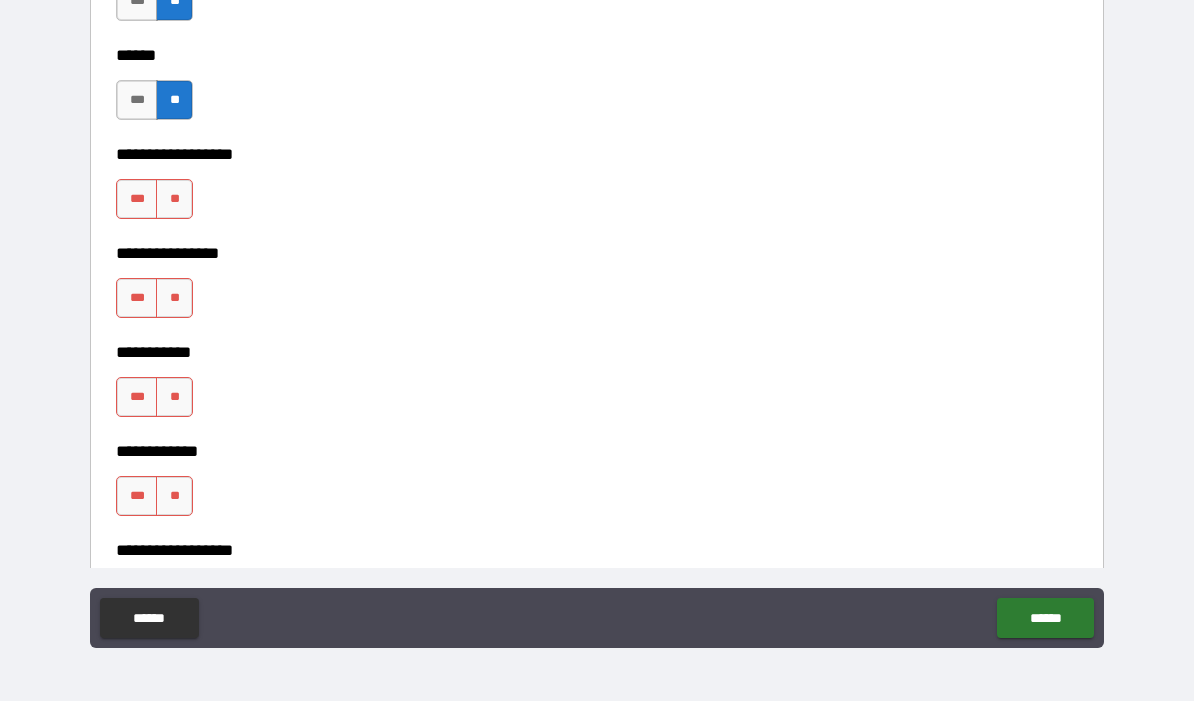 click on "**" at bounding box center (174, 200) 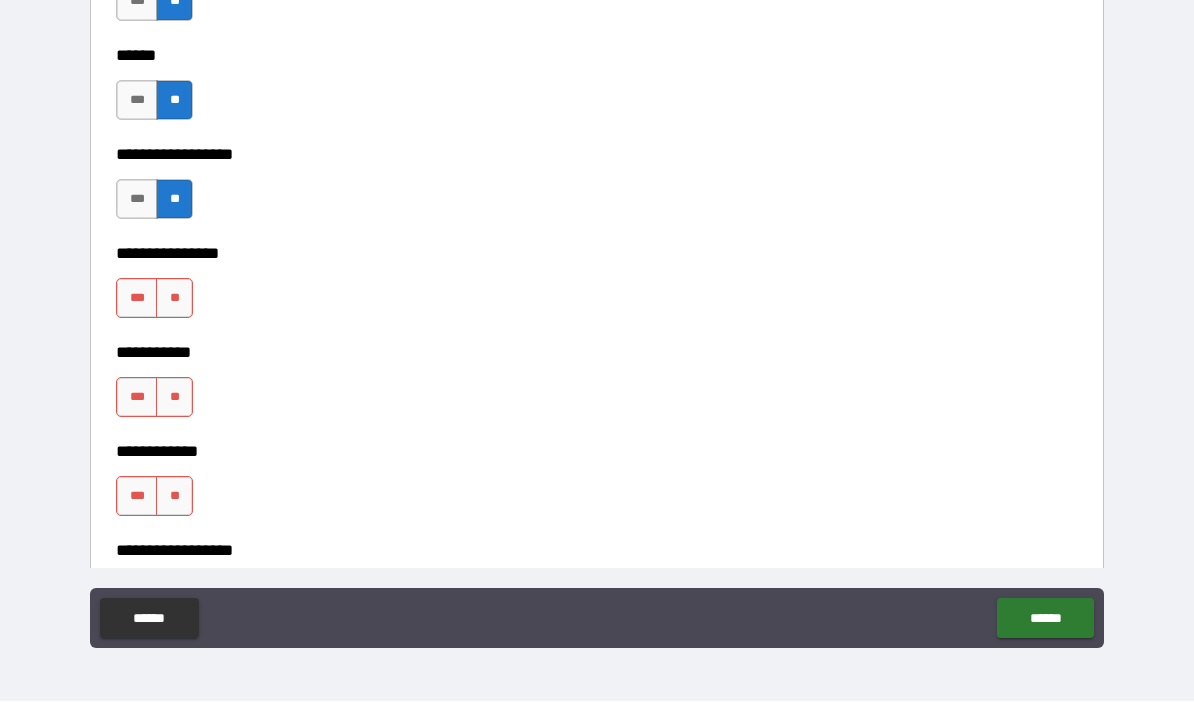 click on "**" at bounding box center (174, 299) 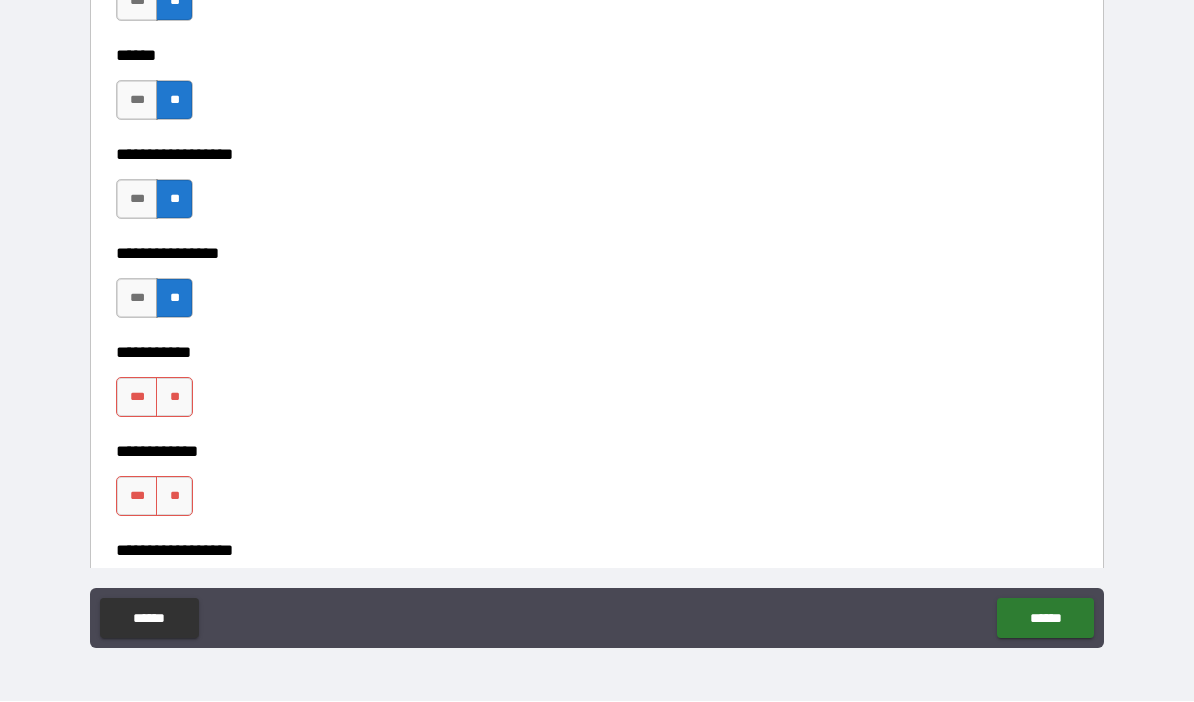 click on "**" at bounding box center [174, 398] 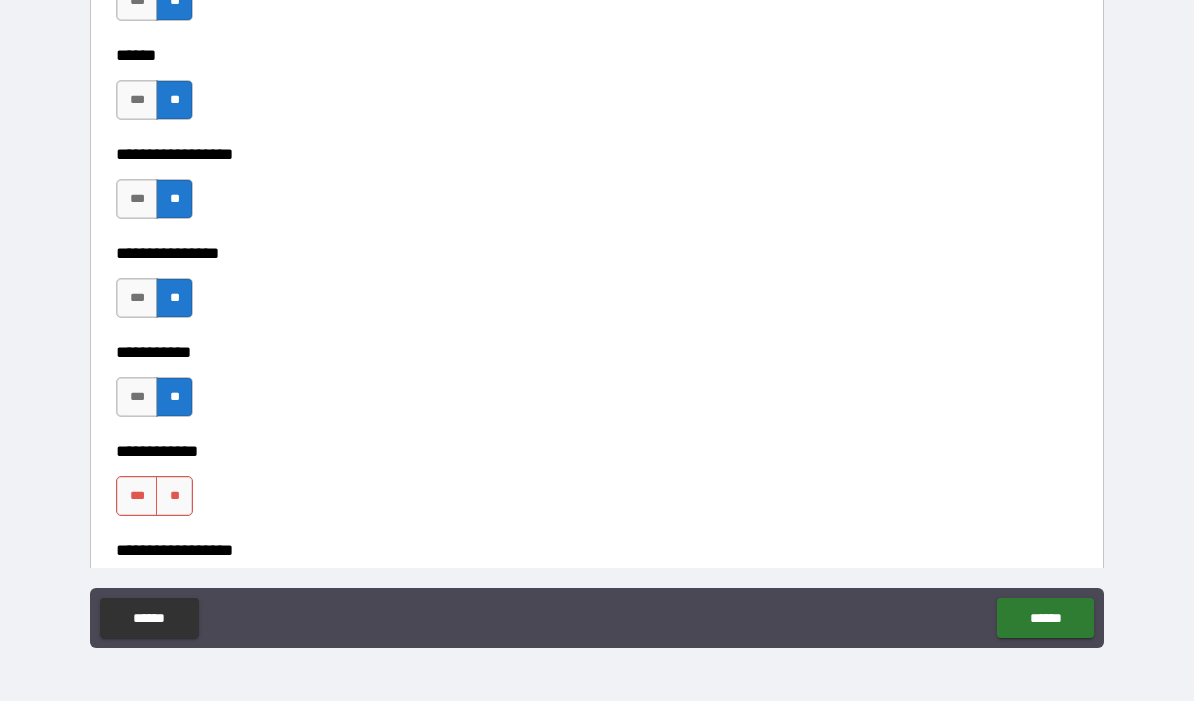 click on "**" at bounding box center (174, 497) 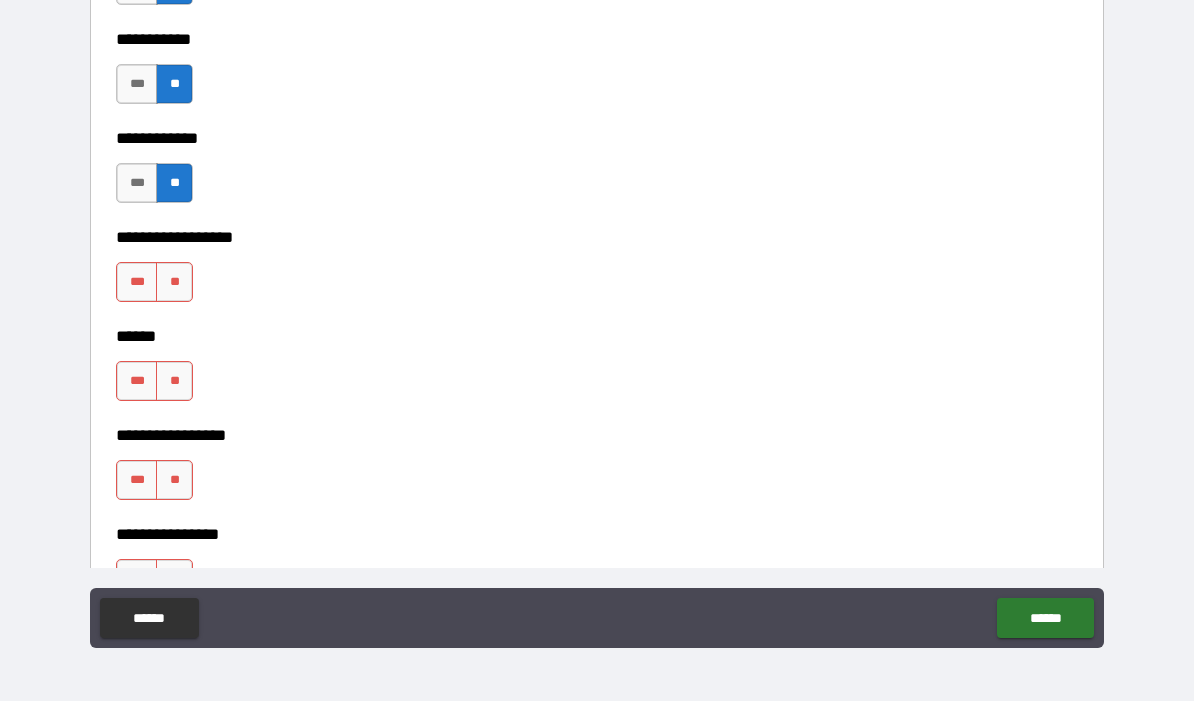 scroll, scrollTop: 9593, scrollLeft: 0, axis: vertical 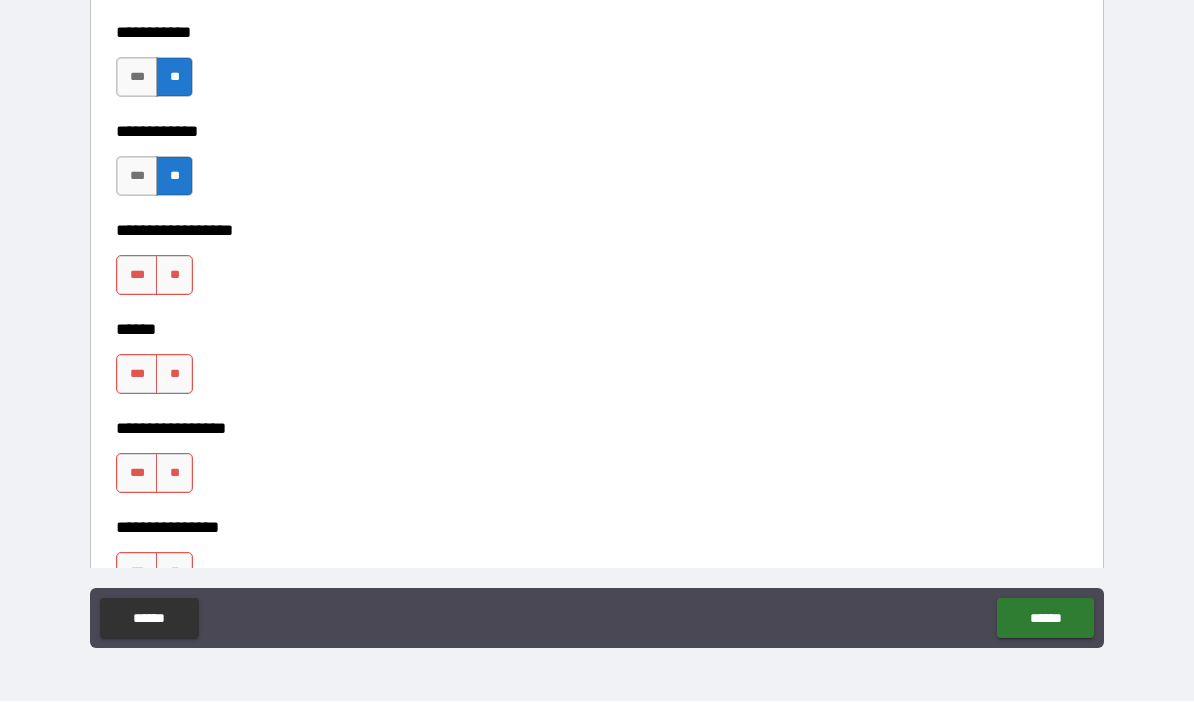 click on "**" at bounding box center (174, 276) 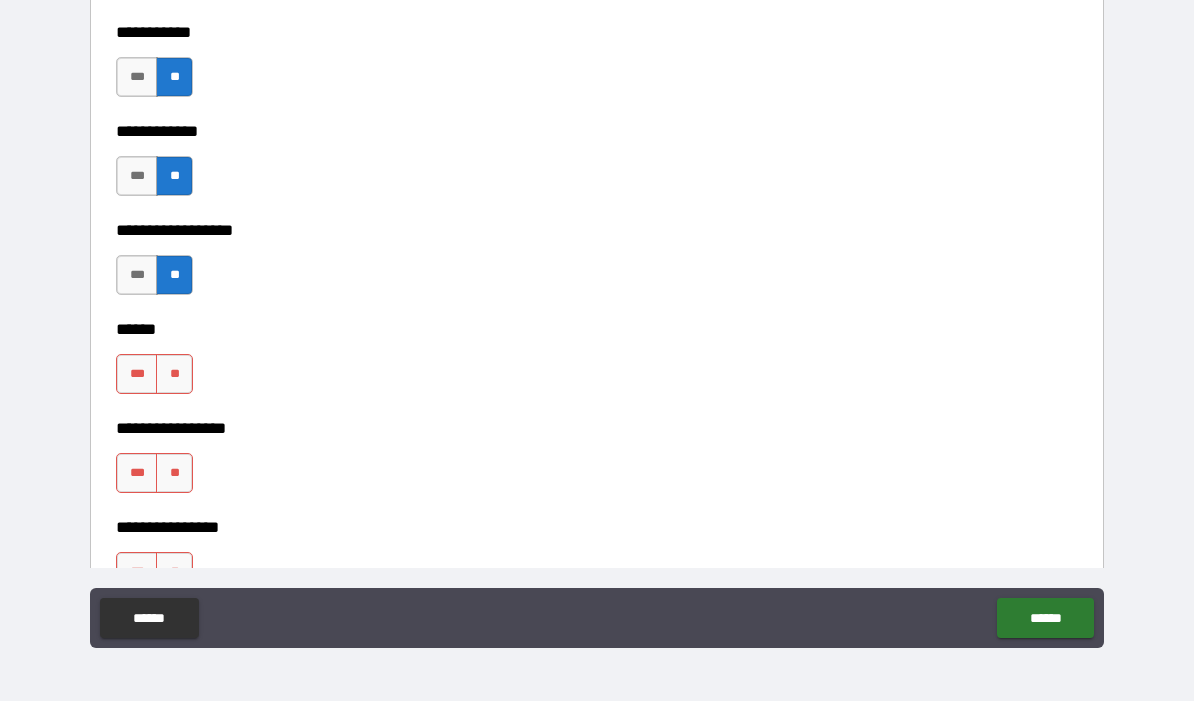 click on "**" at bounding box center [174, 375] 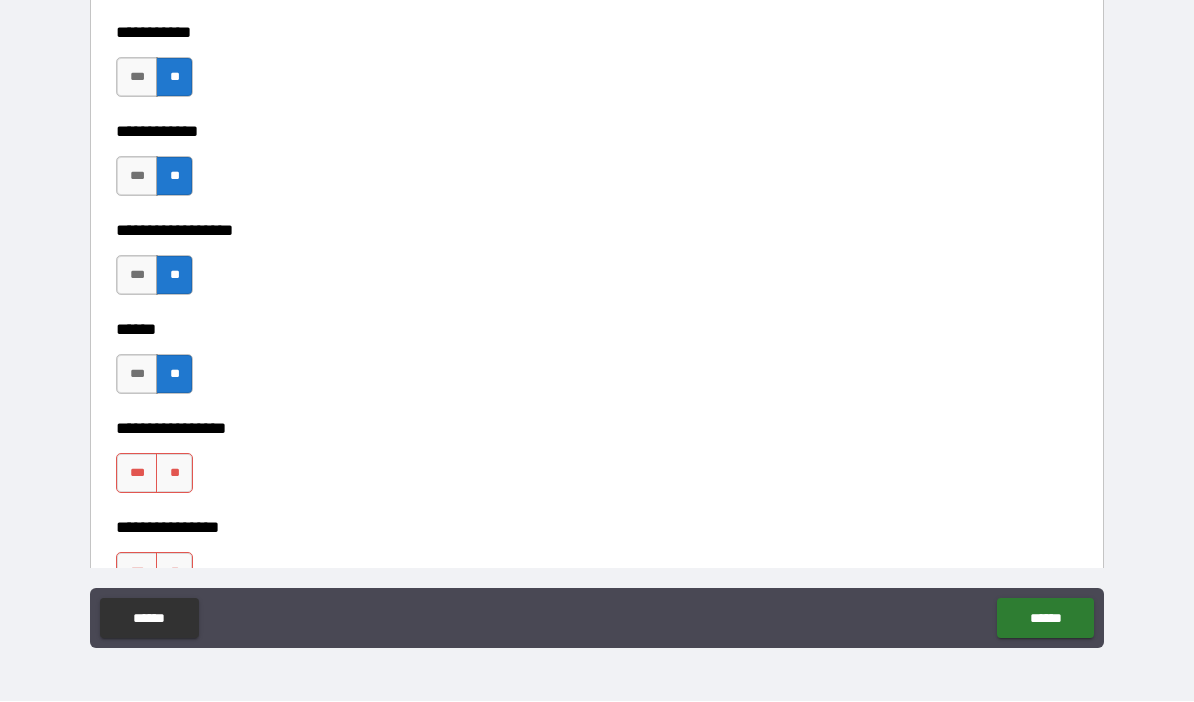 click on "**" at bounding box center [174, 474] 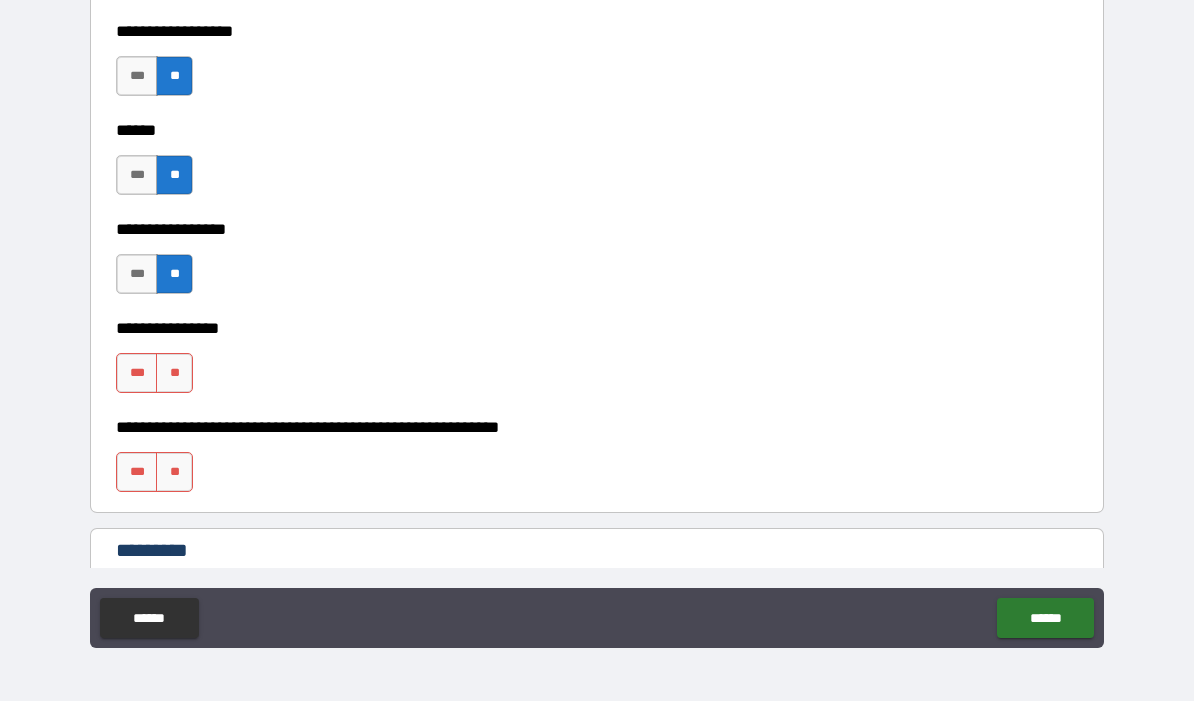 scroll, scrollTop: 9873, scrollLeft: 0, axis: vertical 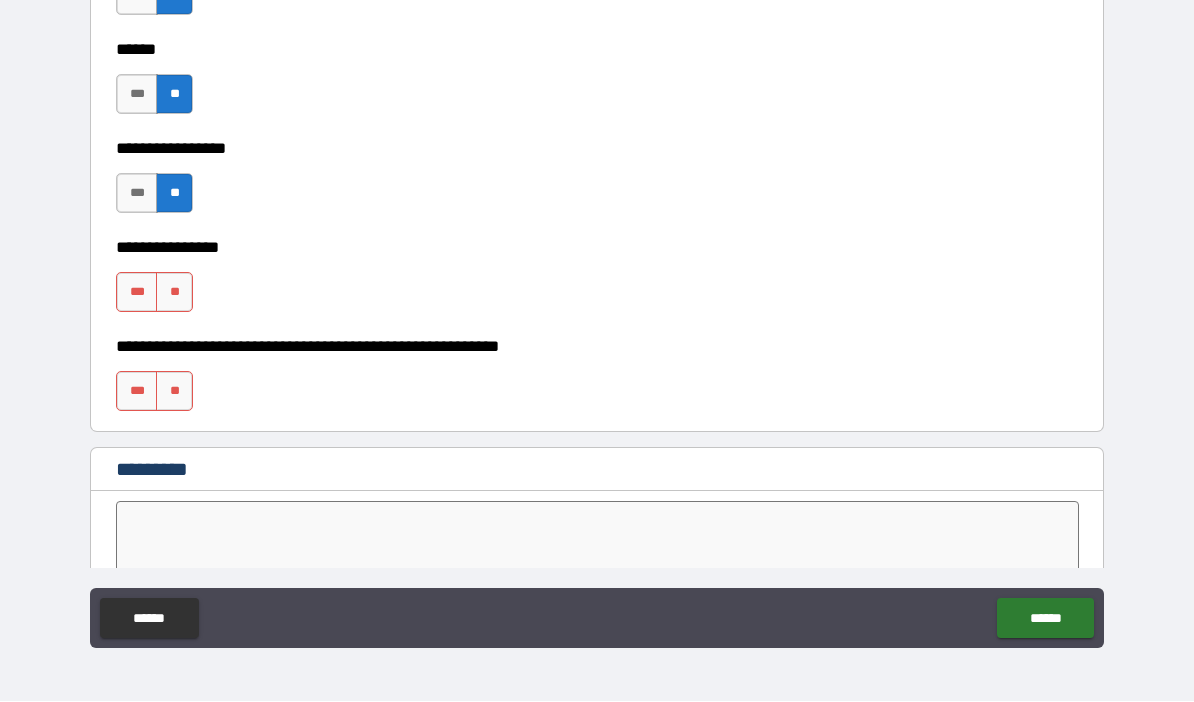 click on "**" at bounding box center (174, 293) 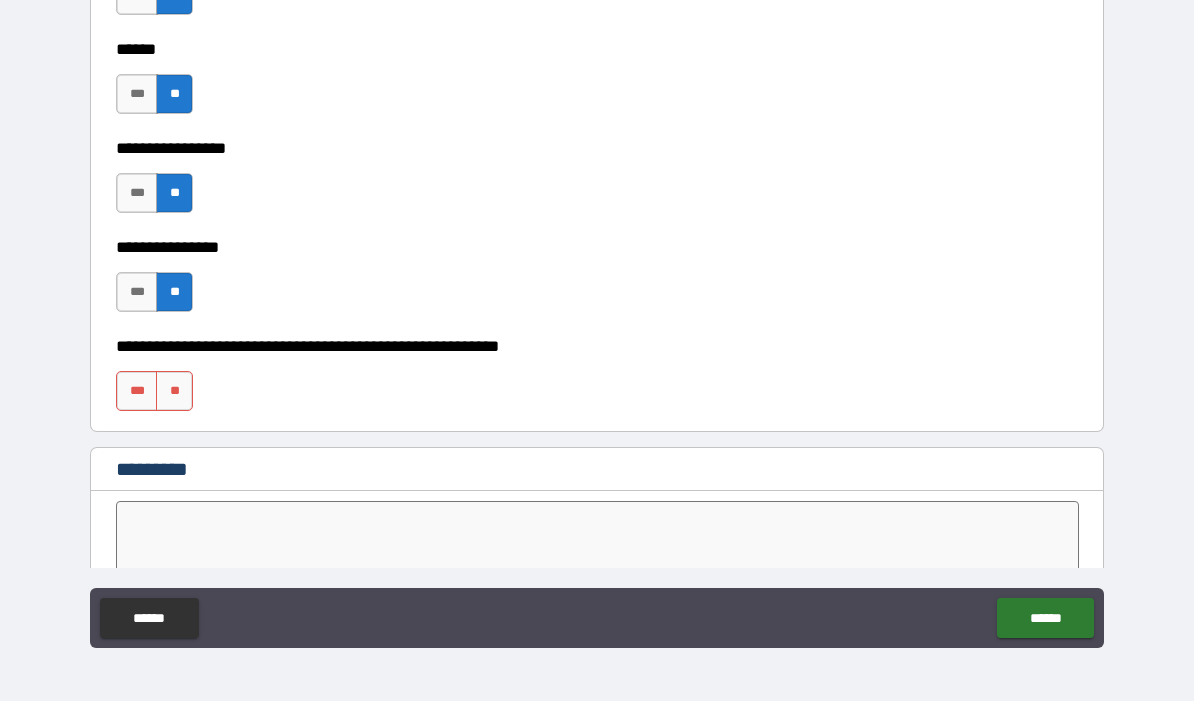 click on "**" at bounding box center (174, 392) 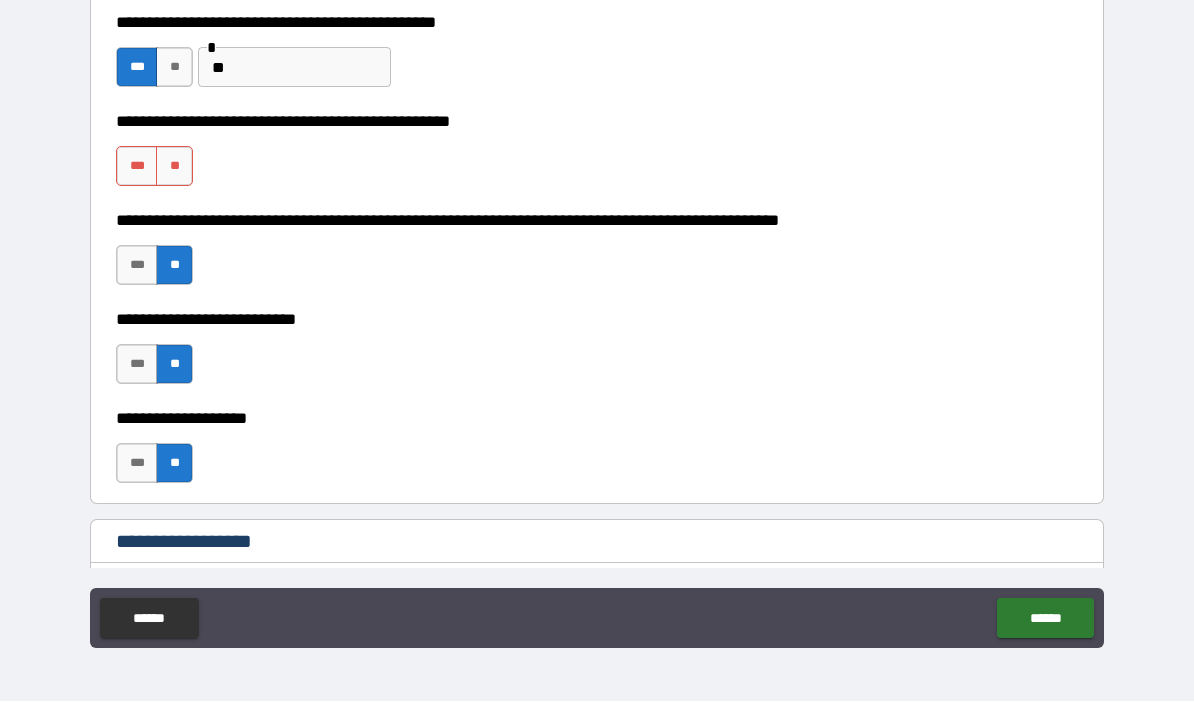 scroll, scrollTop: 380, scrollLeft: 0, axis: vertical 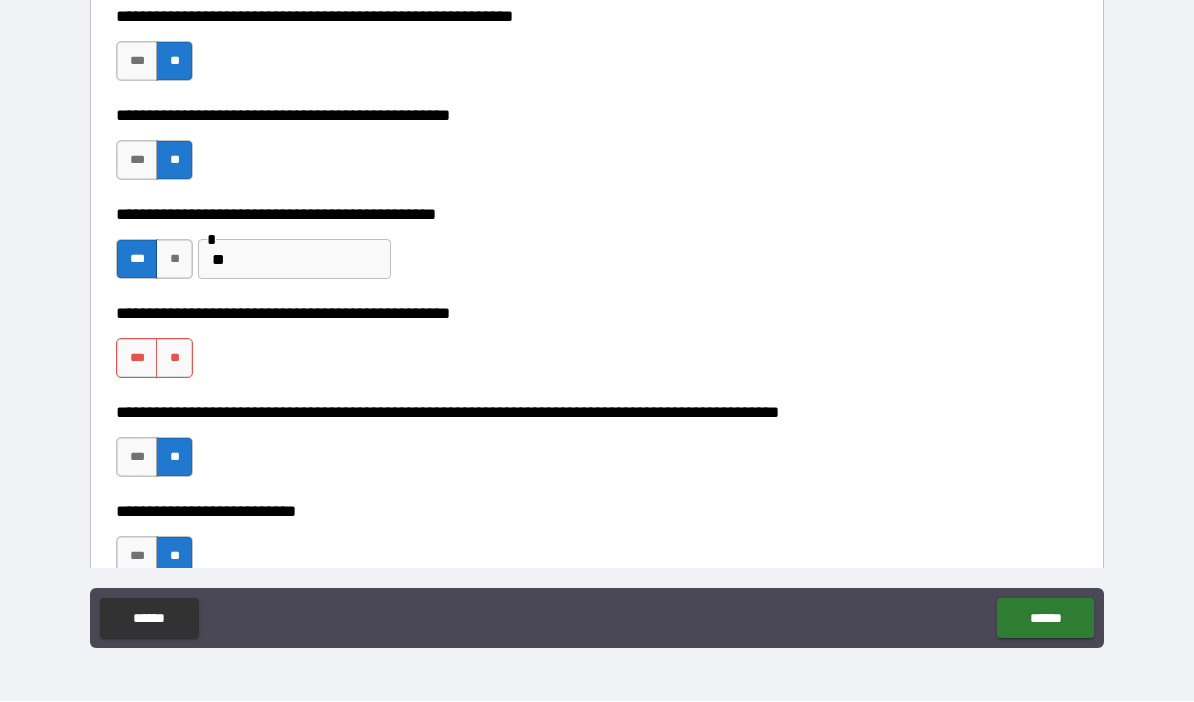 click on "**" at bounding box center [174, 359] 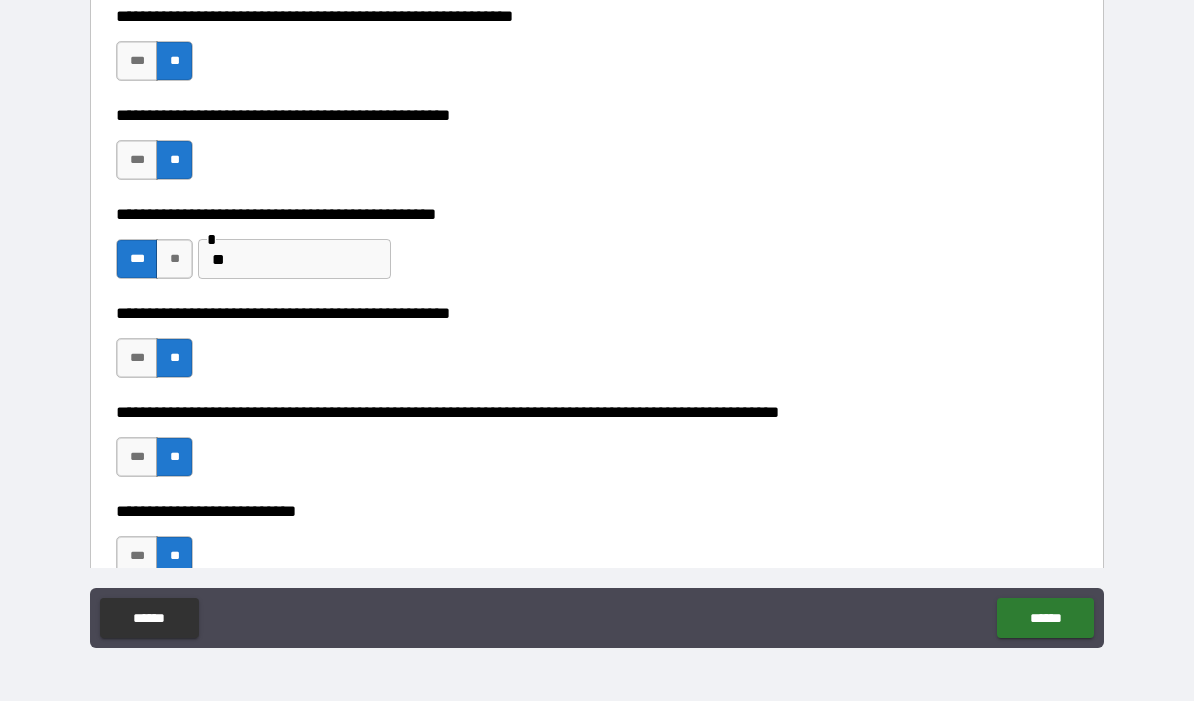 click on "**" at bounding box center (294, 260) 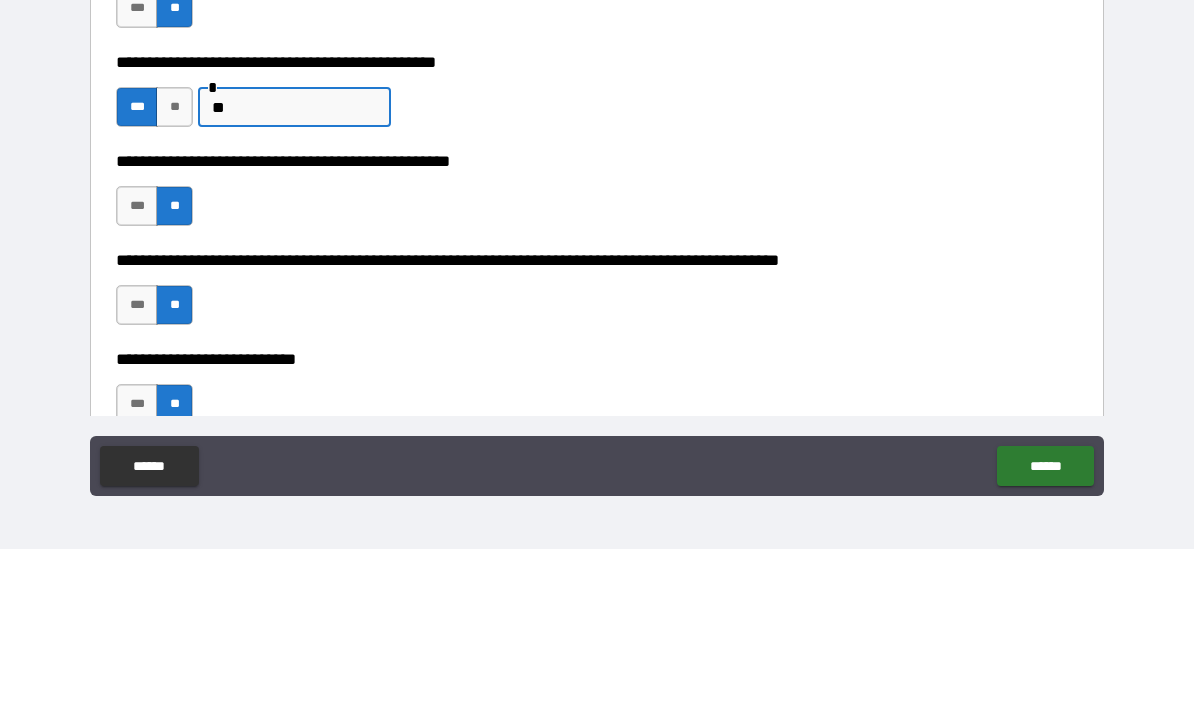 type on "*" 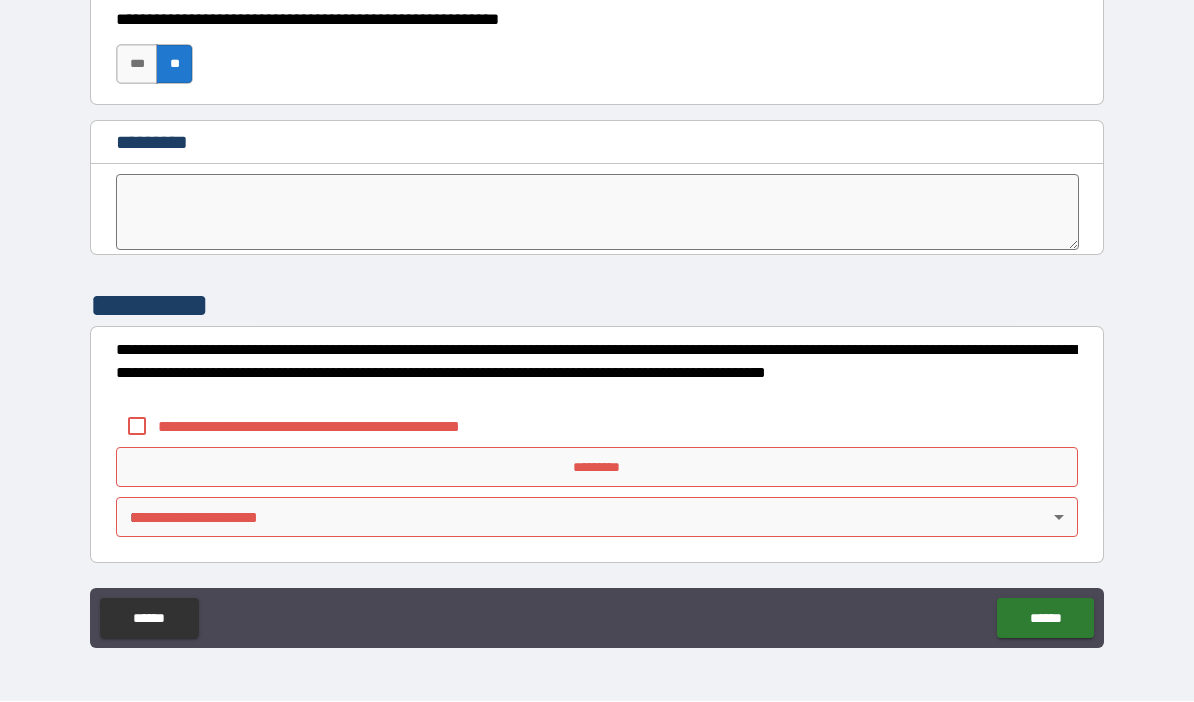 scroll, scrollTop: 10200, scrollLeft: 0, axis: vertical 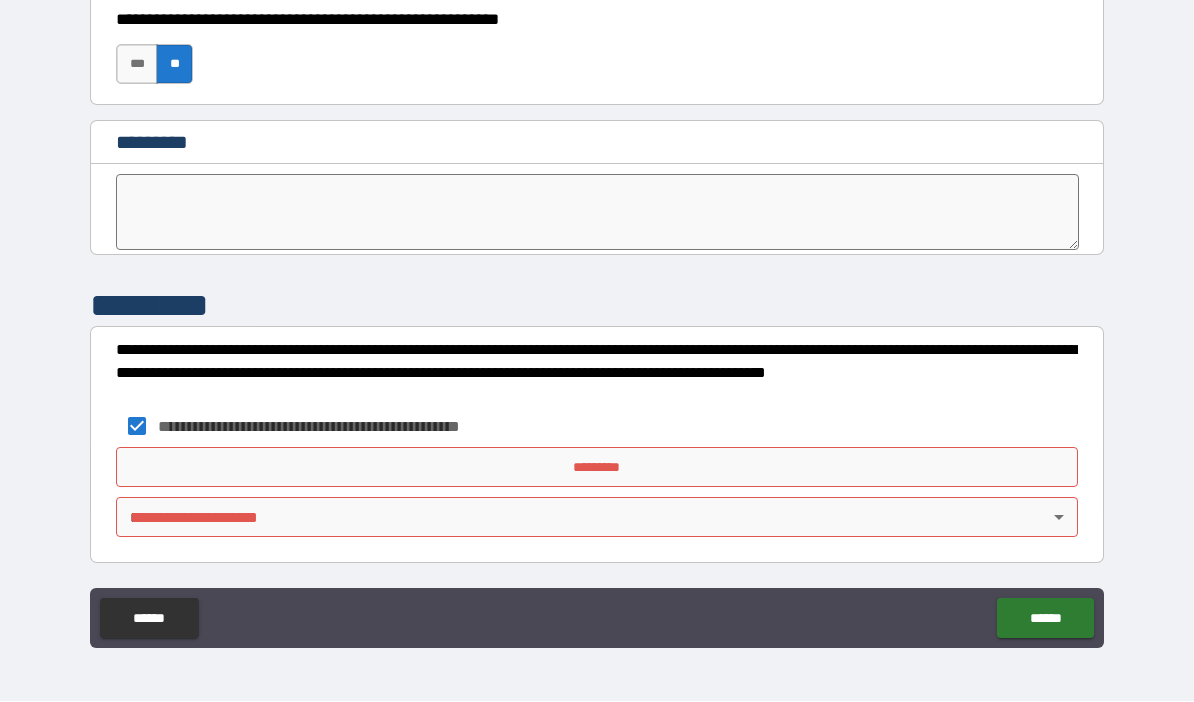 click at bounding box center (597, 213) 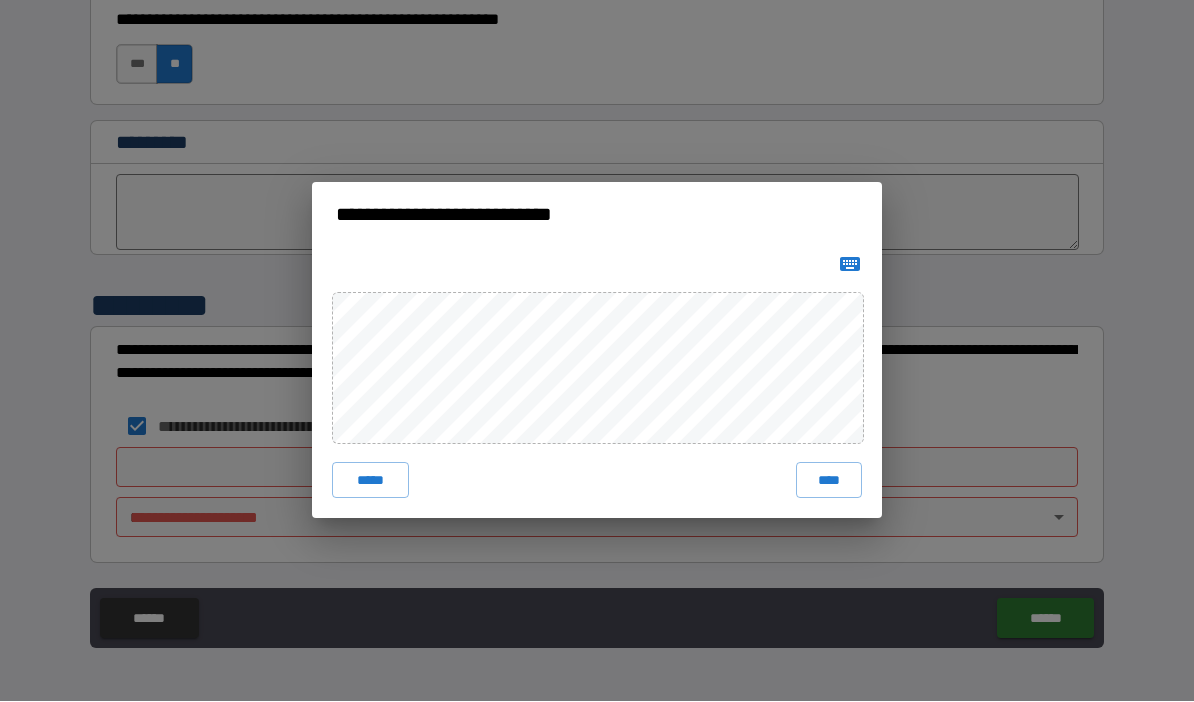 click on "*****" at bounding box center (370, 481) 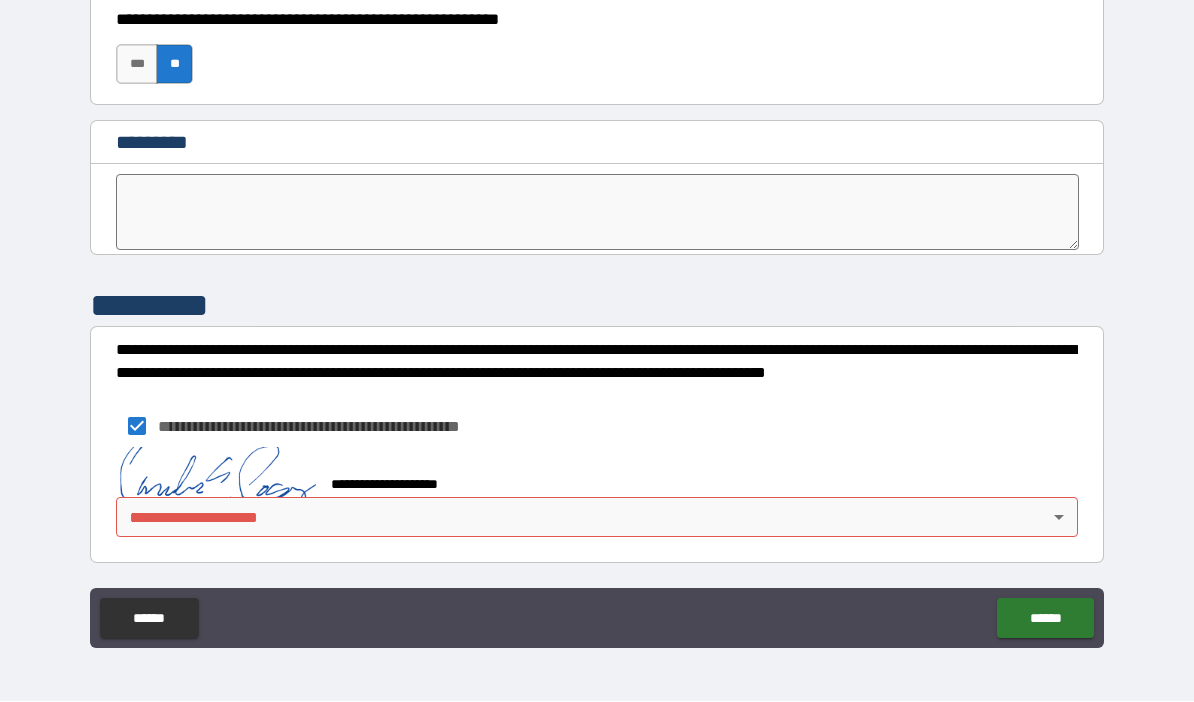 scroll, scrollTop: 10190, scrollLeft: 0, axis: vertical 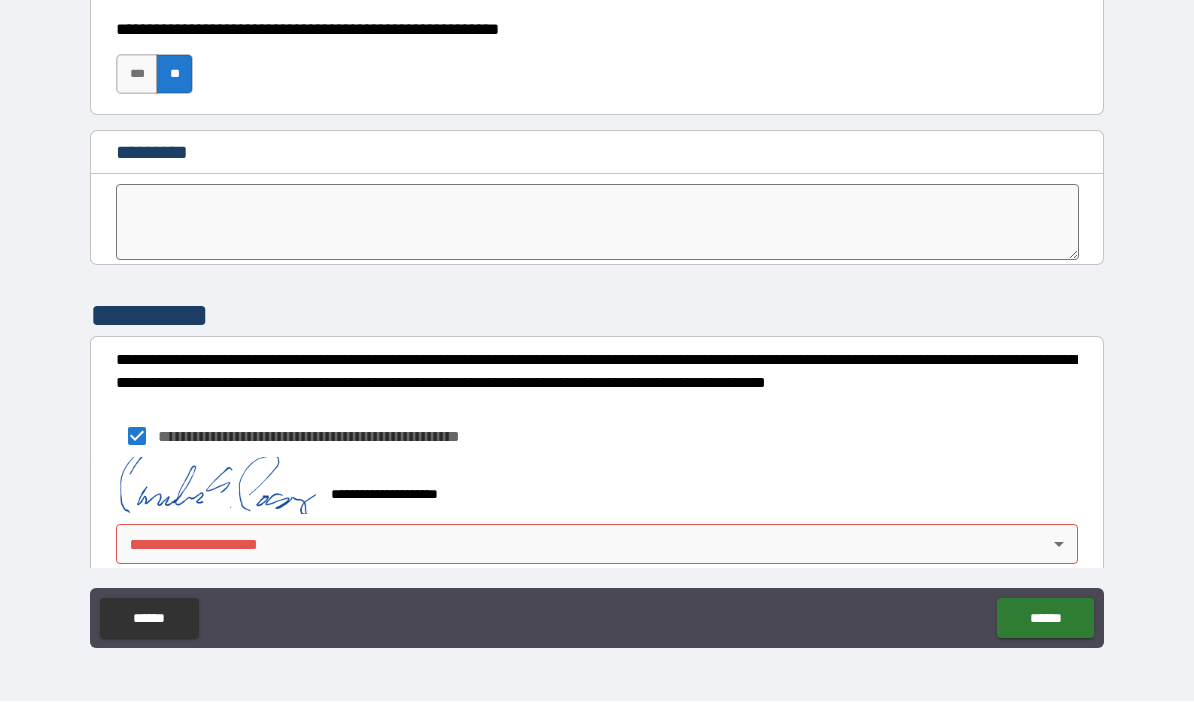 click on "******" at bounding box center (1045, 619) 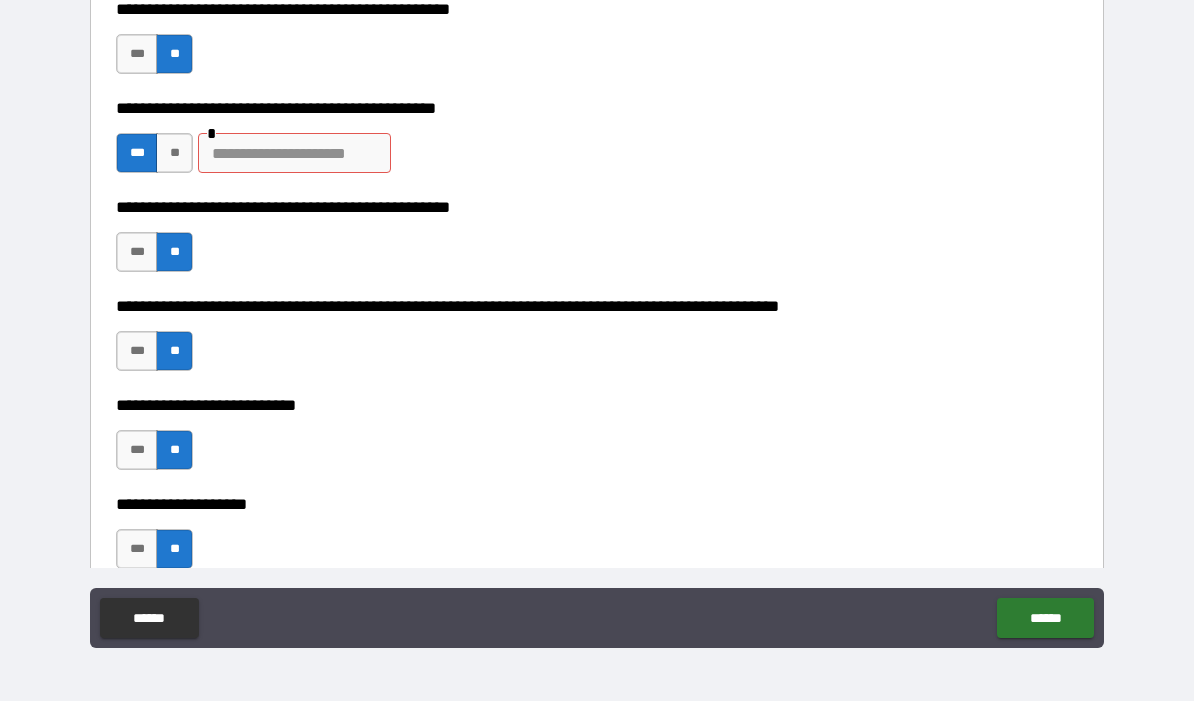 scroll, scrollTop: 528, scrollLeft: 0, axis: vertical 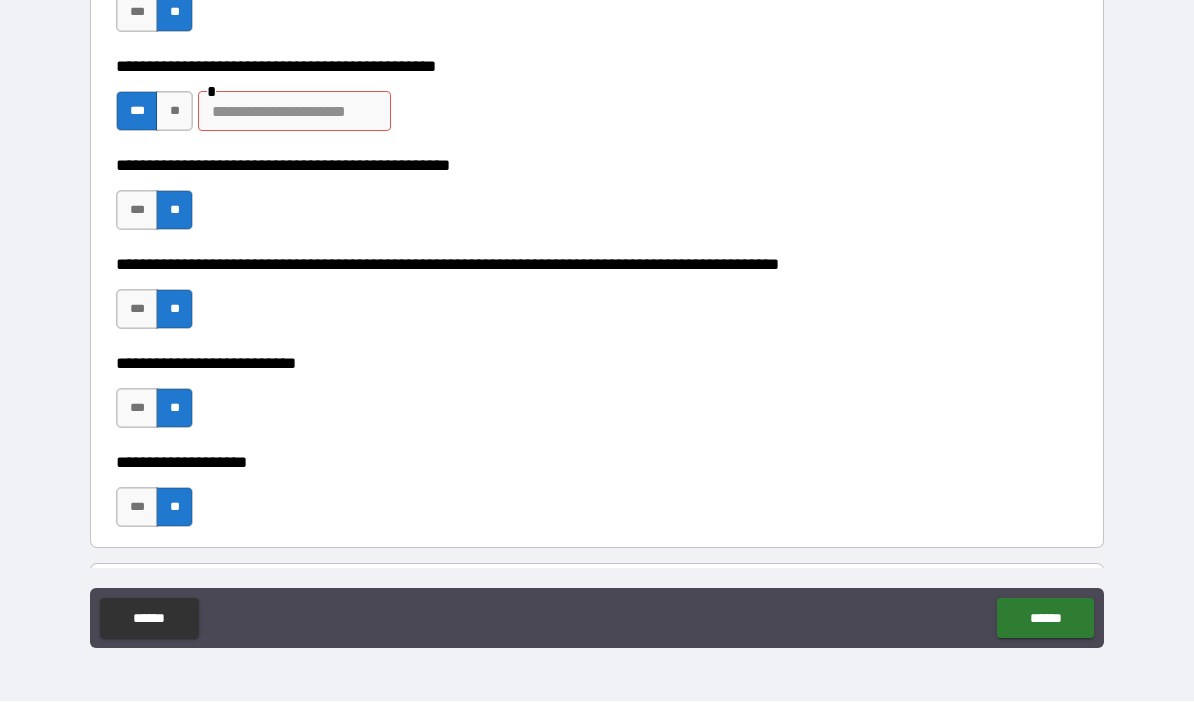 click at bounding box center (294, 112) 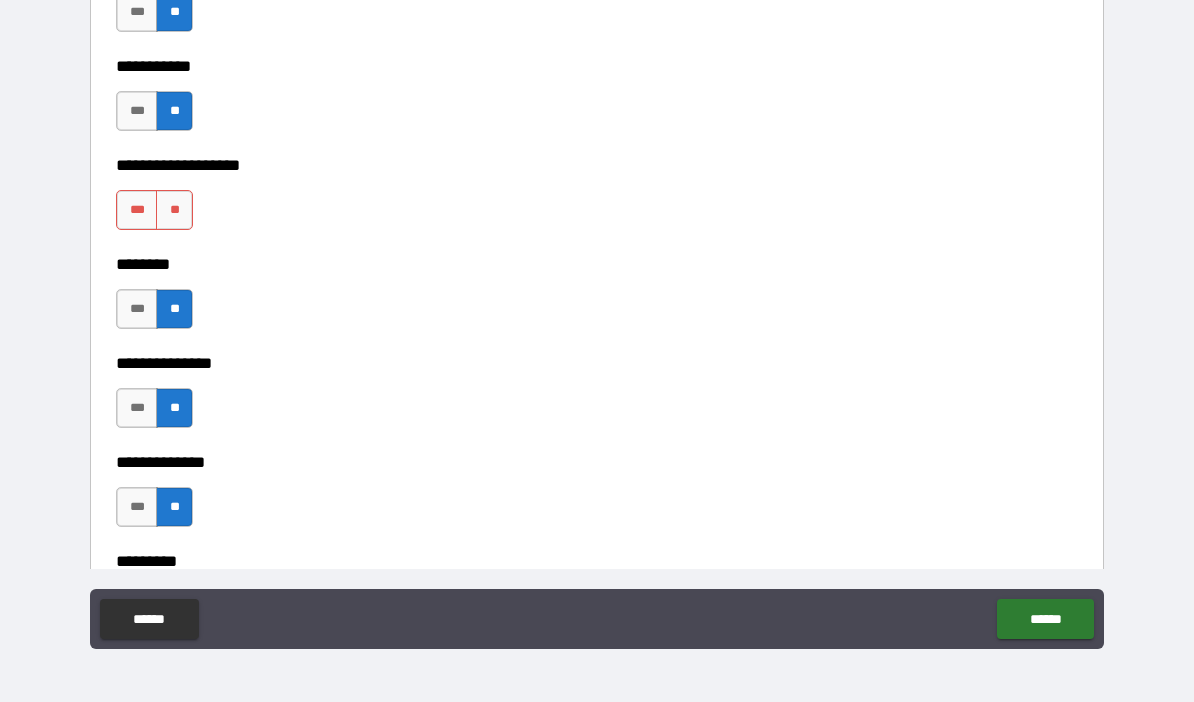type on "*********" 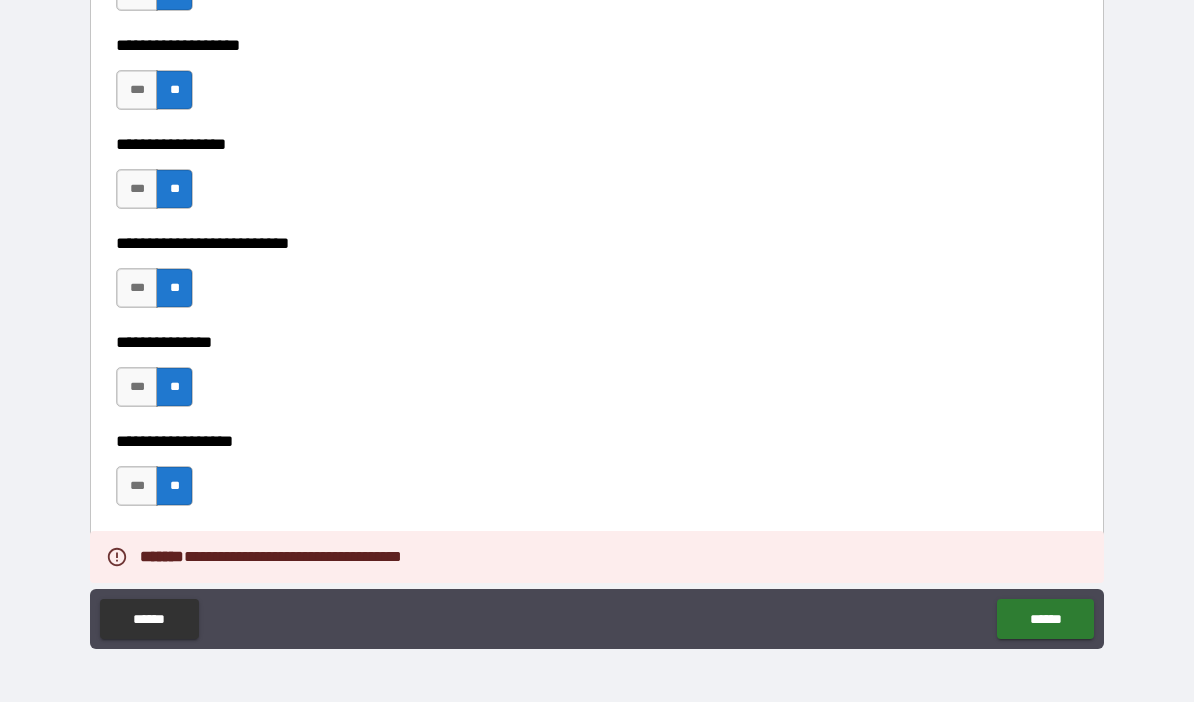 click on "******" at bounding box center [1045, 619] 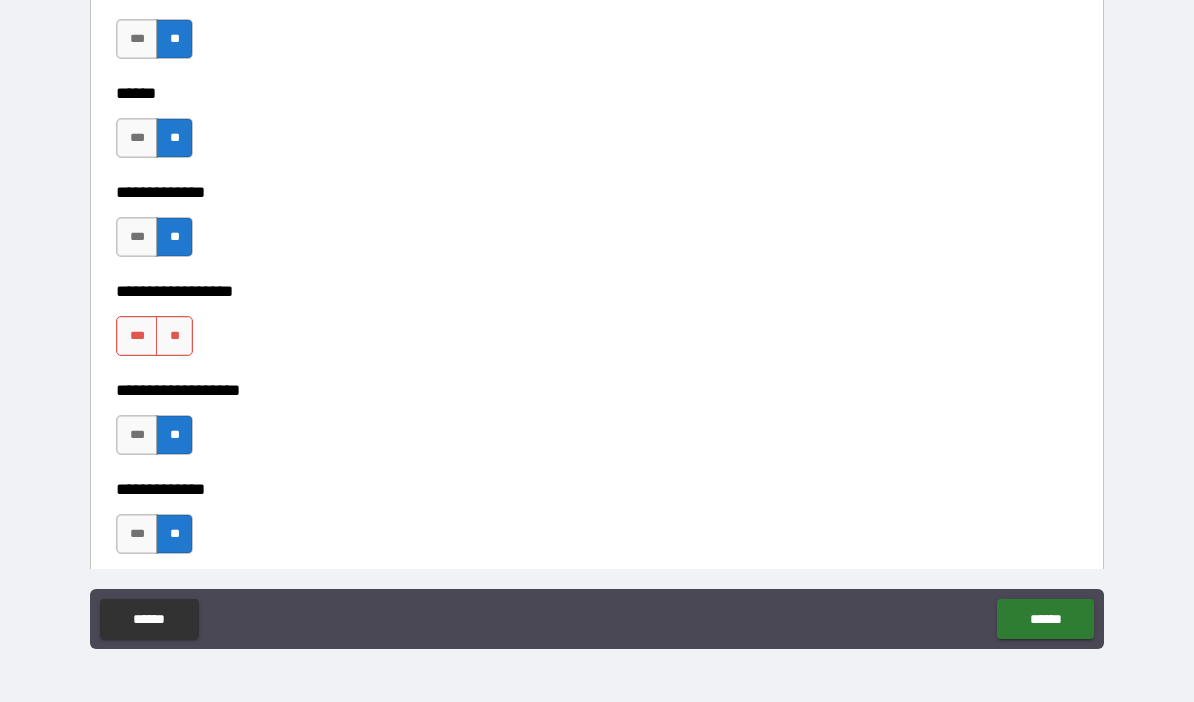 scroll, scrollTop: 3281, scrollLeft: 0, axis: vertical 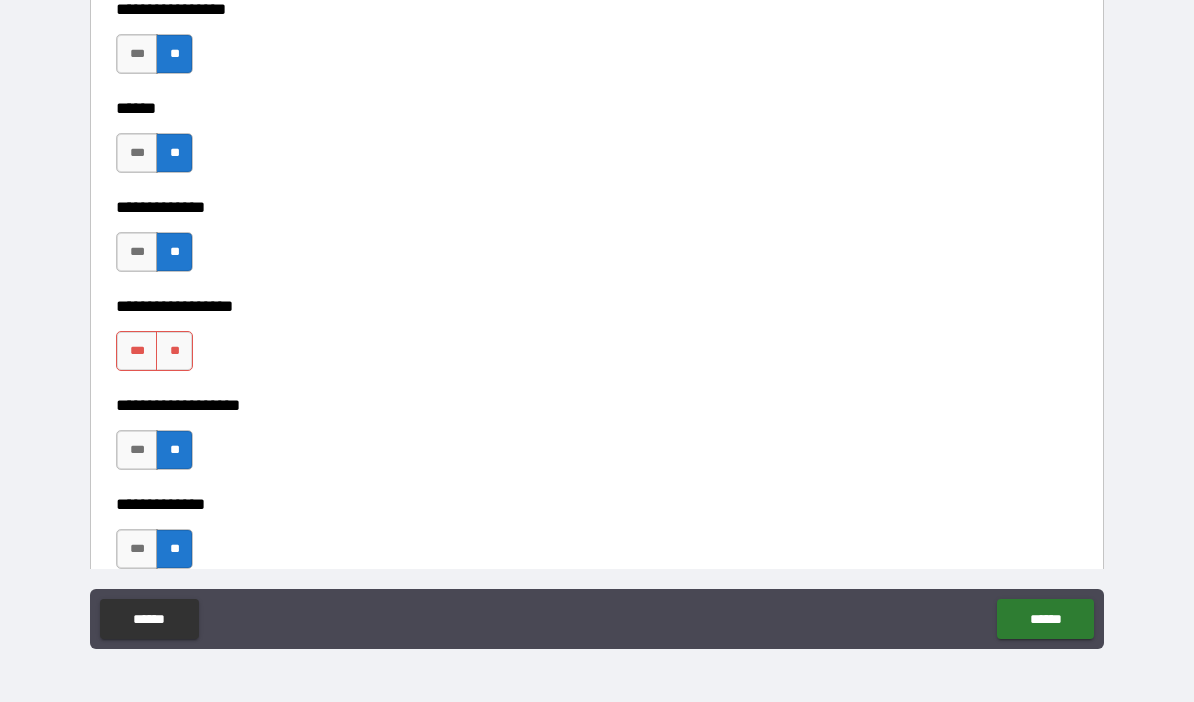 click on "**" at bounding box center (174, 351) 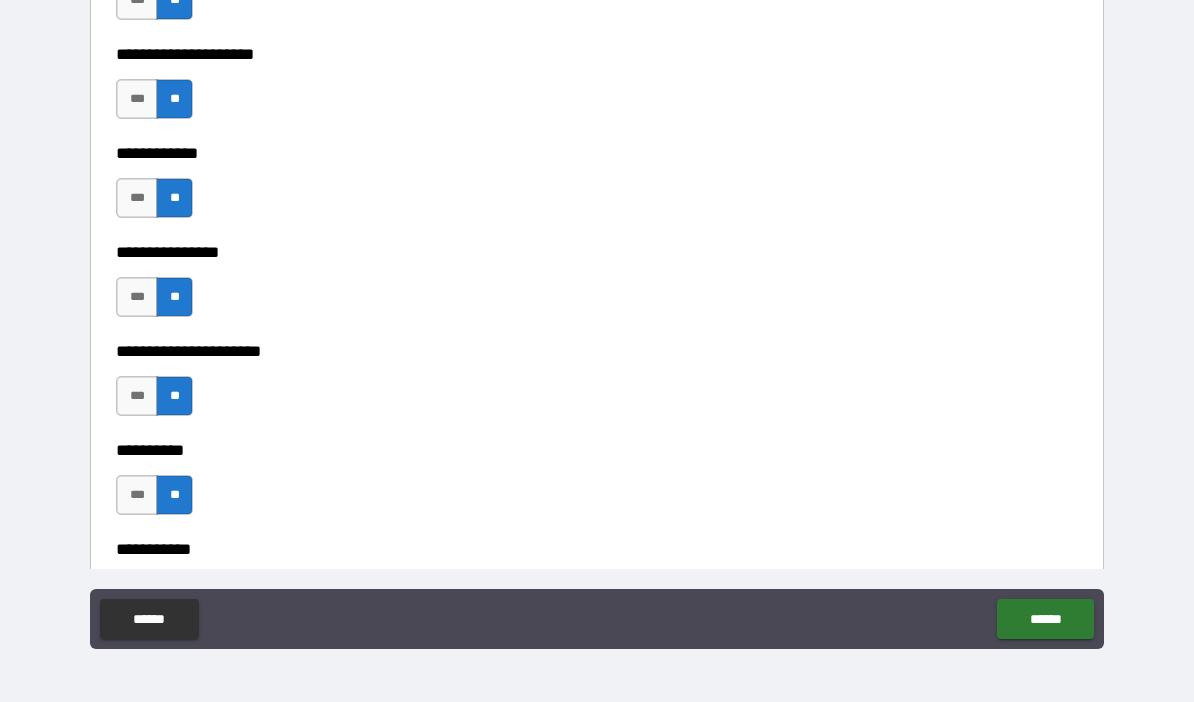 click on "******" at bounding box center (1045, 619) 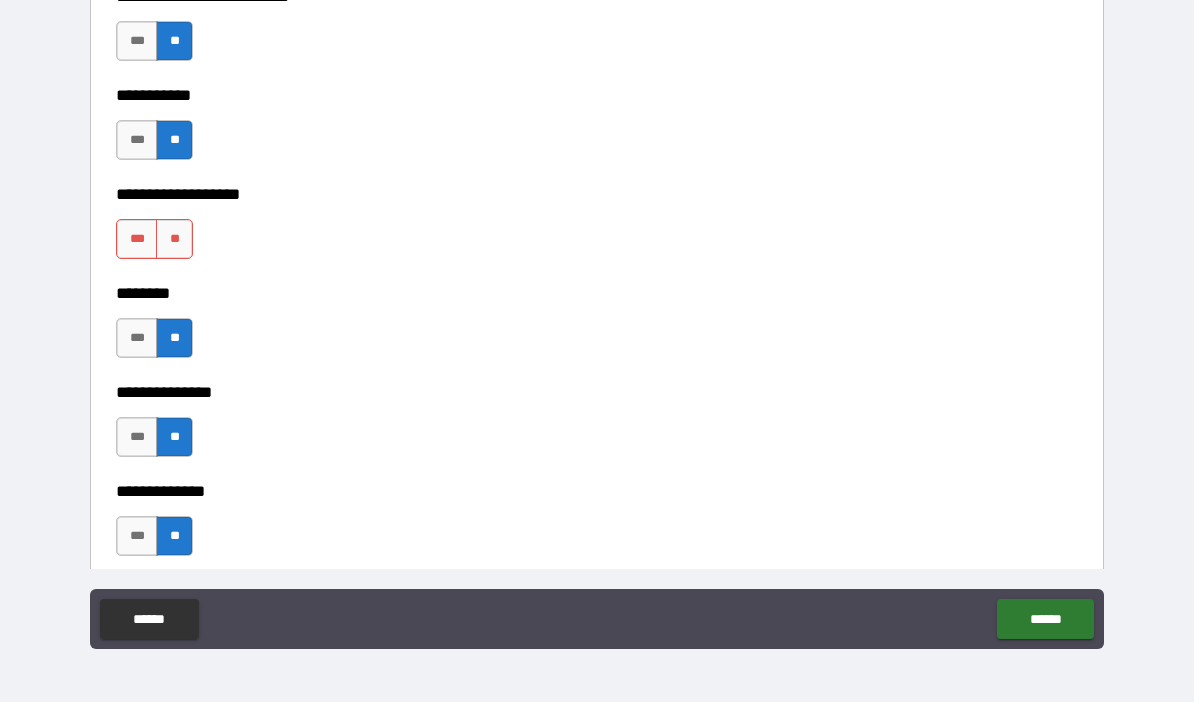 scroll, scrollTop: 4287, scrollLeft: 0, axis: vertical 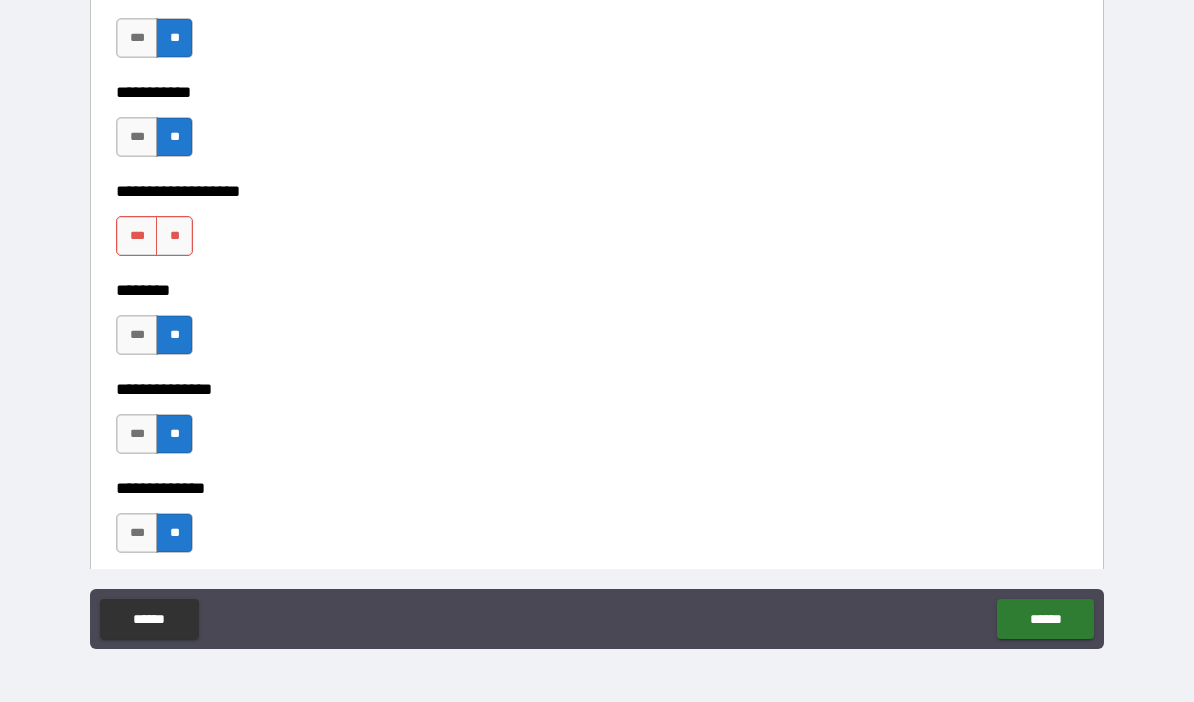 click on "**" at bounding box center (174, 236) 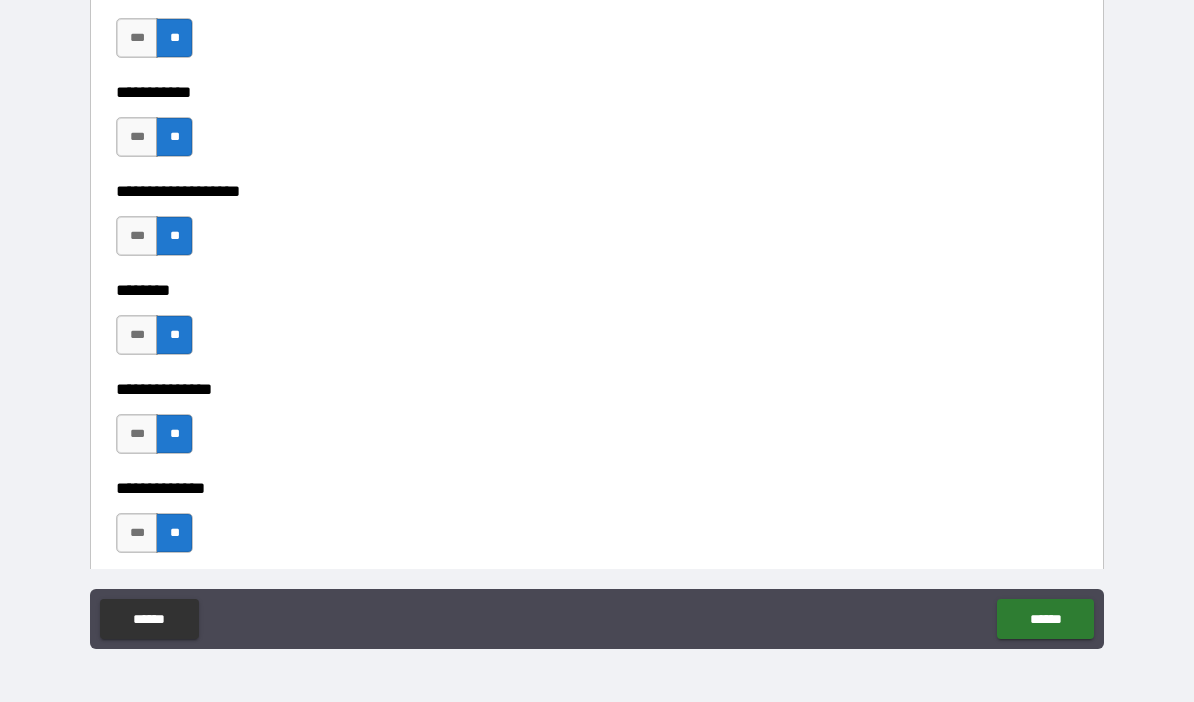 click on "******" at bounding box center (1045, 619) 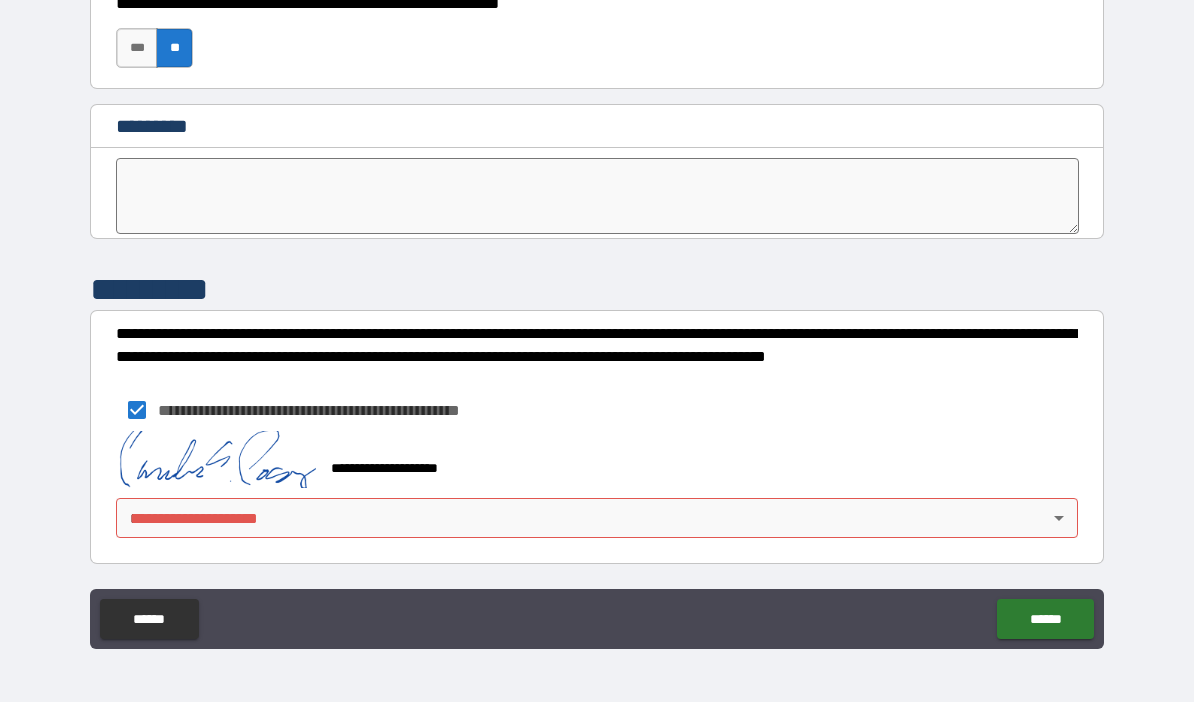 scroll, scrollTop: 10217, scrollLeft: 0, axis: vertical 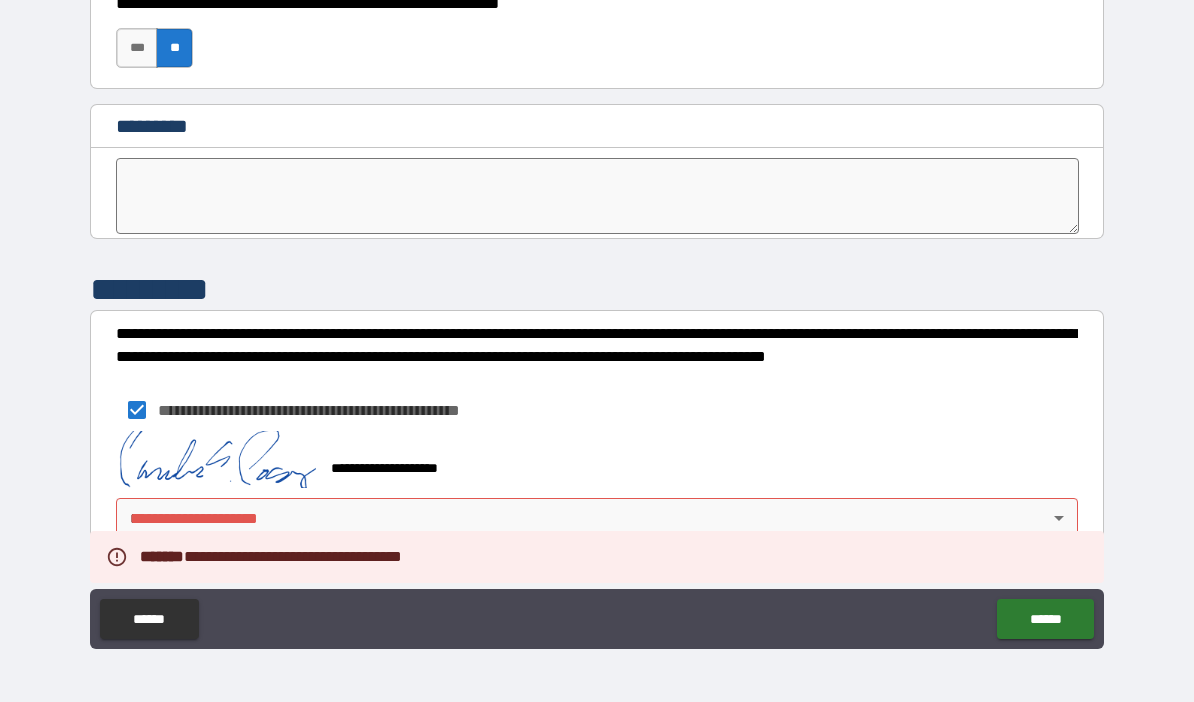 click on "**********" at bounding box center [597, 309] 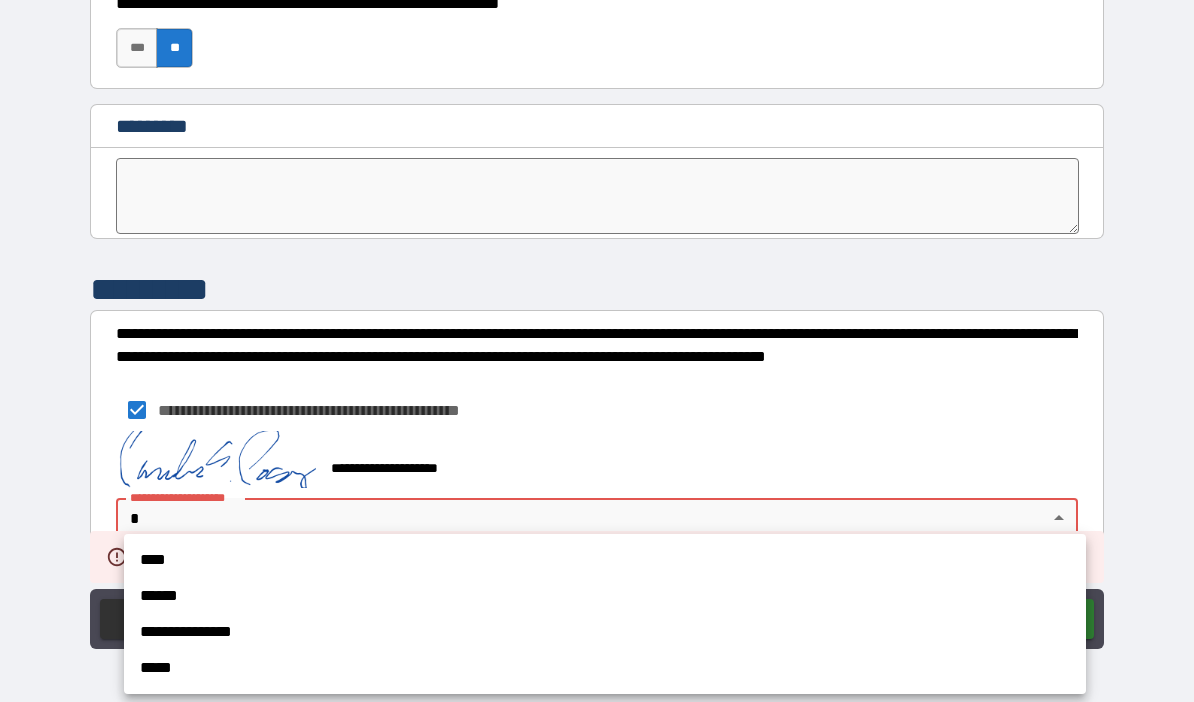 click on "****" at bounding box center [605, 560] 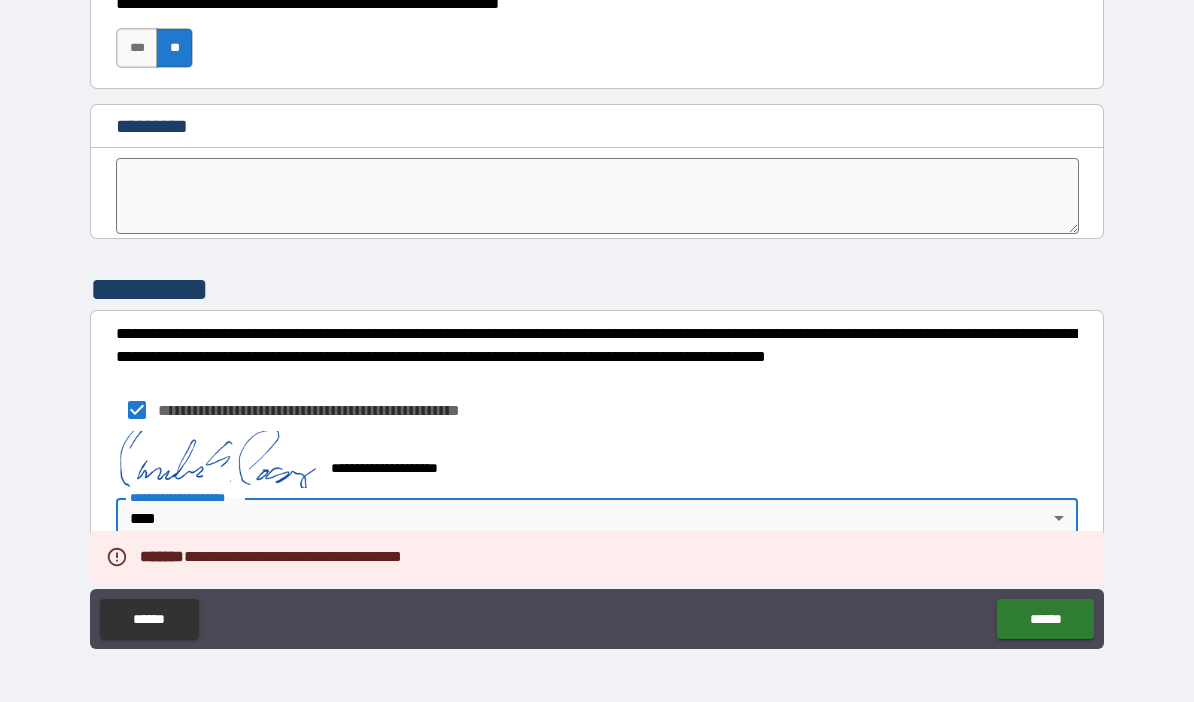 click on "******" at bounding box center (1045, 619) 